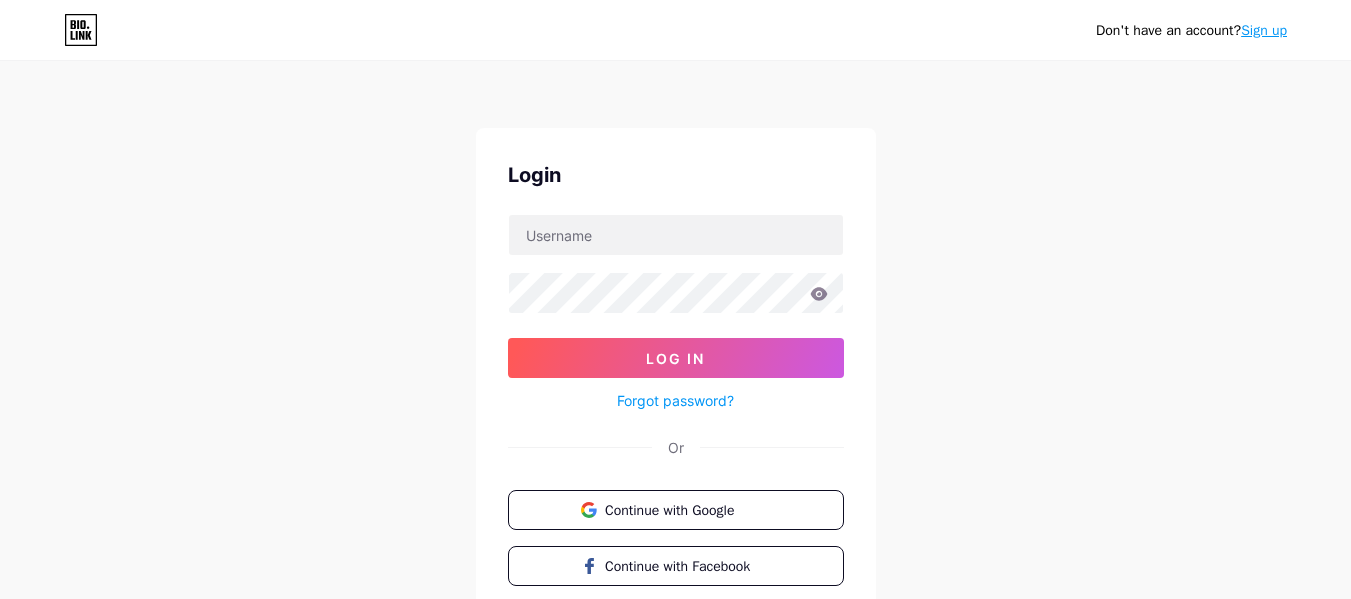 scroll, scrollTop: 0, scrollLeft: 0, axis: both 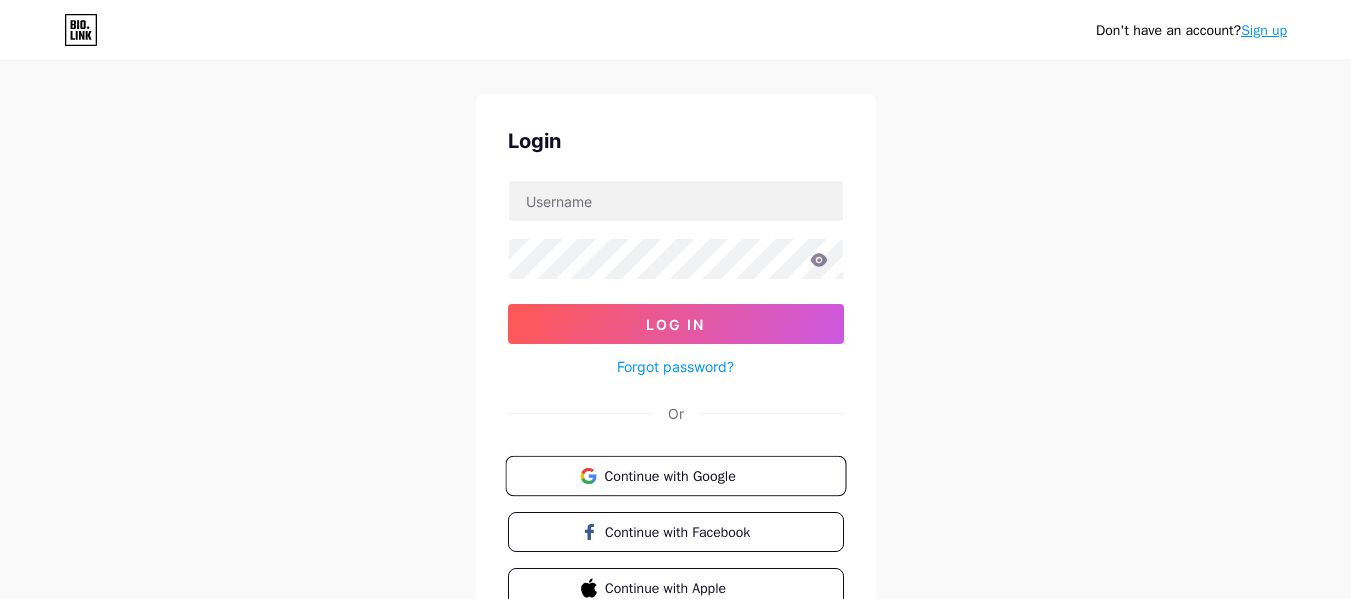 click on "Continue with Google" at bounding box center [675, 476] 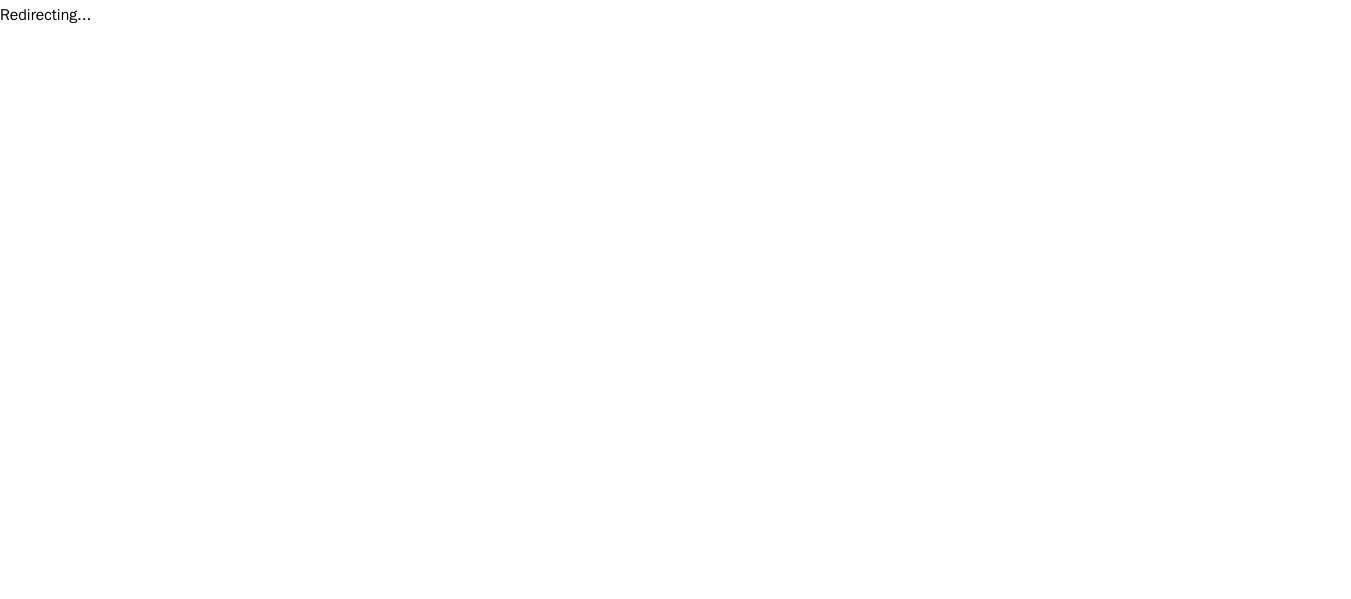 scroll, scrollTop: 0, scrollLeft: 0, axis: both 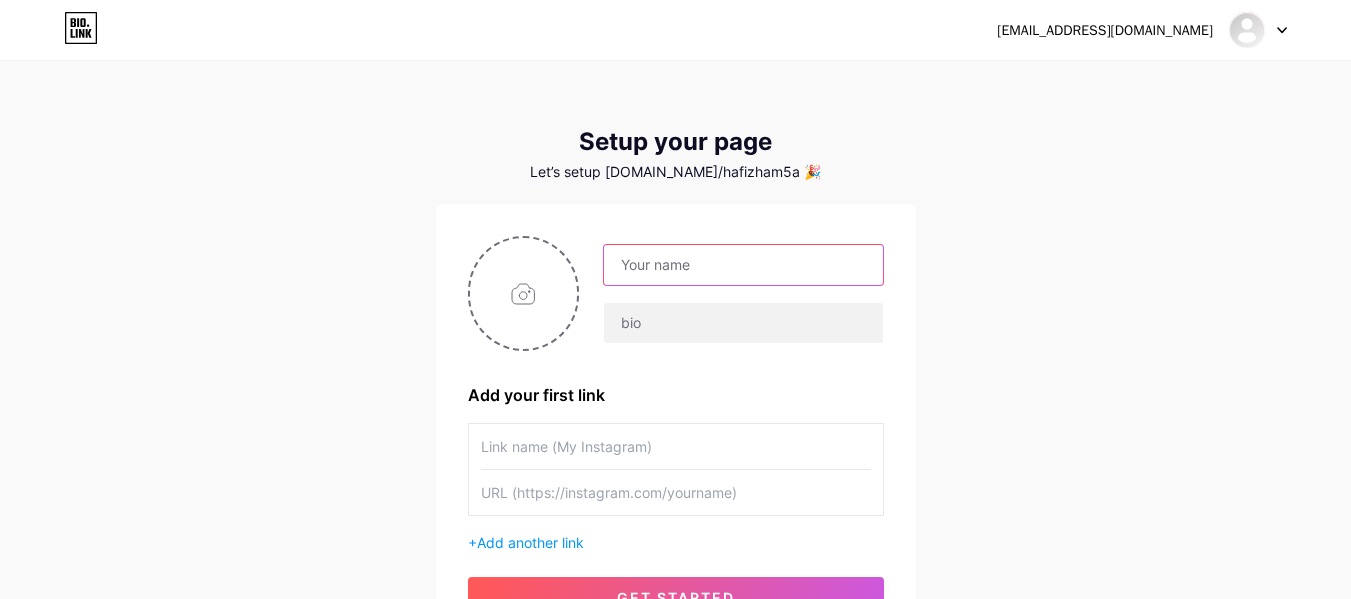 click at bounding box center (743, 265) 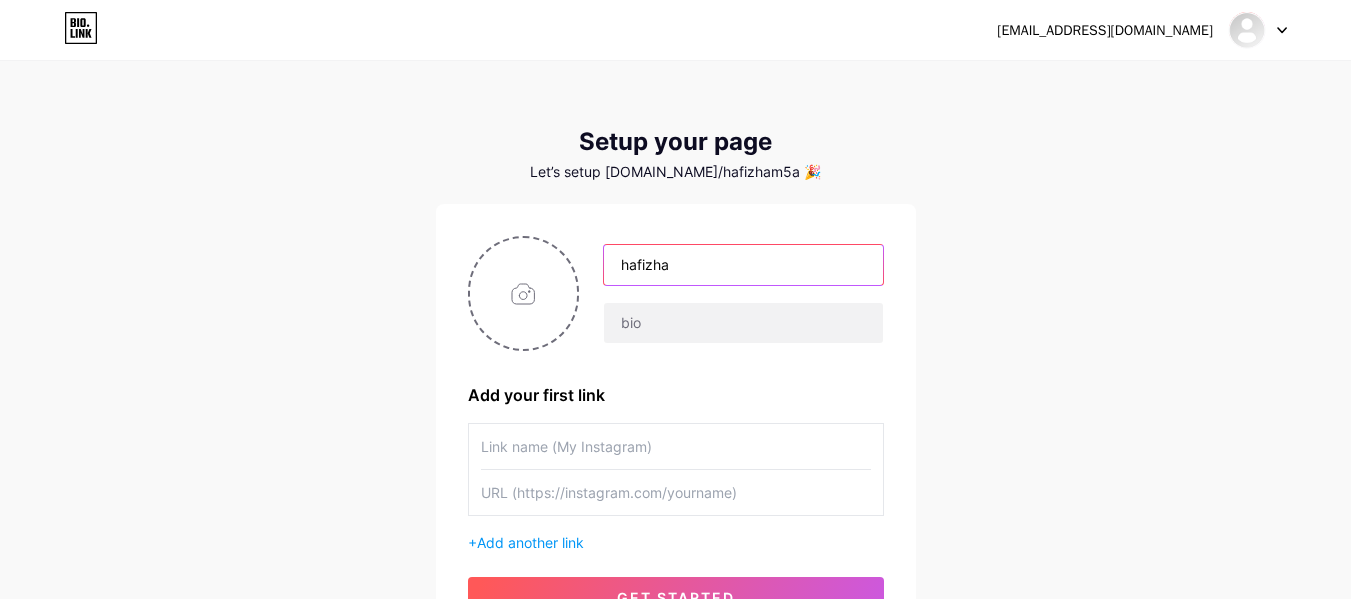 type on "hafizha" 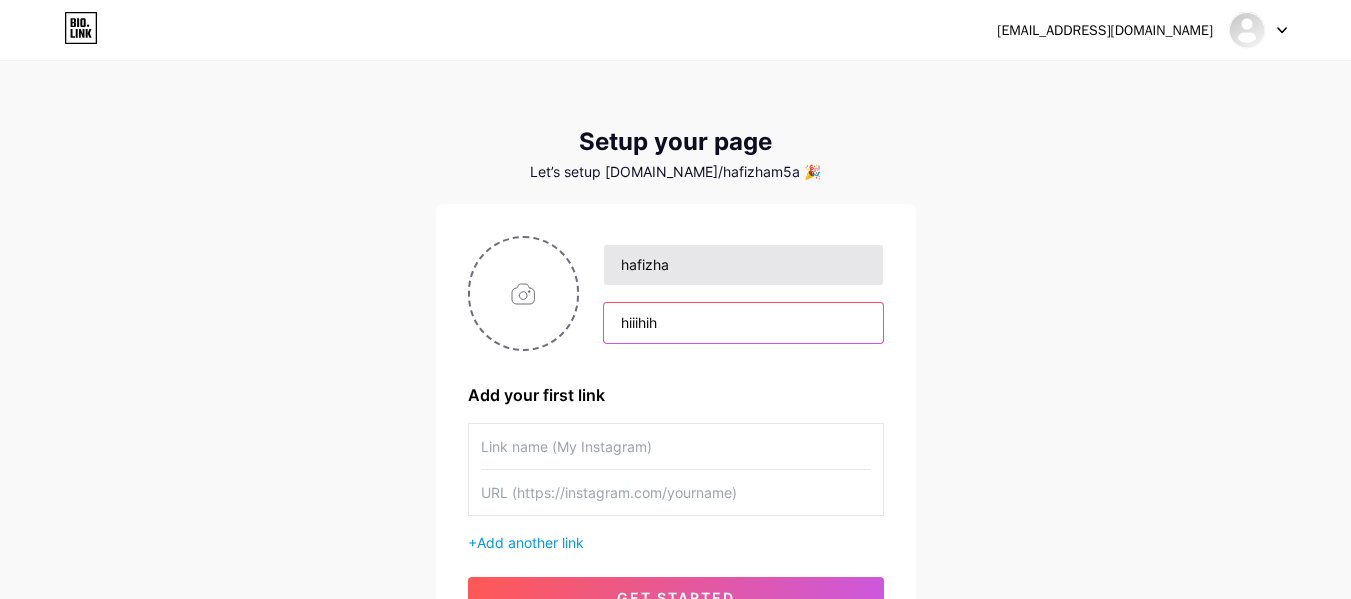 type on "hiiihih" 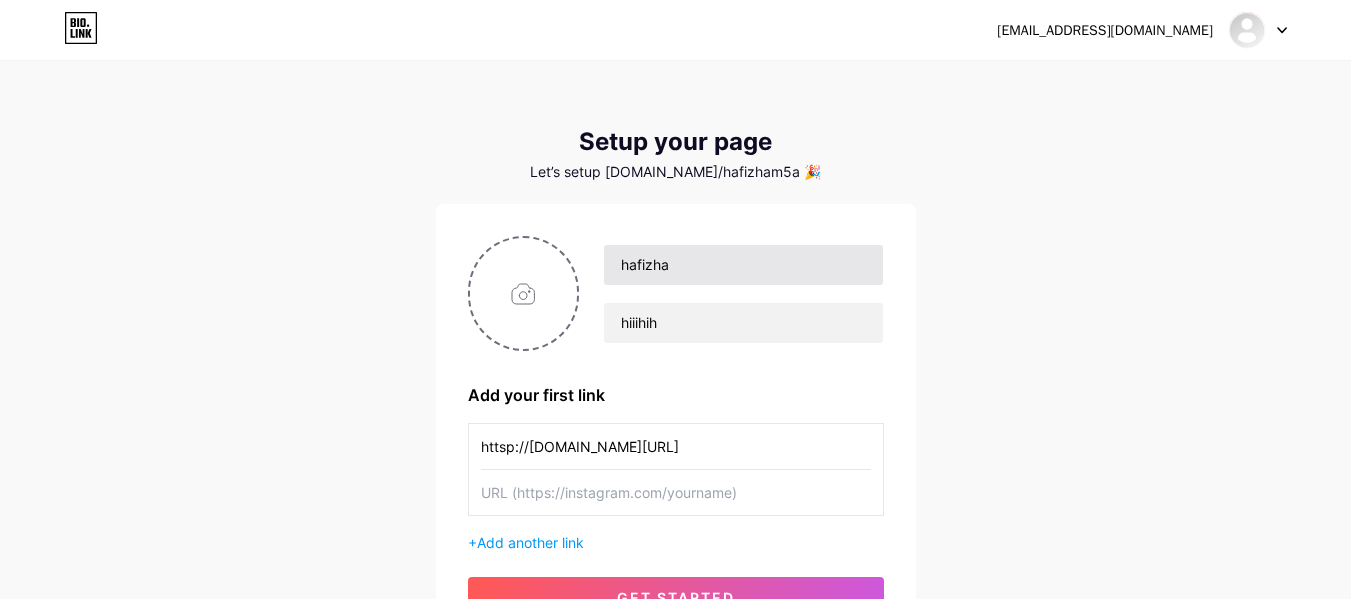 type on "httsp://[DOMAIN_NAME][URL][PERSON_NAME]" 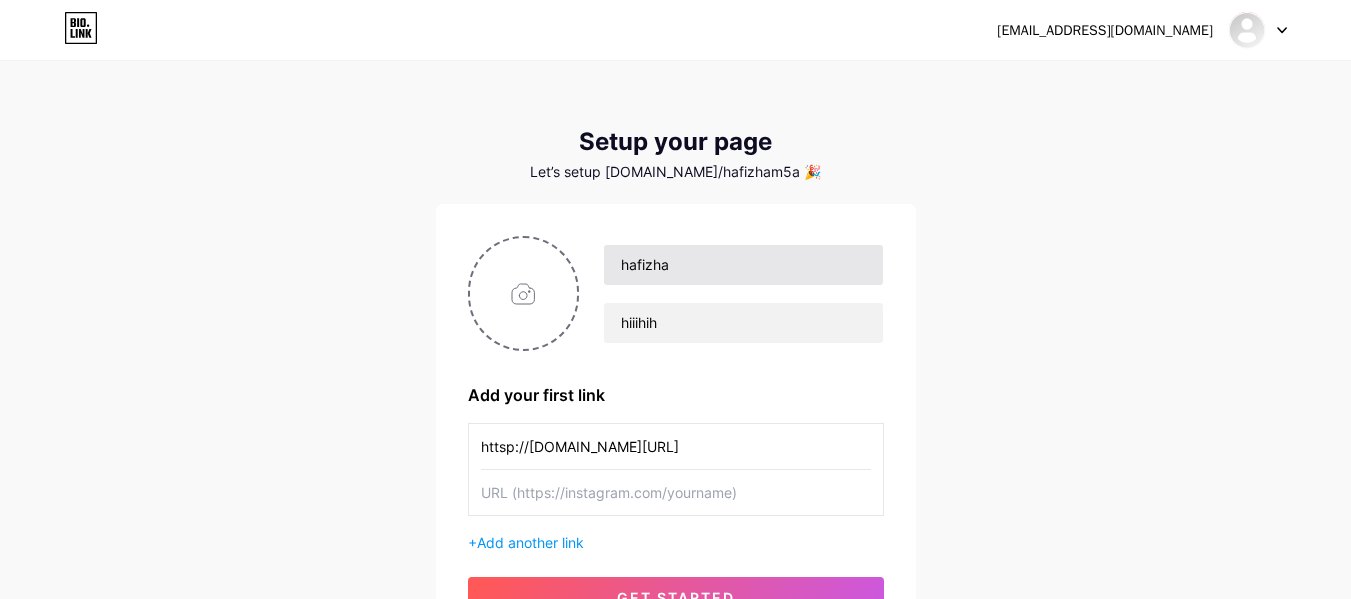 type 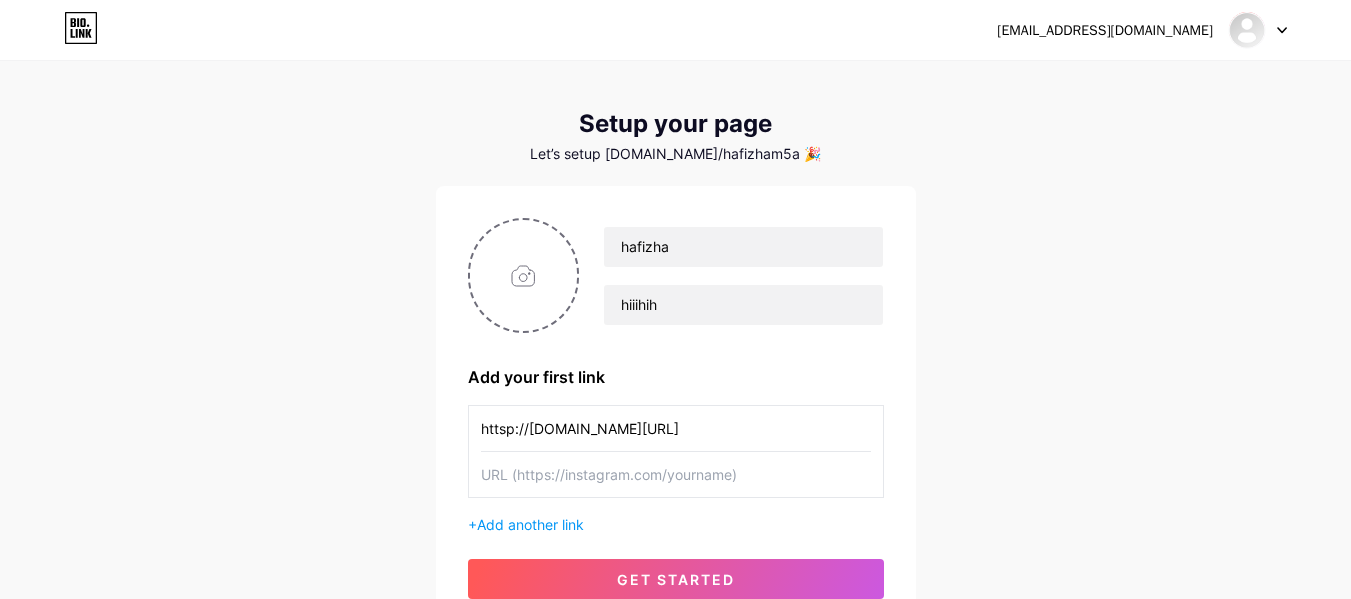 click at bounding box center (676, 474) 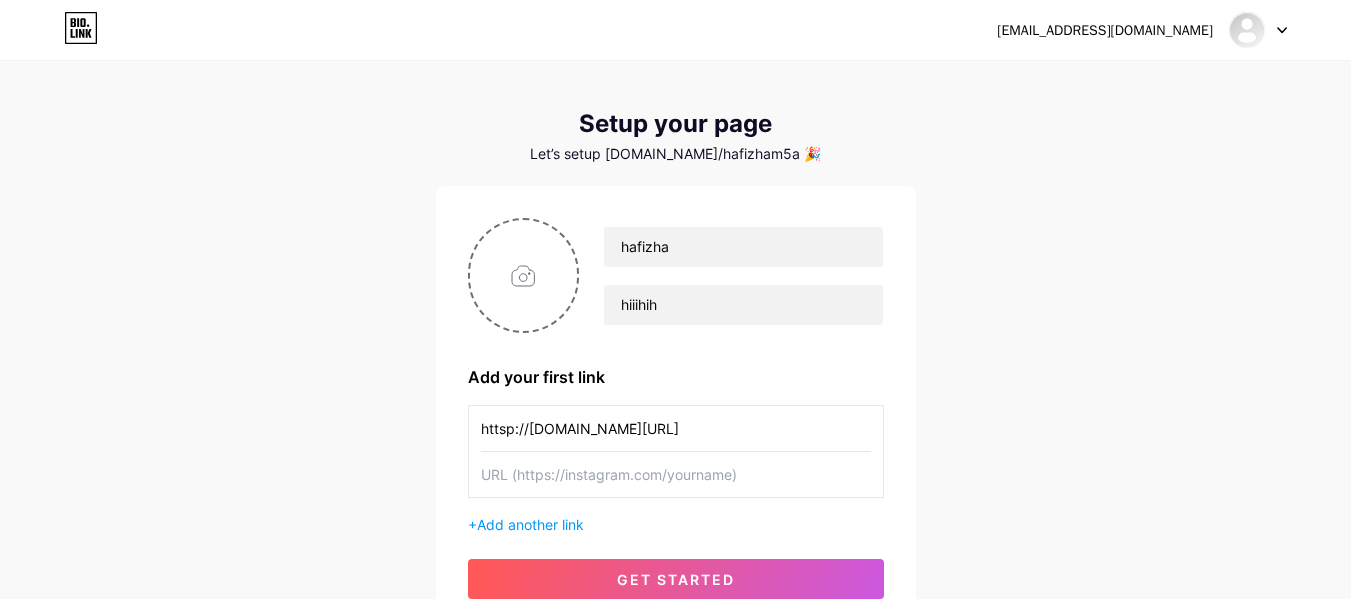 drag, startPoint x: 756, startPoint y: 433, endPoint x: 481, endPoint y: 421, distance: 275.2617 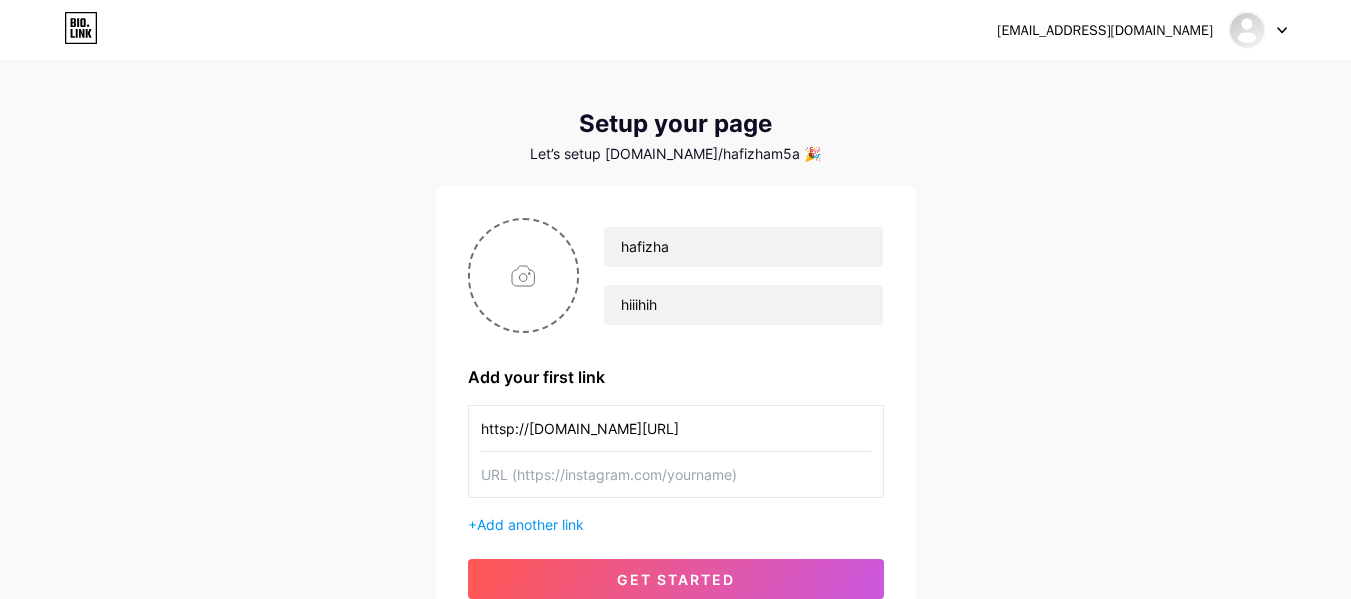 click on "httsp://[DOMAIN_NAME][URL][PERSON_NAME]" at bounding box center (676, 428) 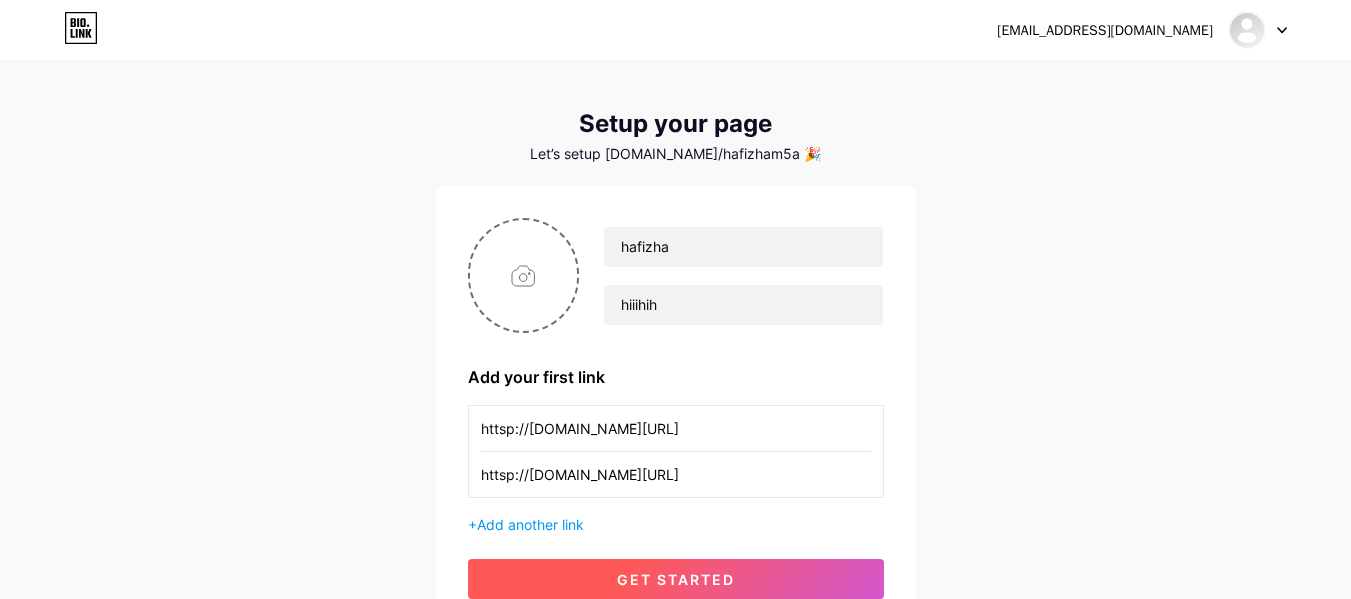type on "httsp://[DOMAIN_NAME][URL][PERSON_NAME]" 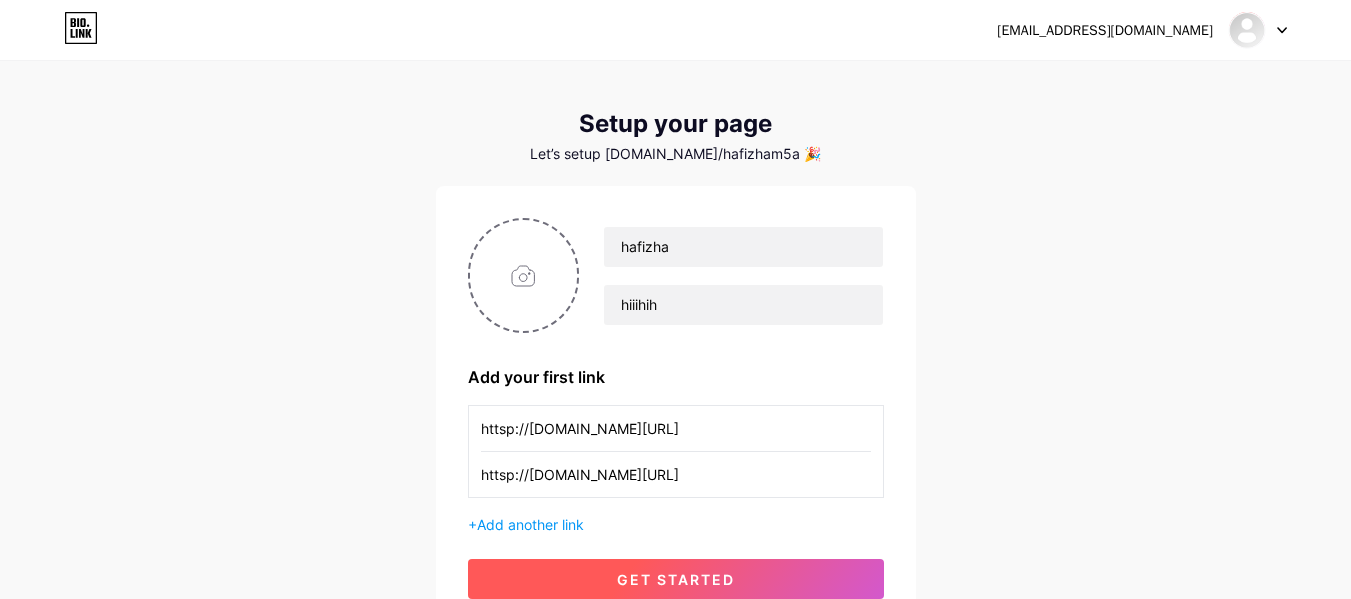 click on "get started" at bounding box center (676, 579) 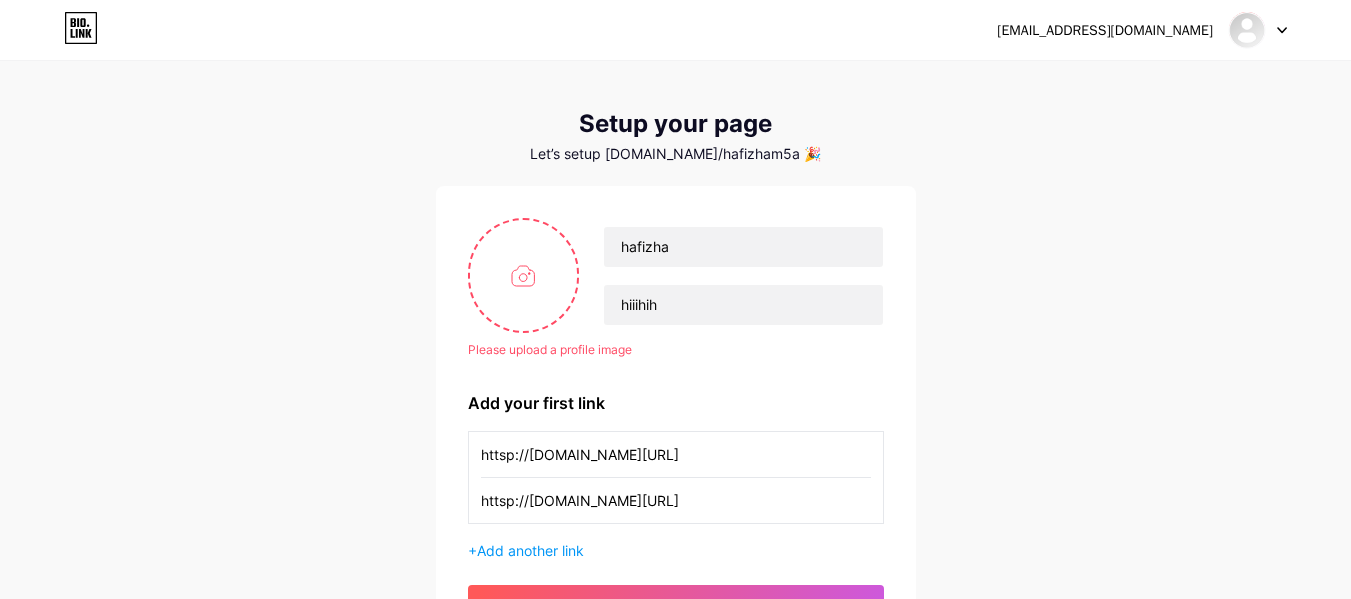 click on "Please upload a profile image   hafizha     hiiihih   Please upload a profile image   Add your first link   httsp://instagram.com/hafizhamawd   httsp://instagram.com/hafizhamawd
+  Add another link     get started" at bounding box center [676, 421] 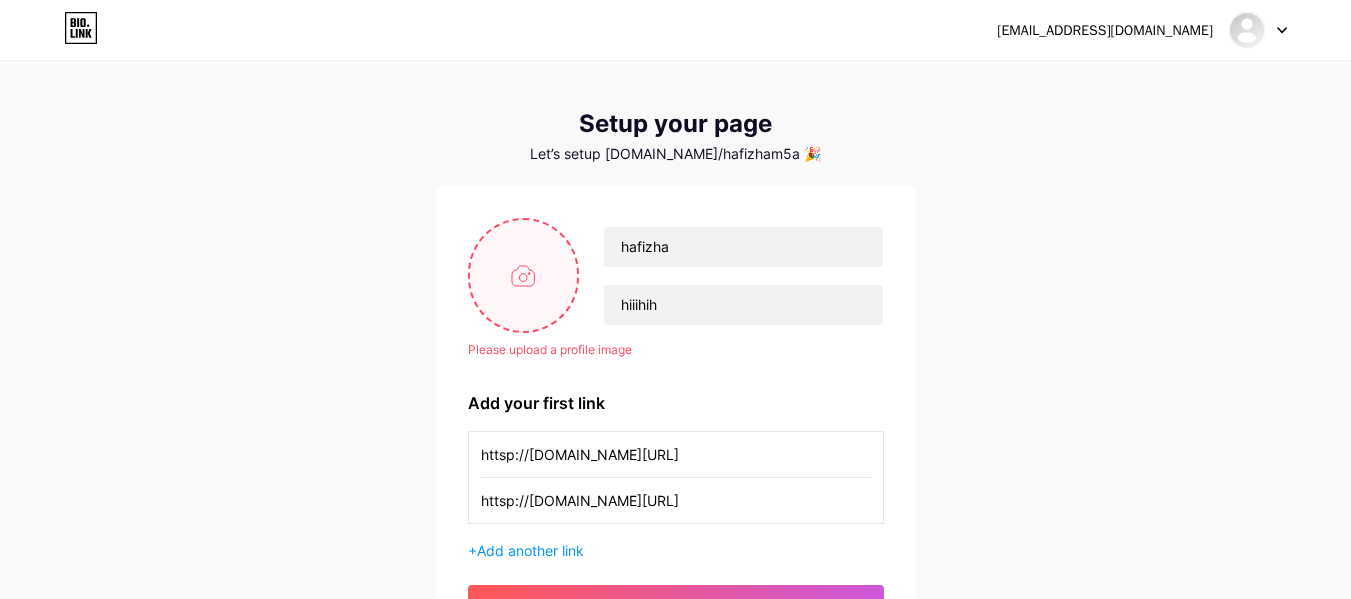 click at bounding box center [524, 275] 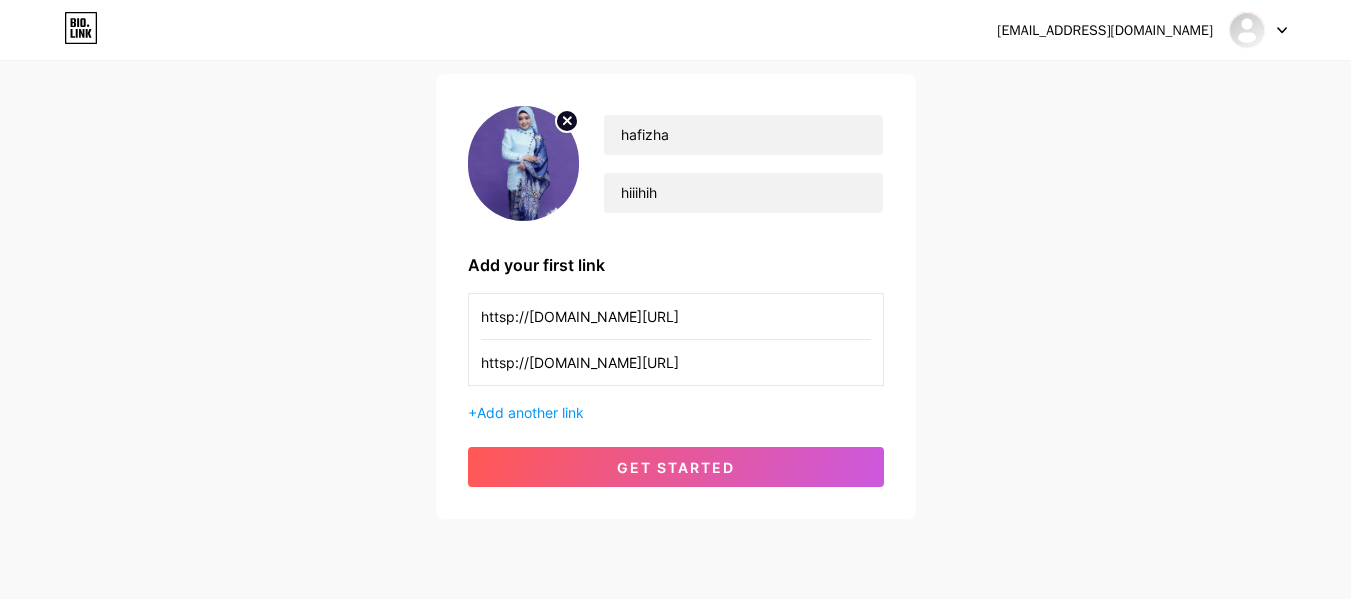 scroll, scrollTop: 194, scrollLeft: 0, axis: vertical 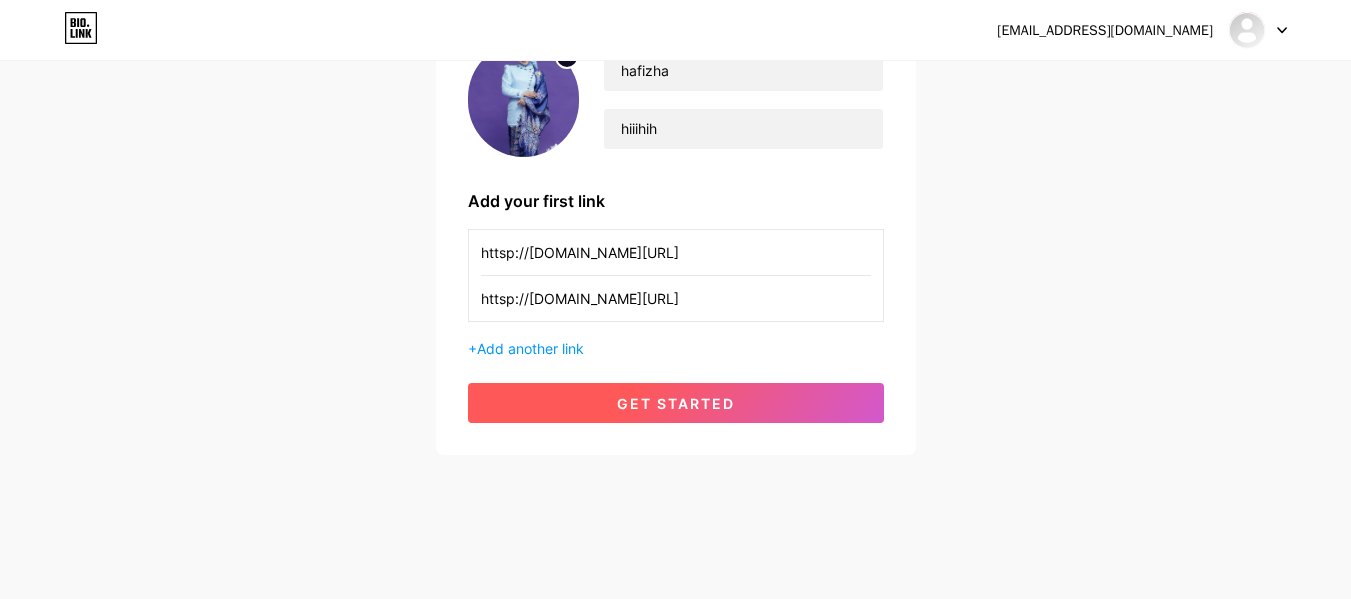 click on "get started" at bounding box center (676, 403) 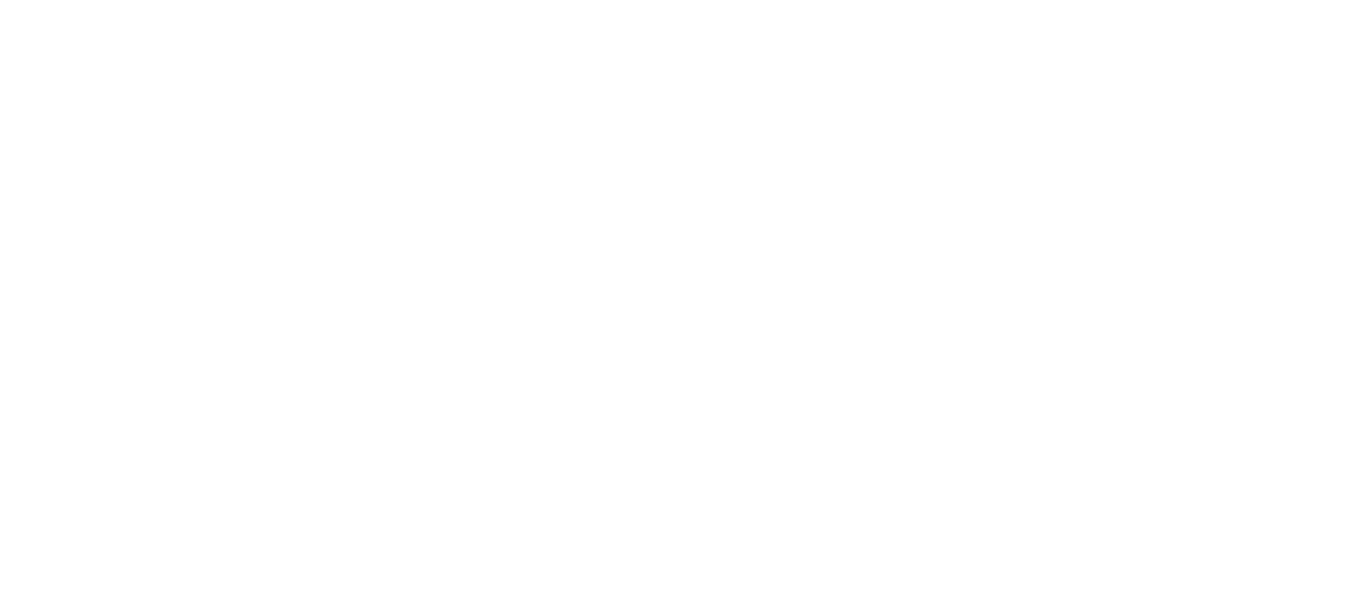 scroll, scrollTop: 0, scrollLeft: 0, axis: both 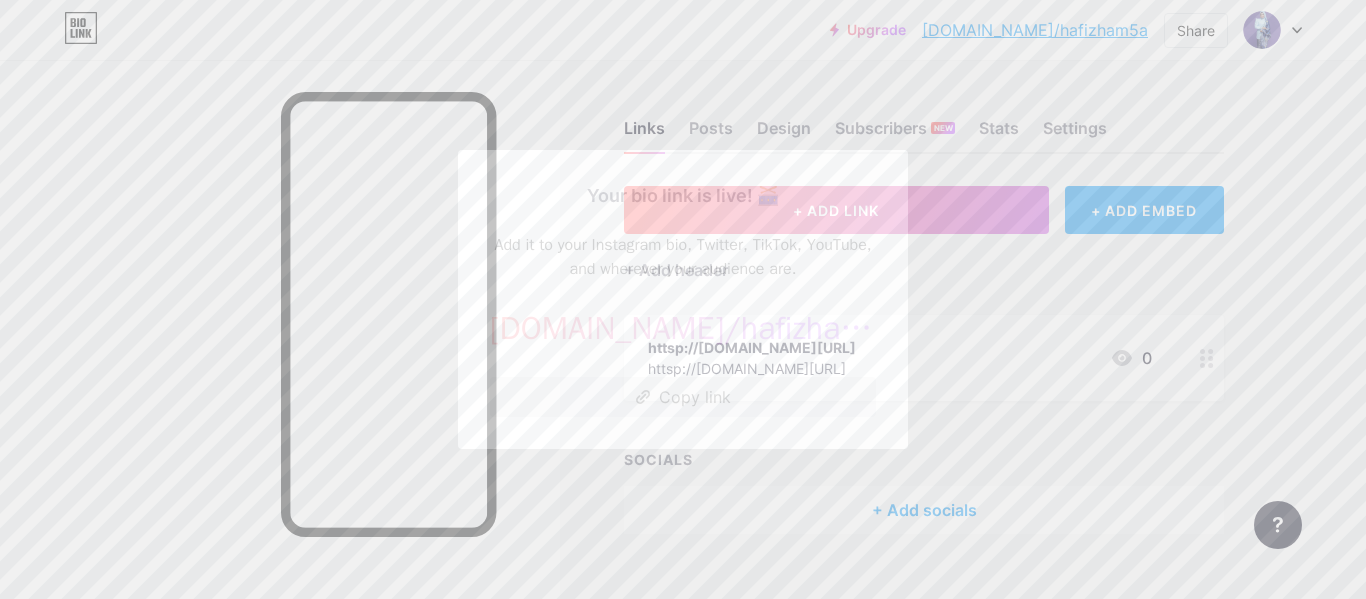 click on "Copy link" at bounding box center [683, 397] 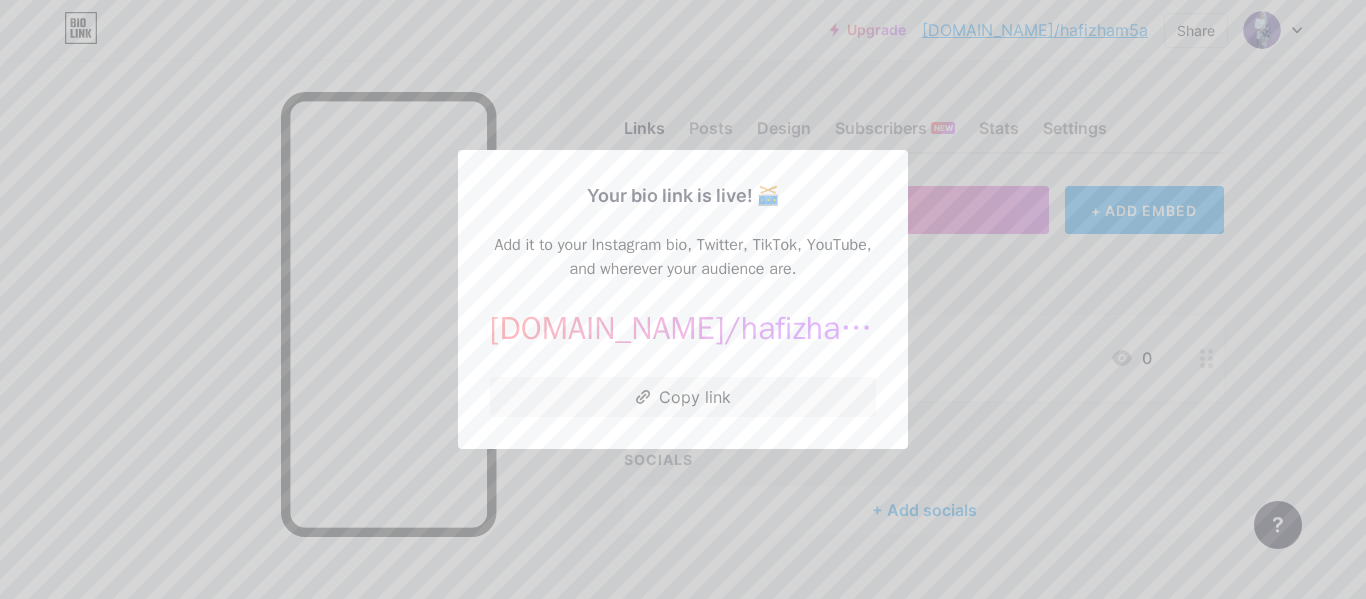 click at bounding box center [683, 299] 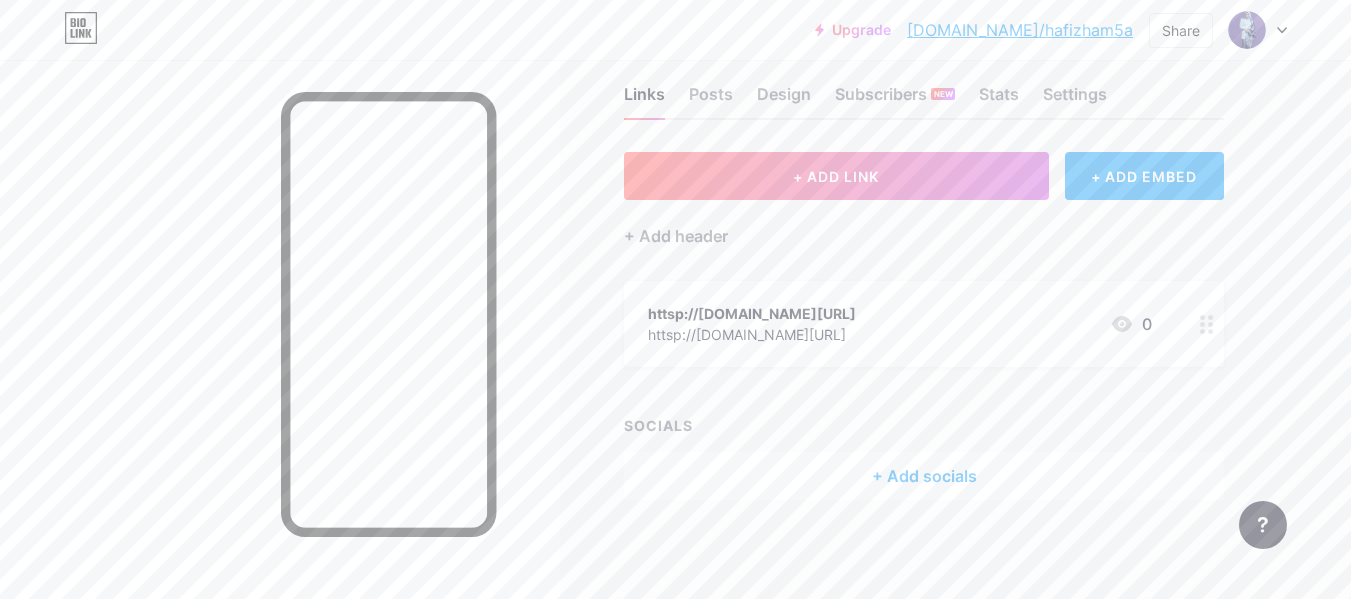 scroll, scrollTop: 0, scrollLeft: 0, axis: both 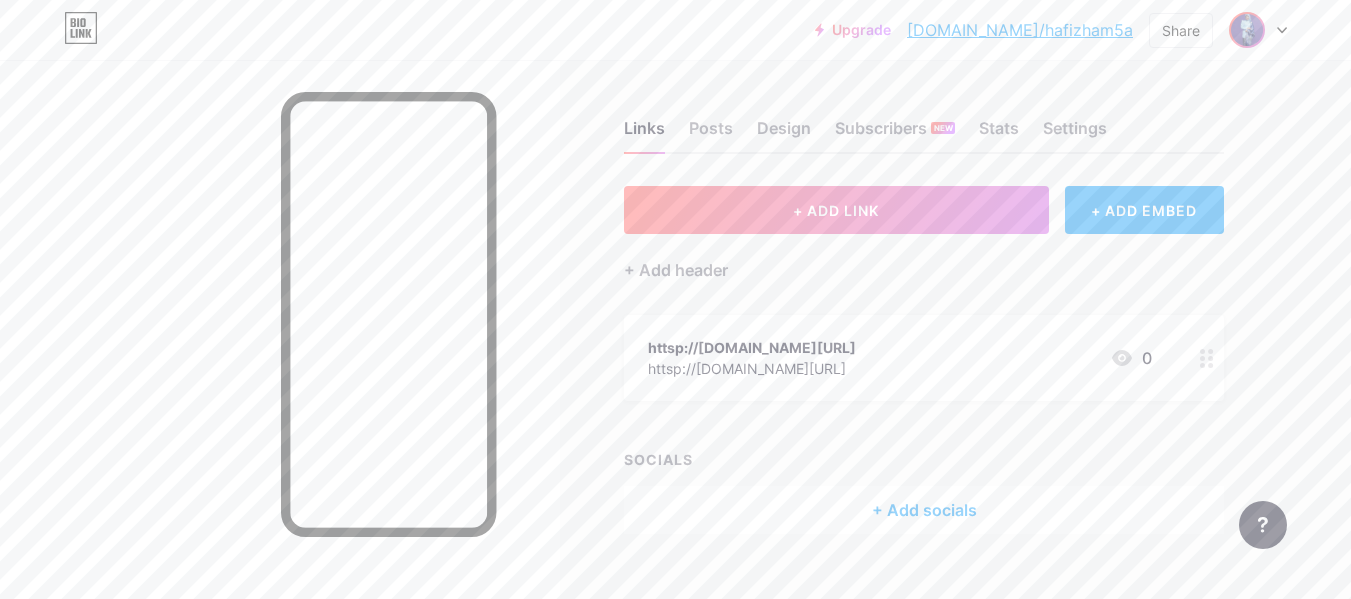 click at bounding box center (1247, 30) 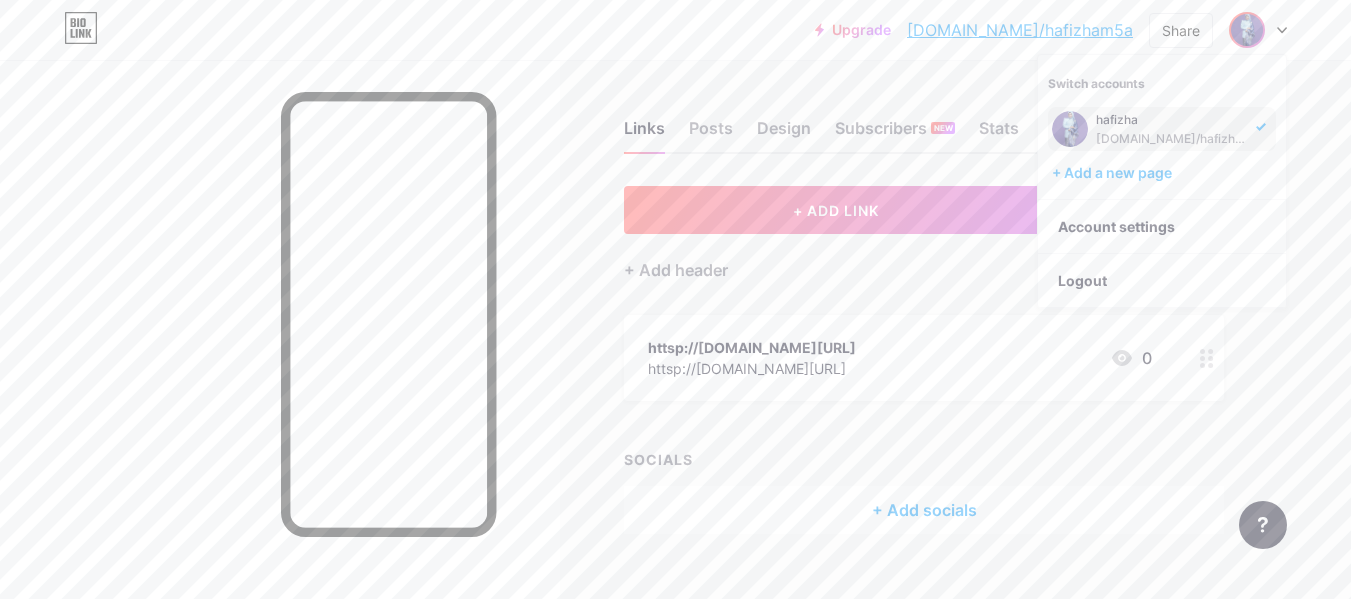 click on "[DOMAIN_NAME]/hafizham5a" at bounding box center [1173, 139] 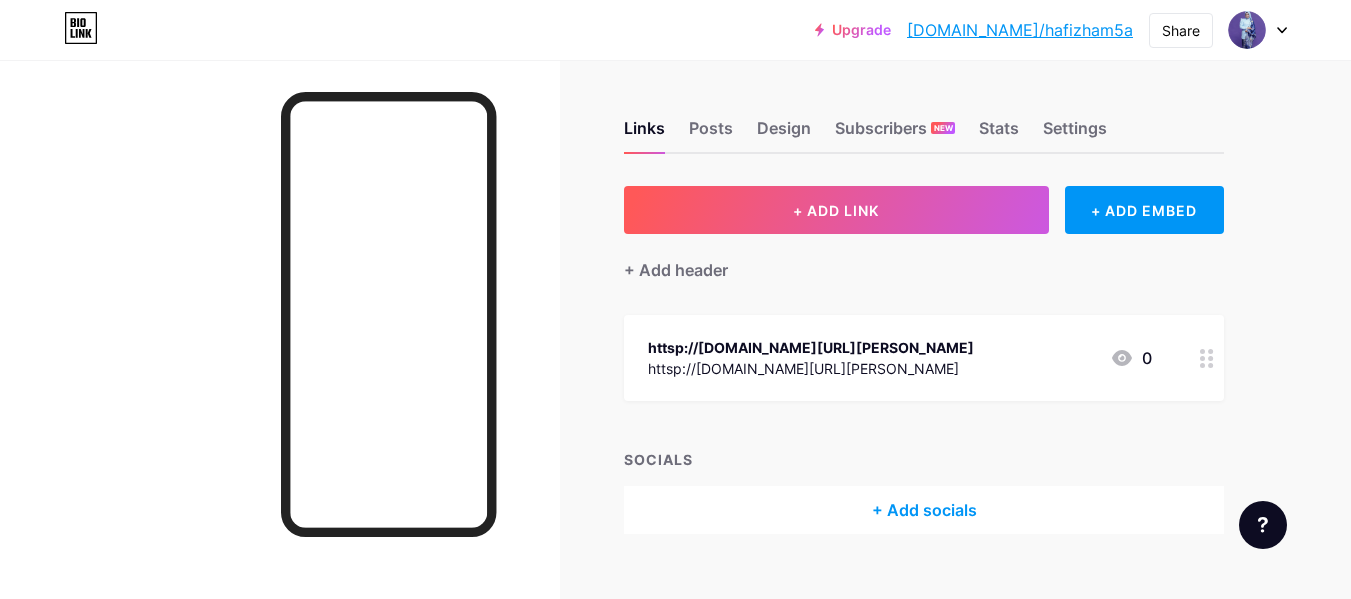 scroll, scrollTop: 0, scrollLeft: 0, axis: both 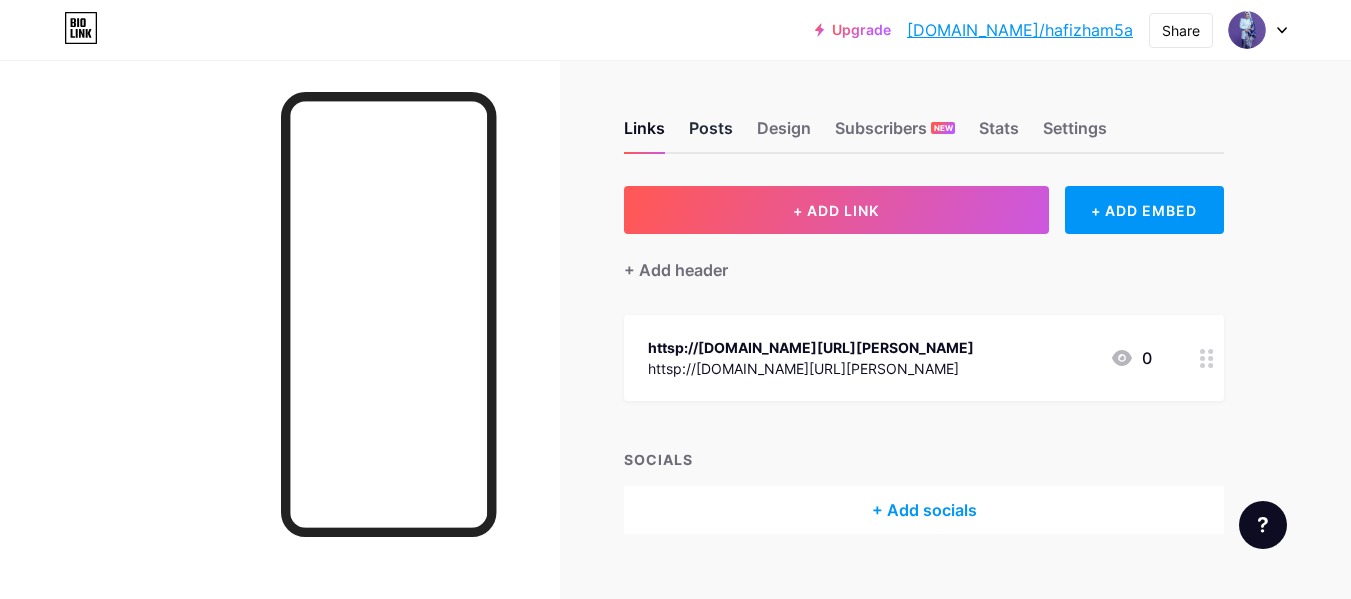 click on "Posts" at bounding box center [711, 134] 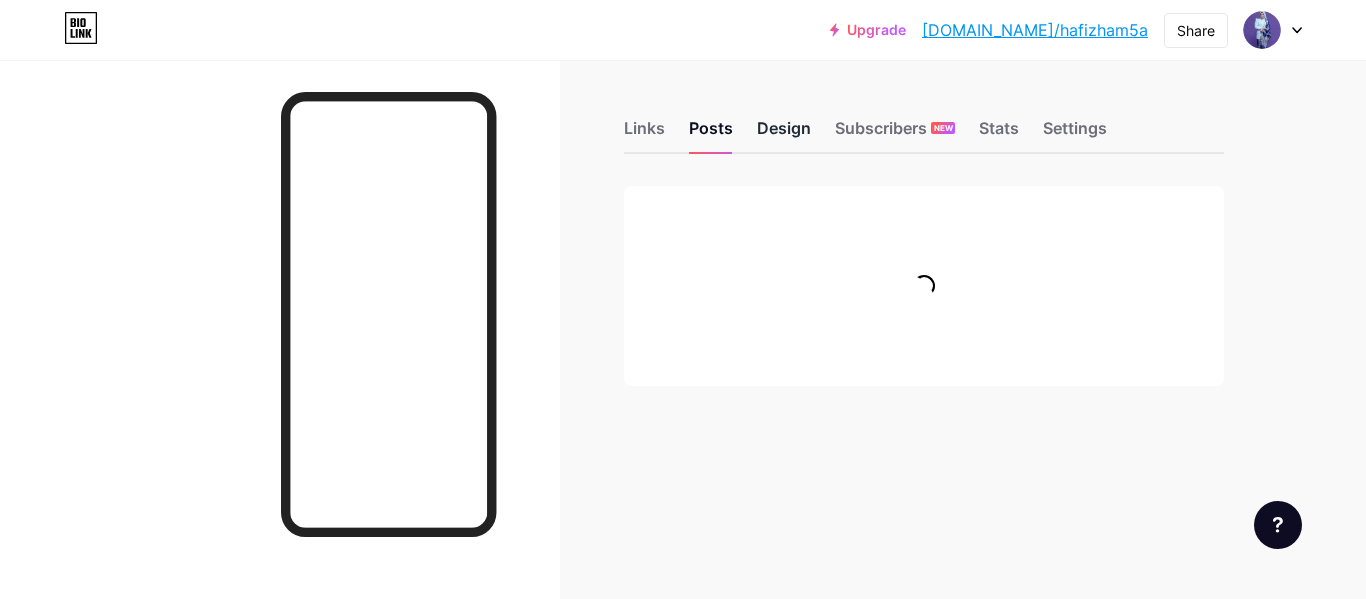 click on "Design" at bounding box center (784, 134) 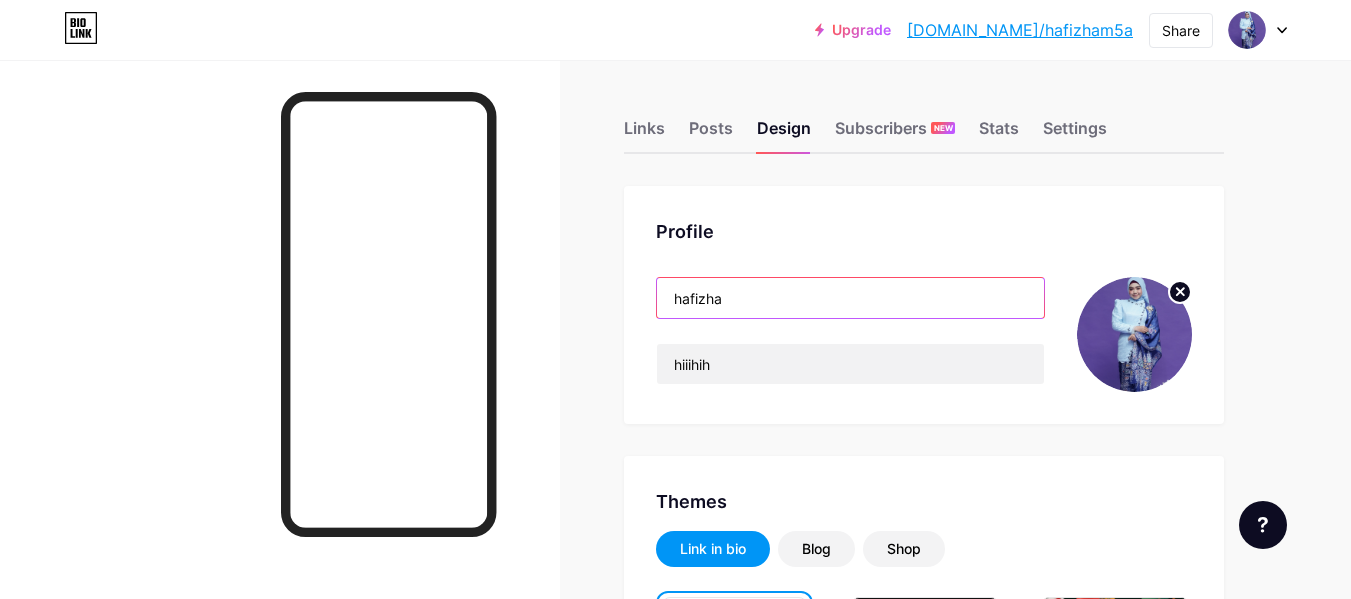 drag, startPoint x: 807, startPoint y: 304, endPoint x: 603, endPoint y: 301, distance: 204.02206 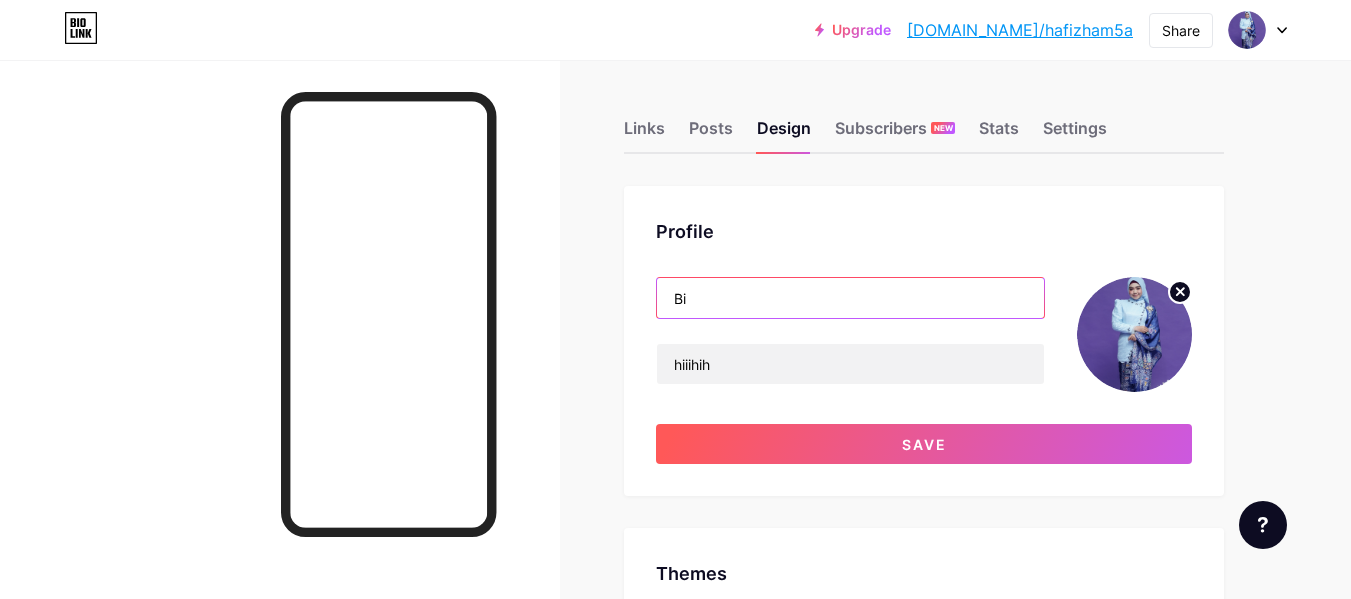 type on "B" 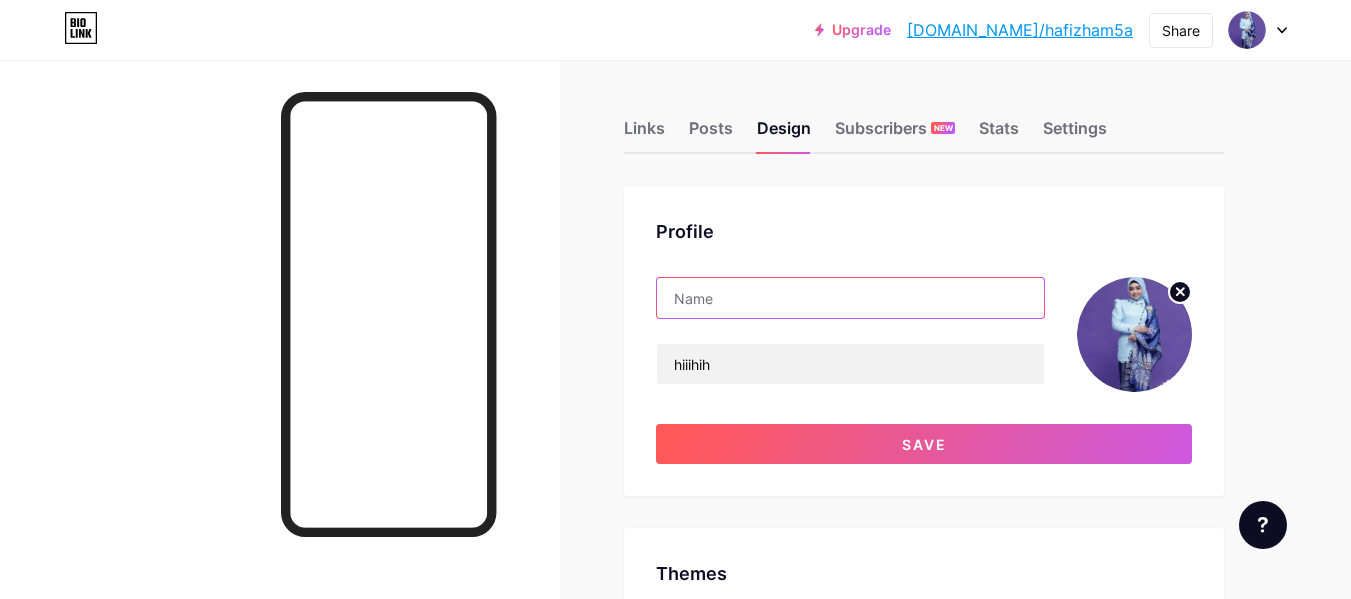 type on "L" 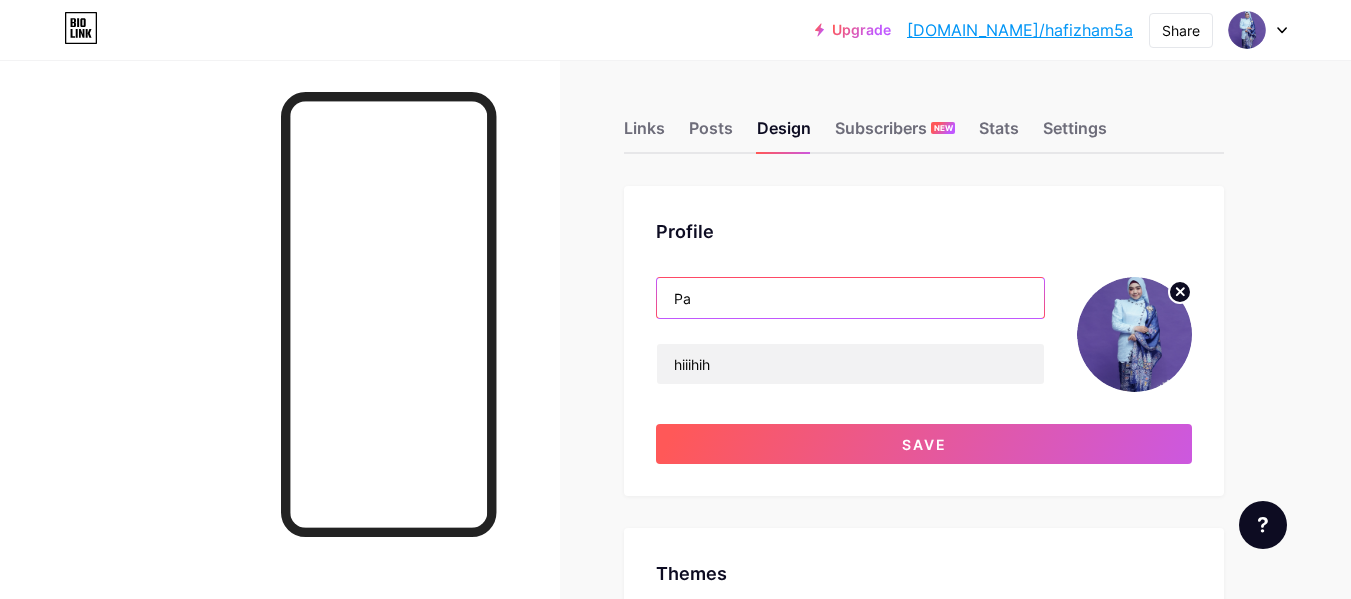 type on "P" 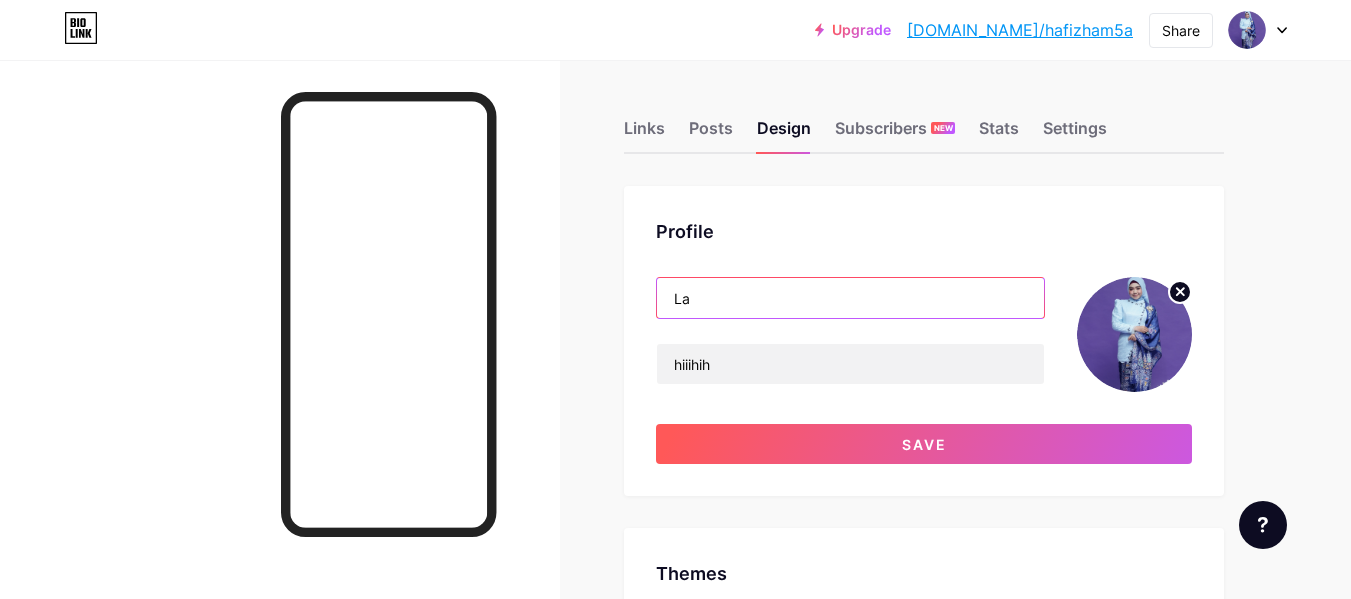 type on "L" 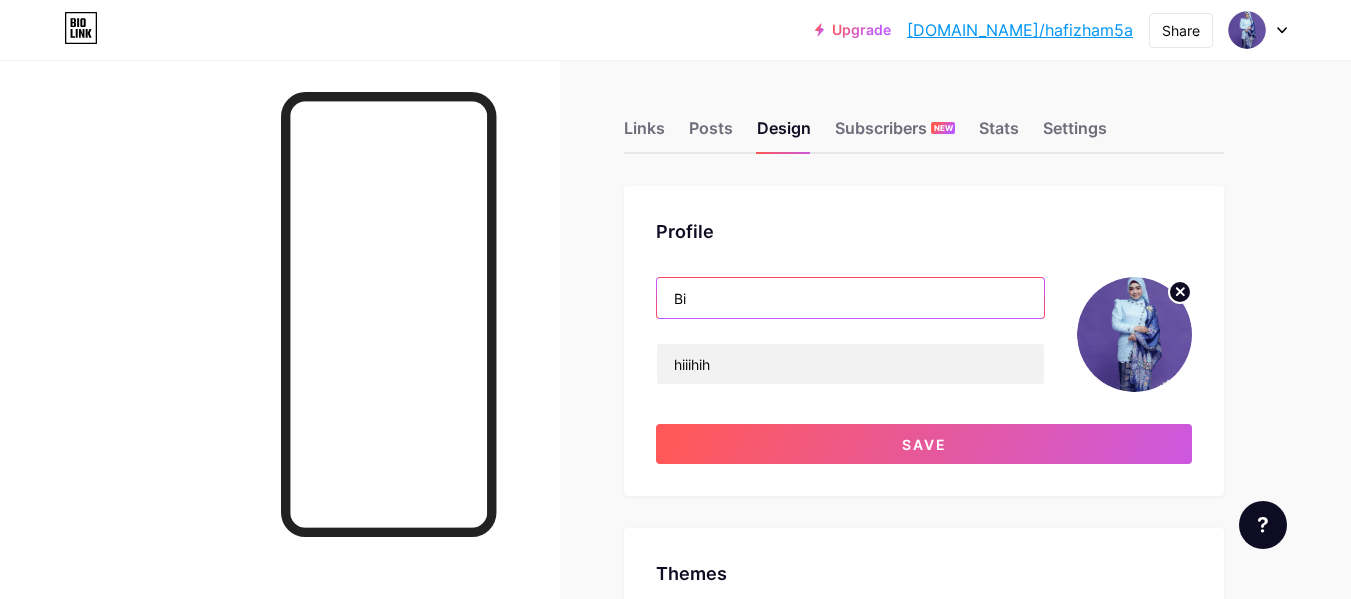 type on "B" 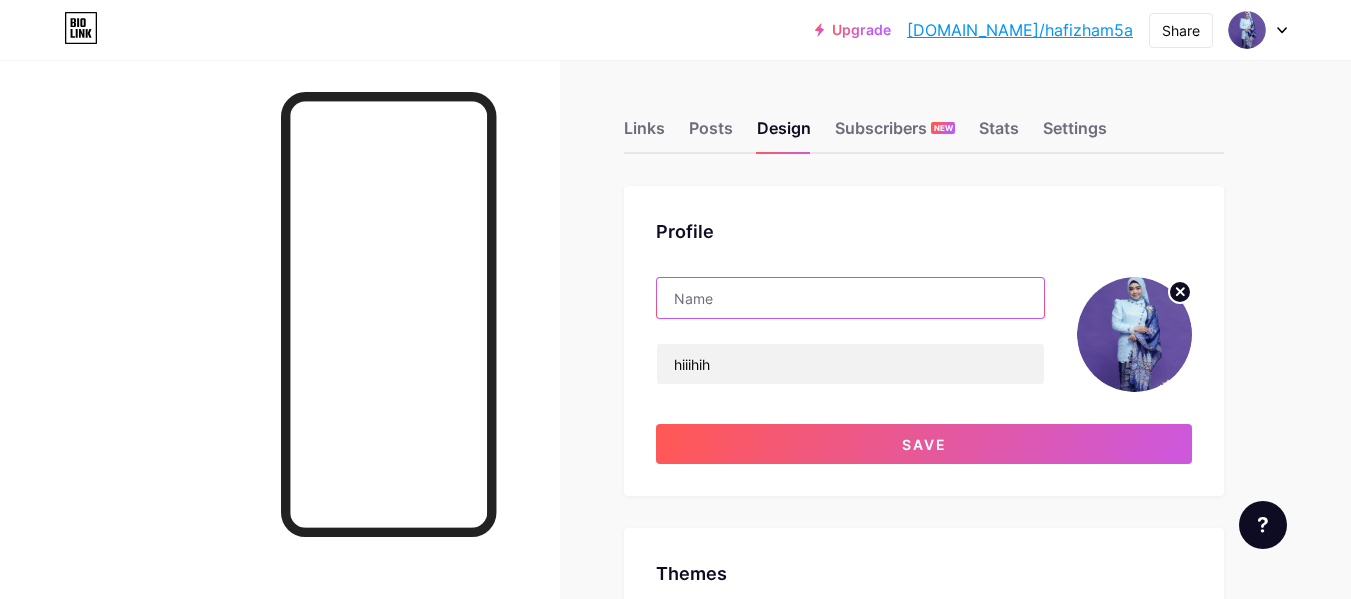 type on "D" 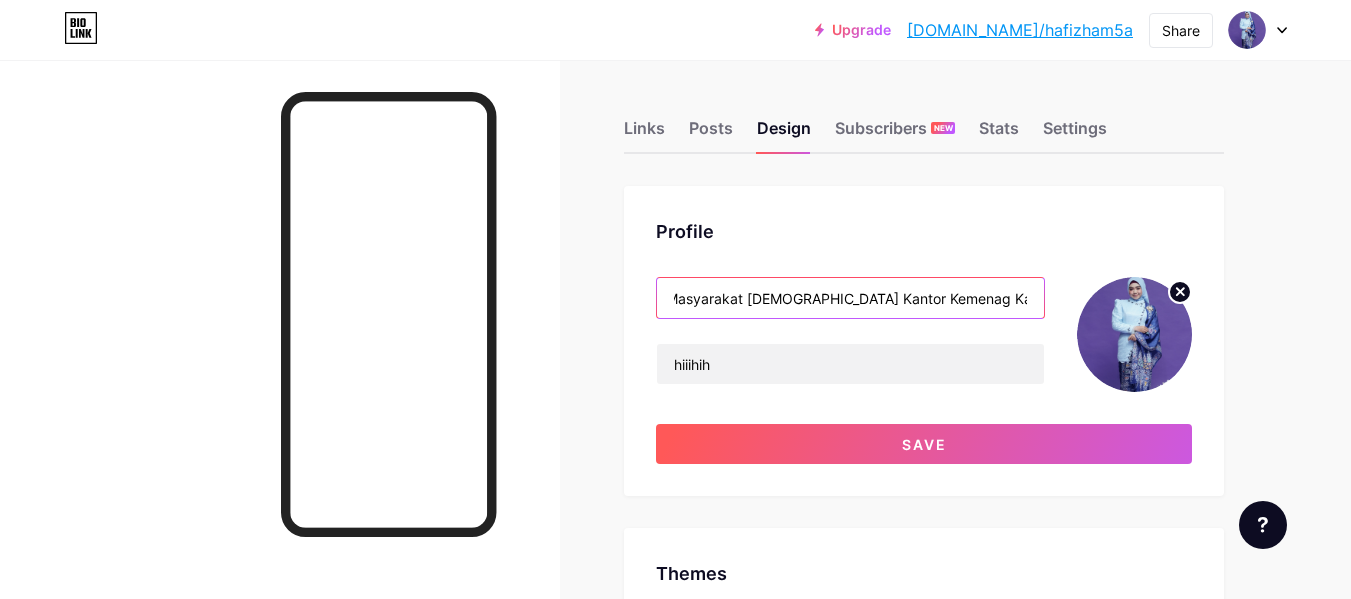 scroll, scrollTop: 0, scrollLeft: 131, axis: horizontal 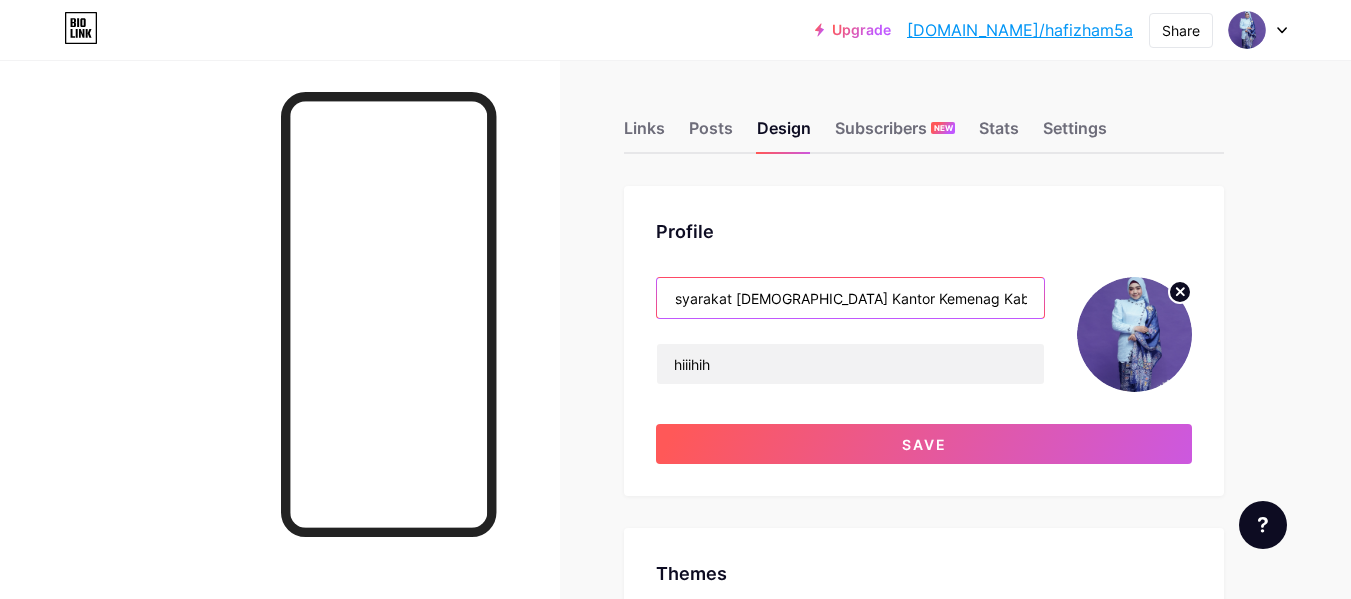 type on "Seksi Bimbingan Masyarakat [DEMOGRAPHIC_DATA] Kantor Kemenag Kabupaten Bengkalis" 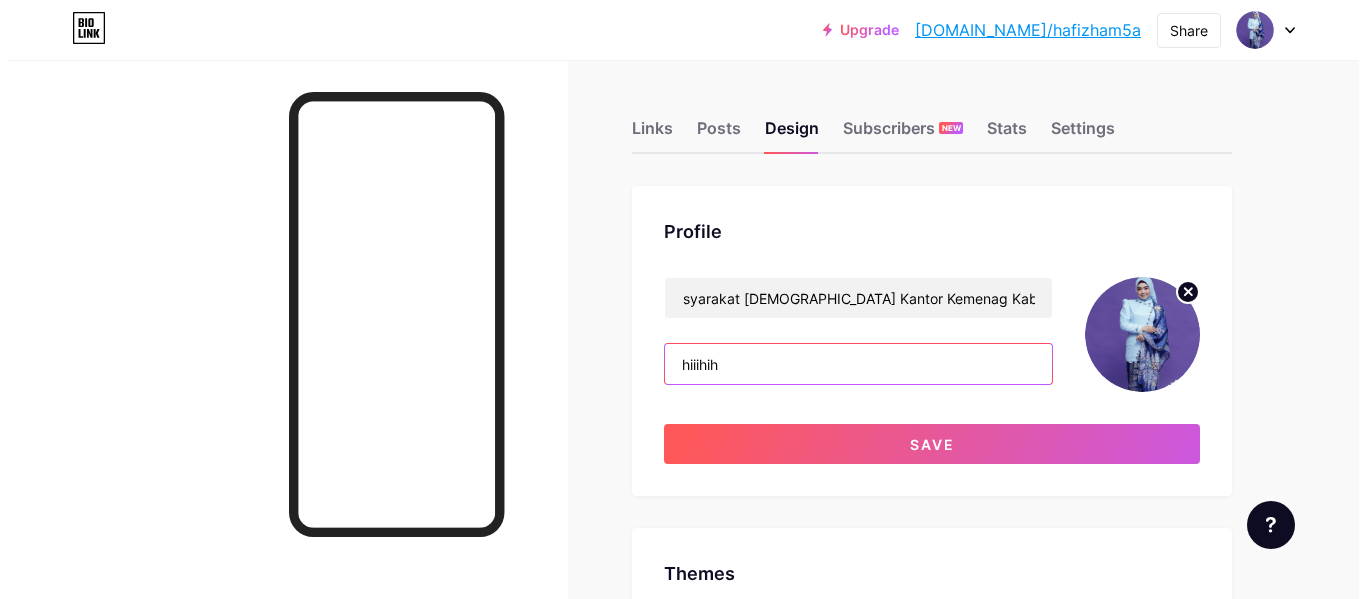 scroll, scrollTop: 0, scrollLeft: 0, axis: both 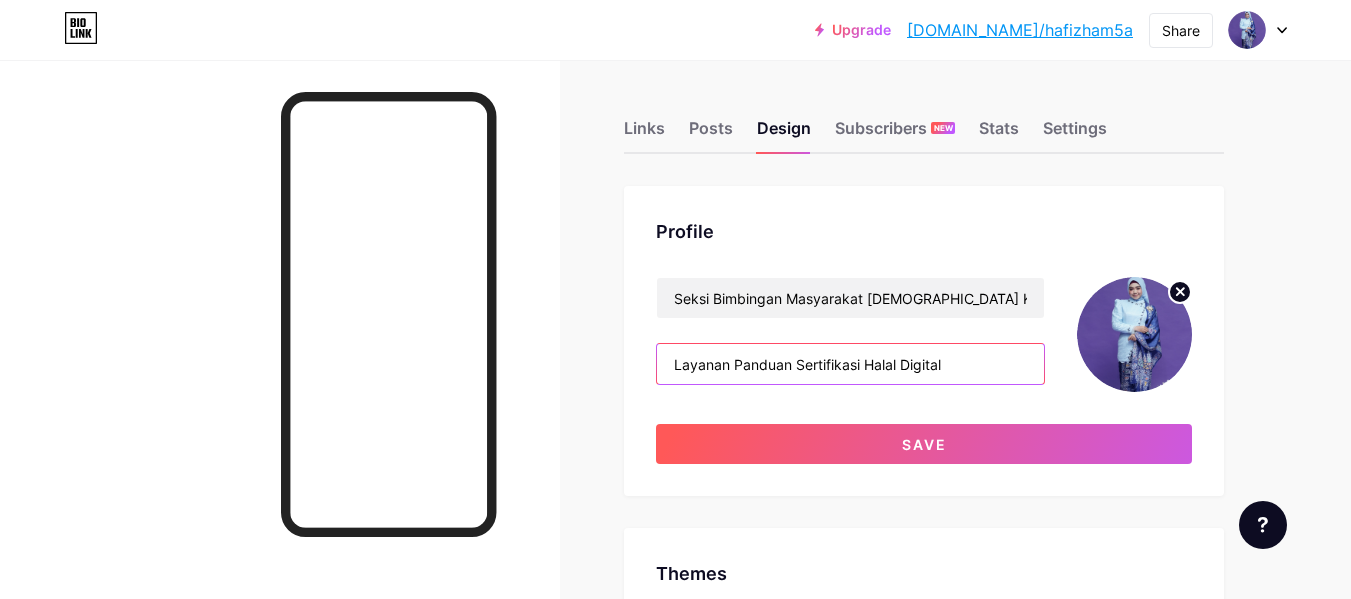 type on "Layanan Panduan Sertifikasi Halal Digital" 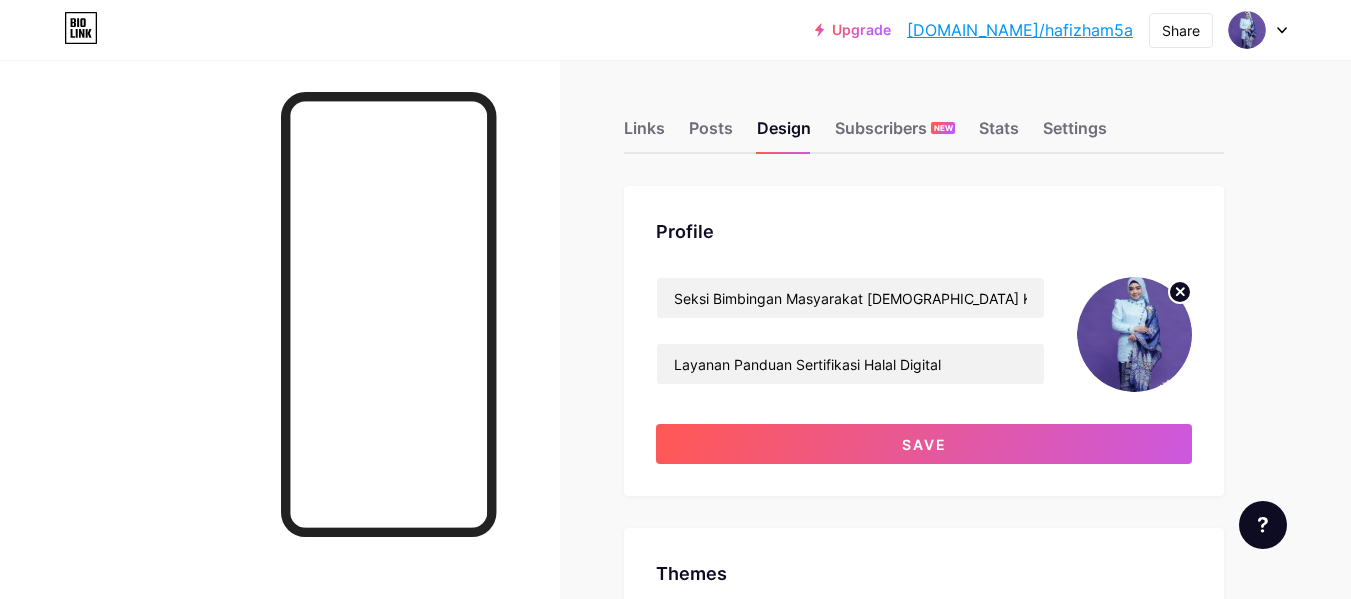 click at bounding box center [1134, 334] 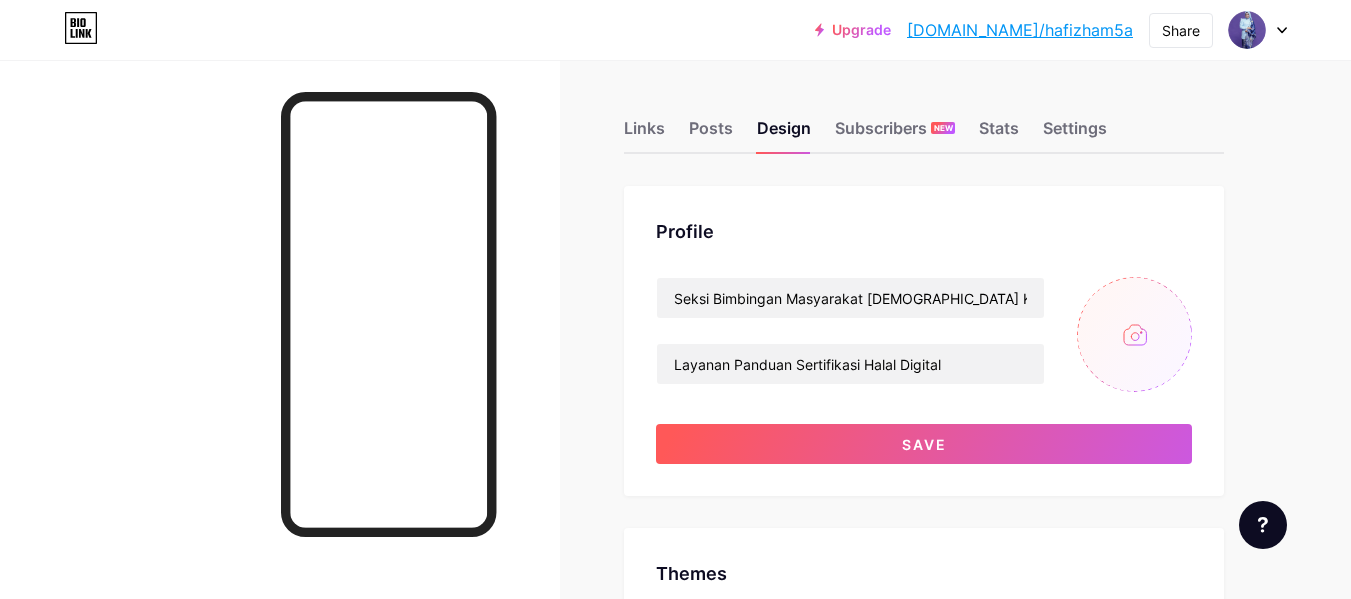 click at bounding box center [1134, 334] 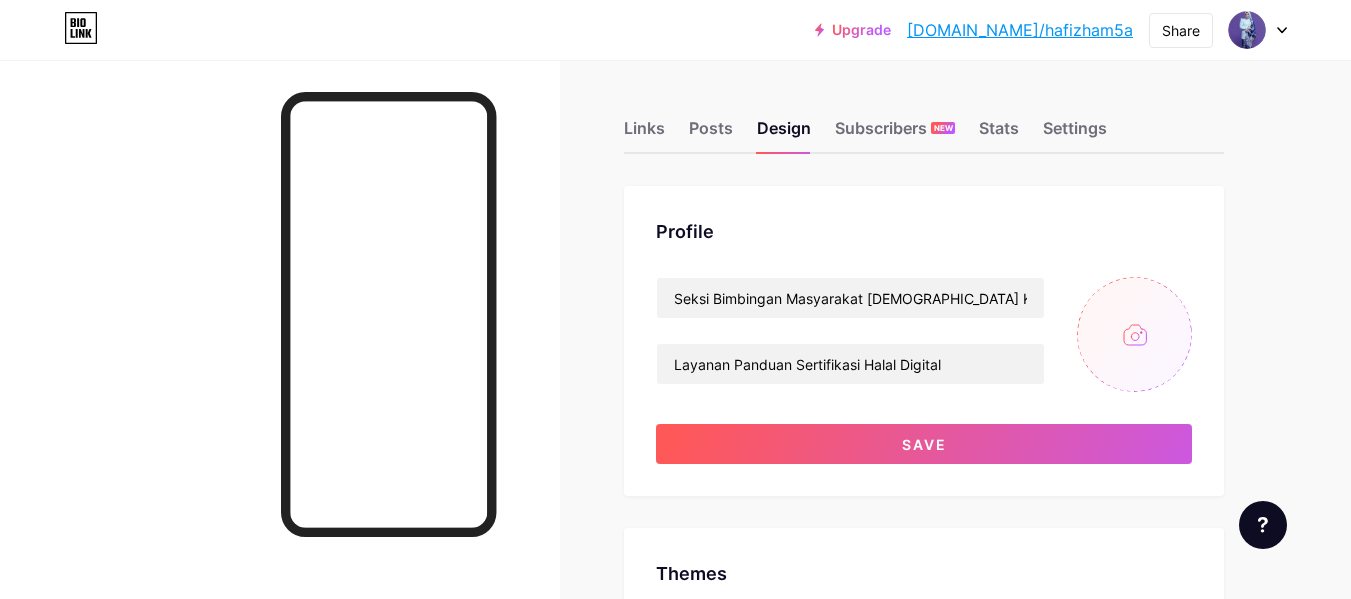 type on "C:\fakepath\logo kemenag.png" 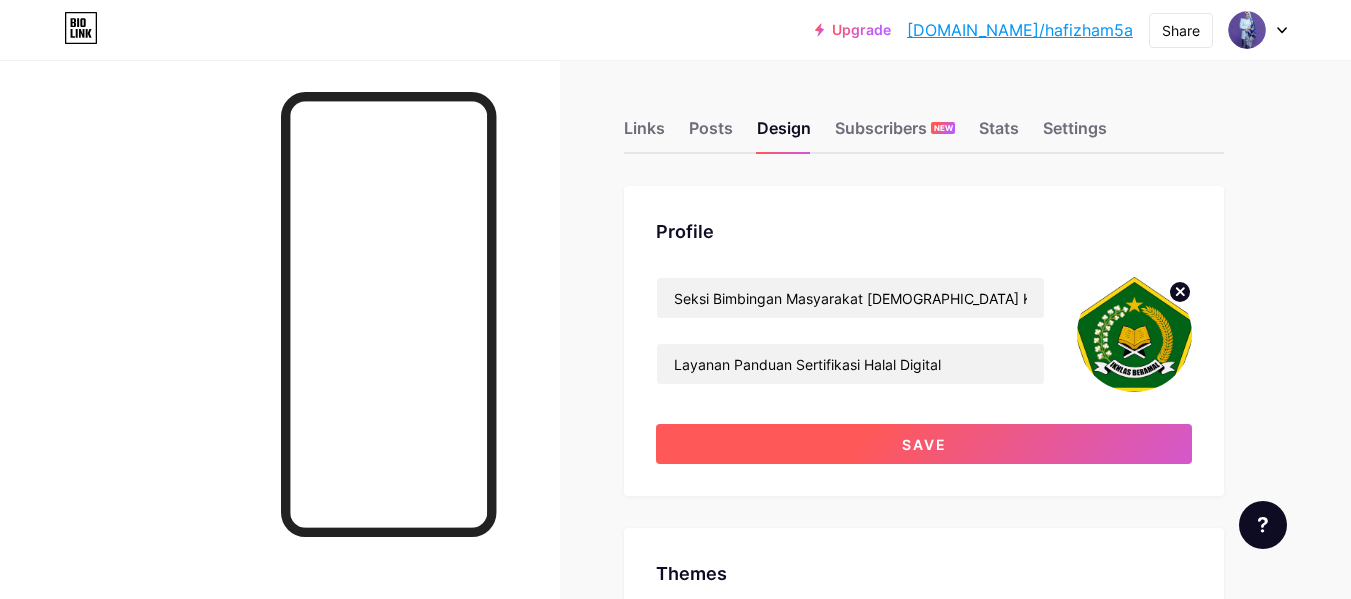 click on "Save" at bounding box center [924, 444] 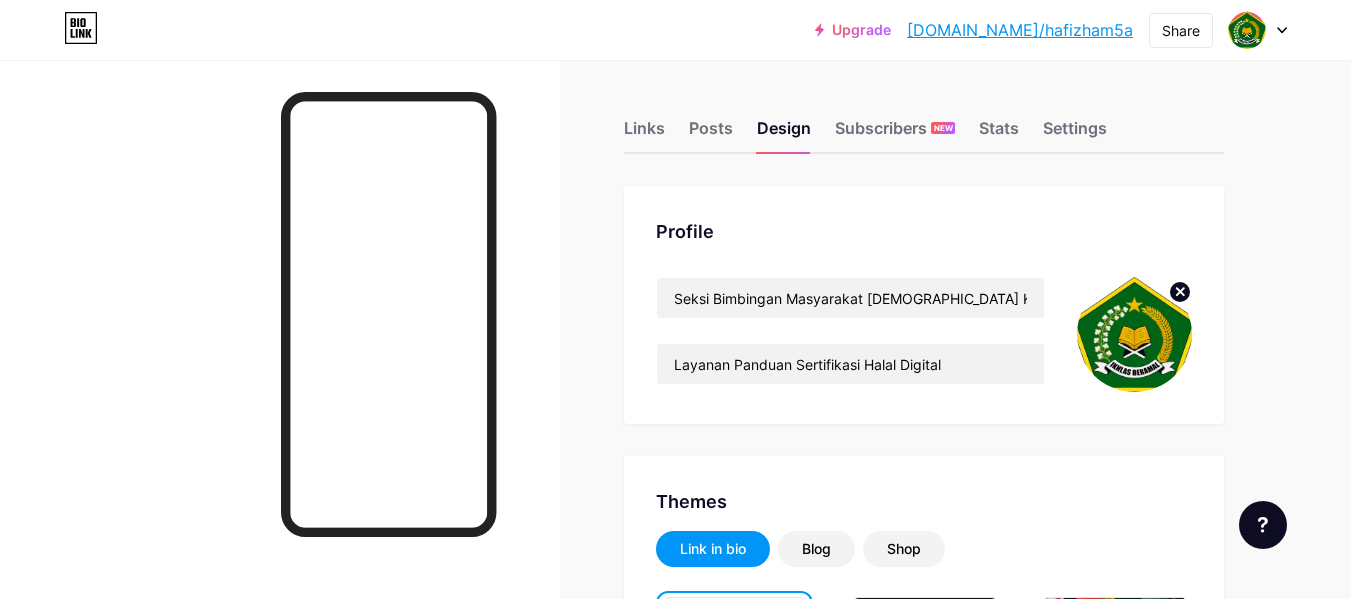 click at bounding box center (1134, 334) 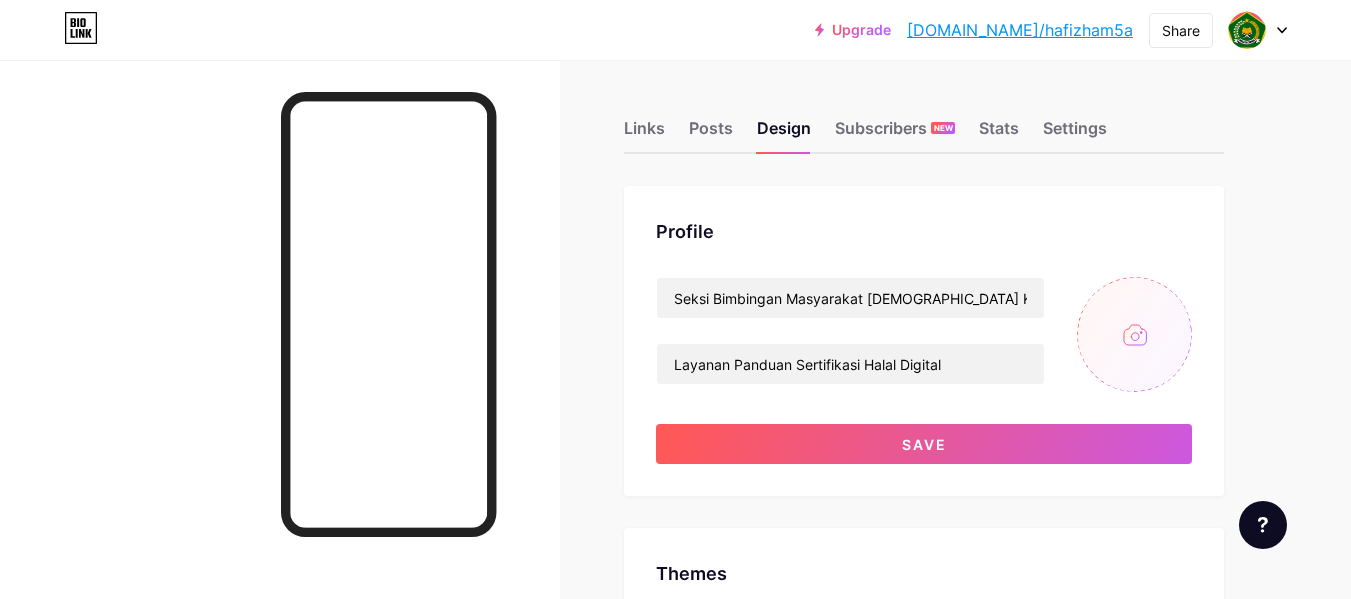 click at bounding box center [1134, 334] 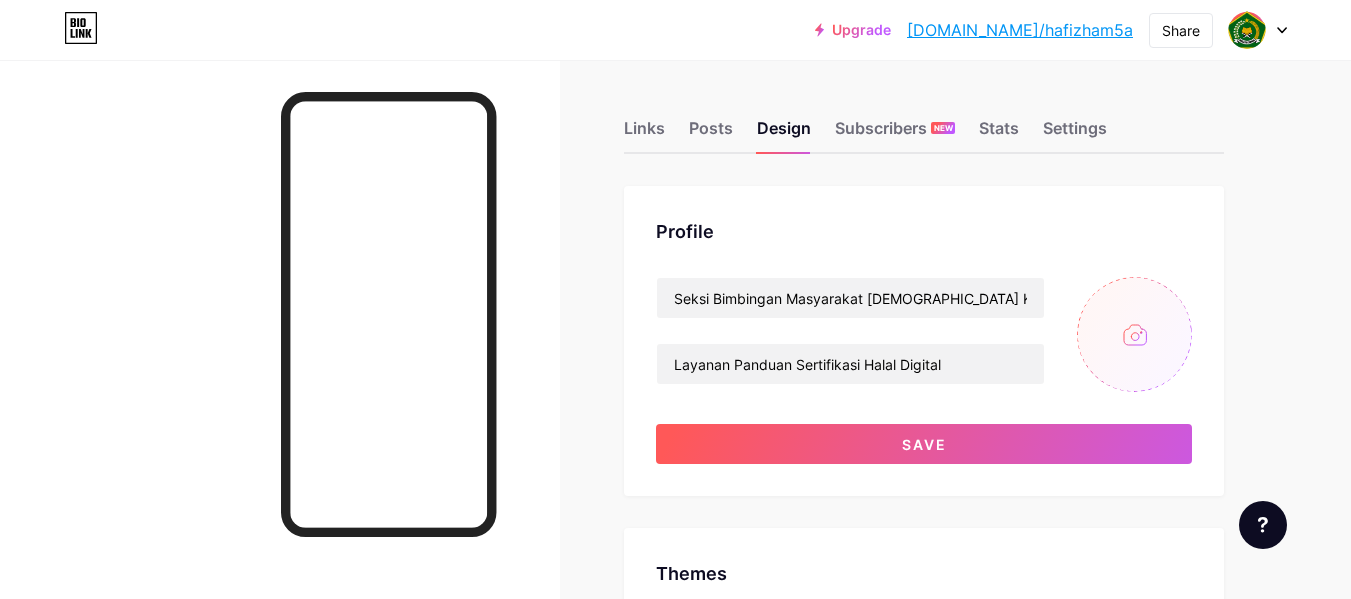 click at bounding box center (1134, 334) 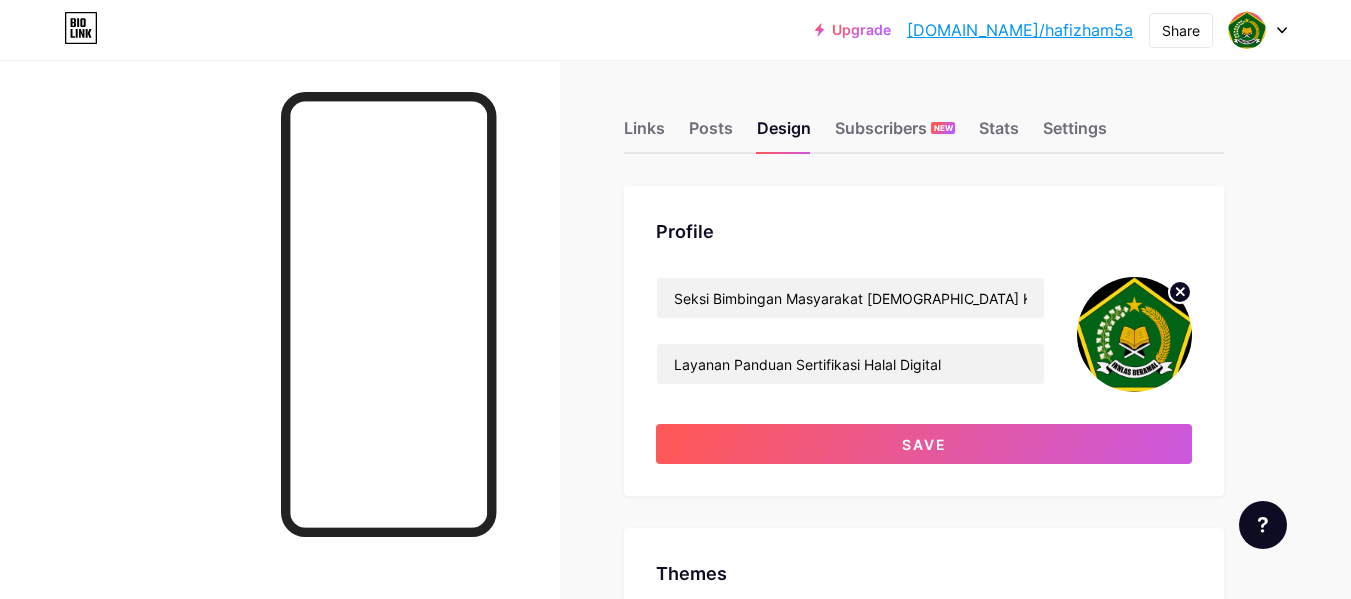 click 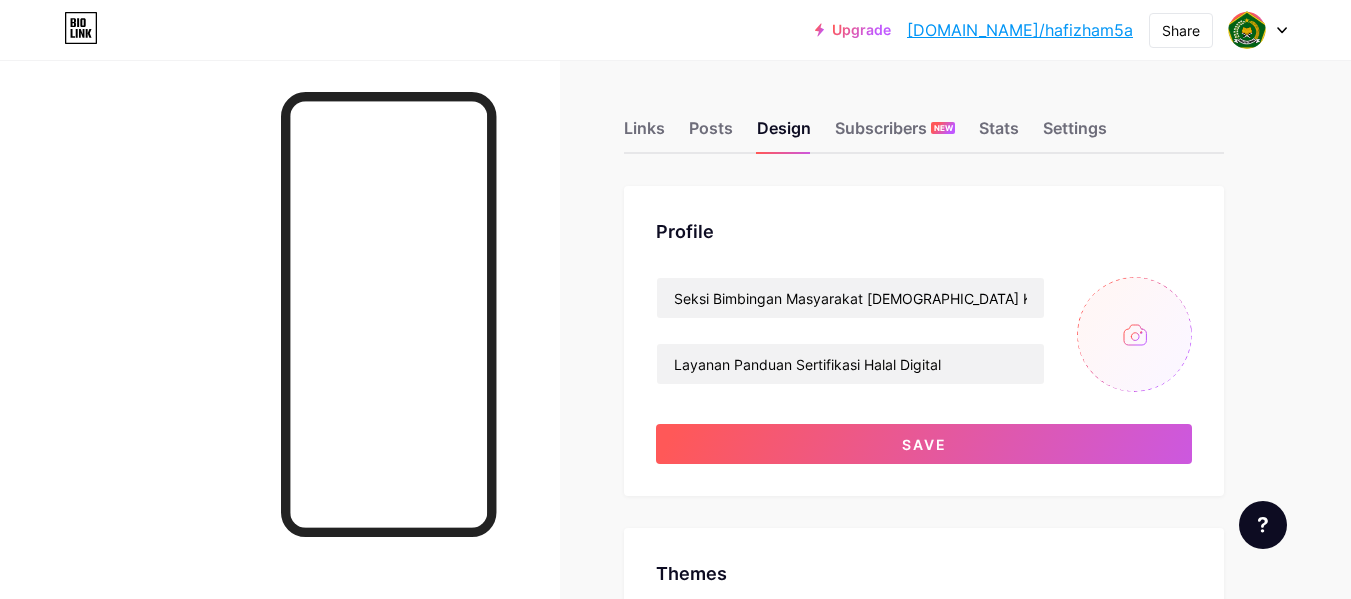 click at bounding box center [1134, 334] 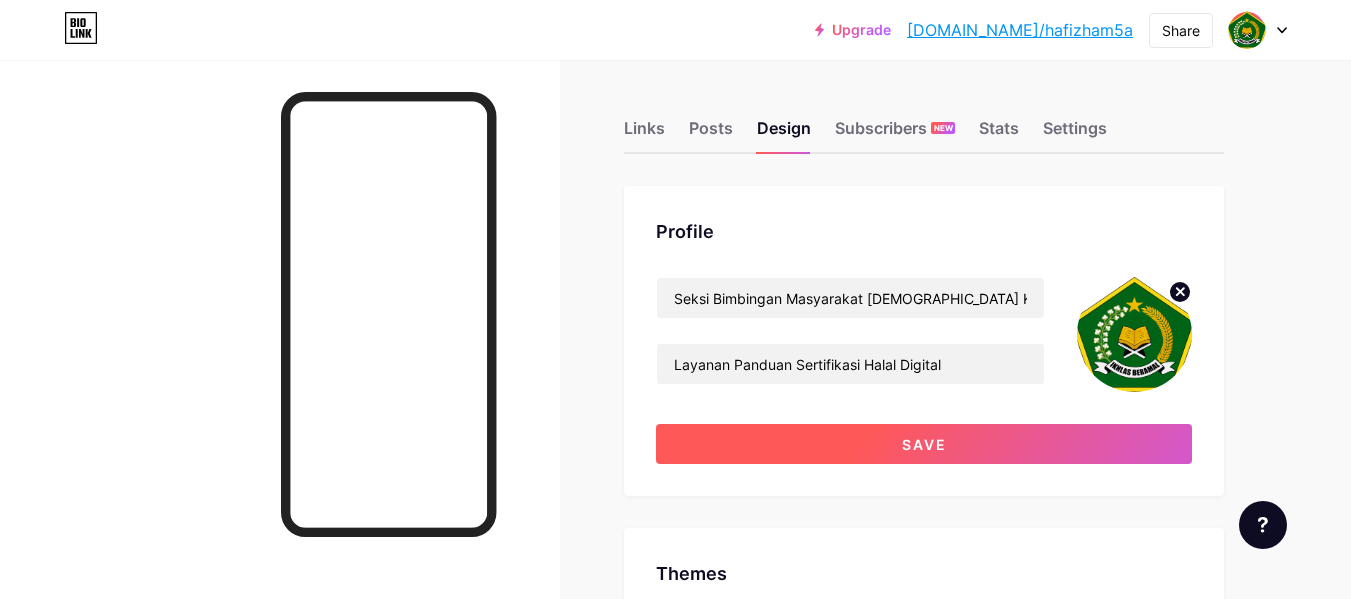 click on "Save" at bounding box center [924, 444] 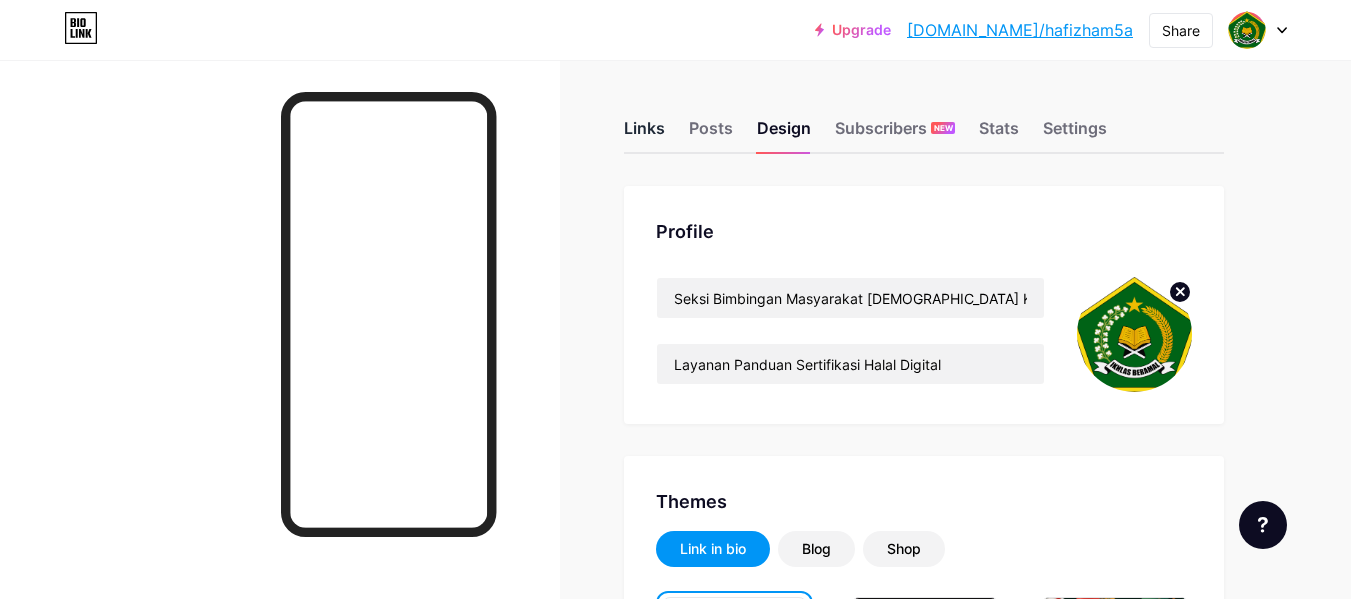 click on "Links" at bounding box center [644, 134] 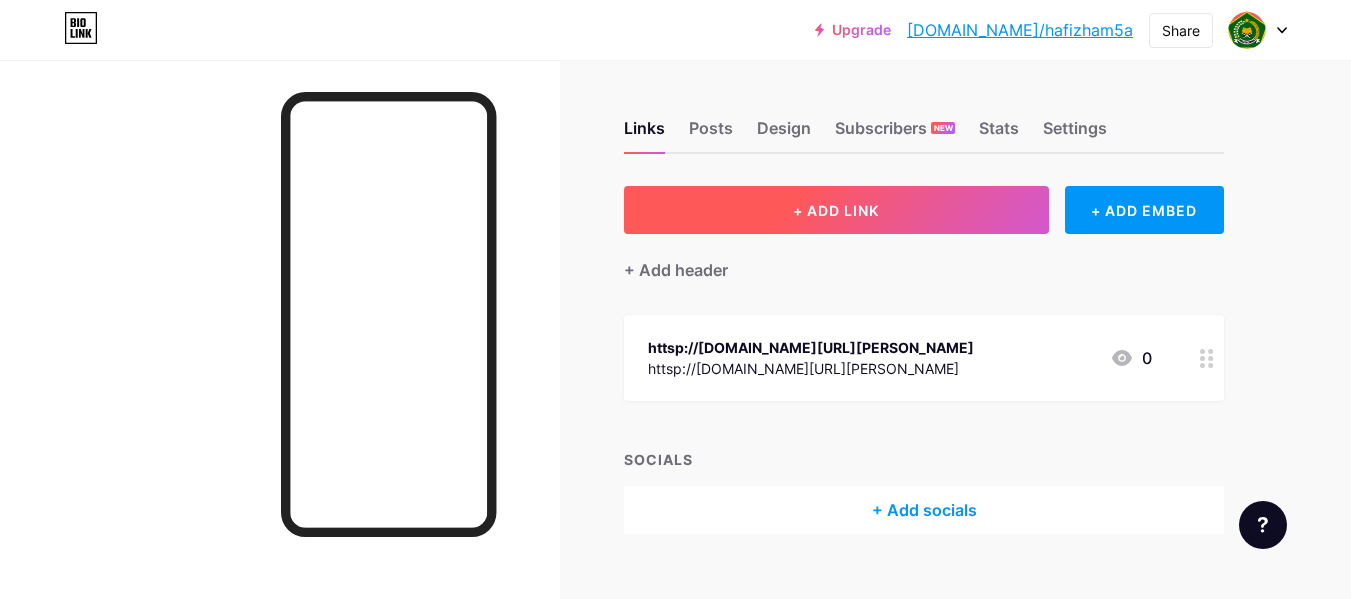 click on "+ ADD LINK" at bounding box center [836, 210] 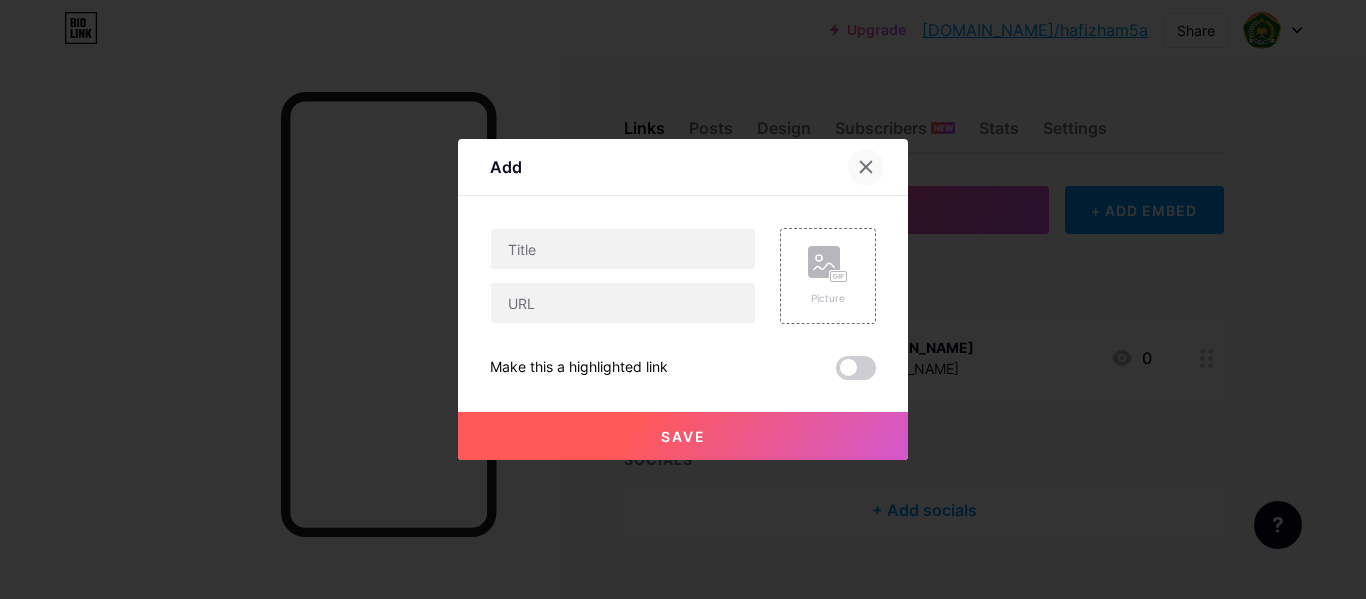 click 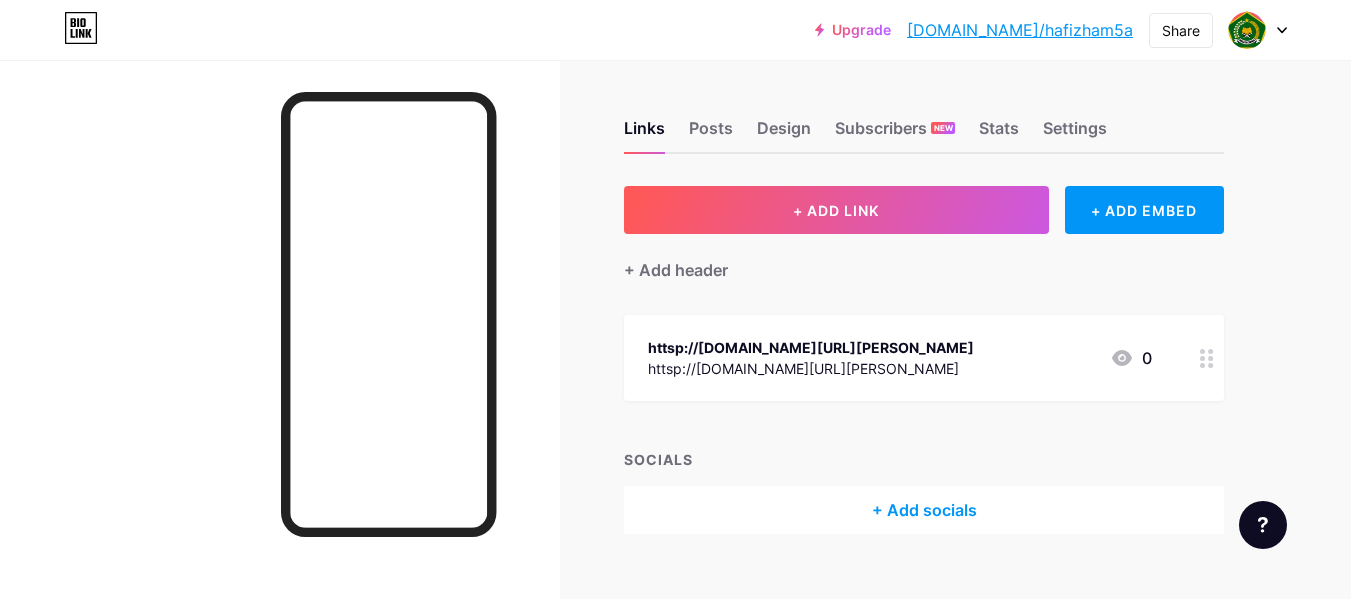 click 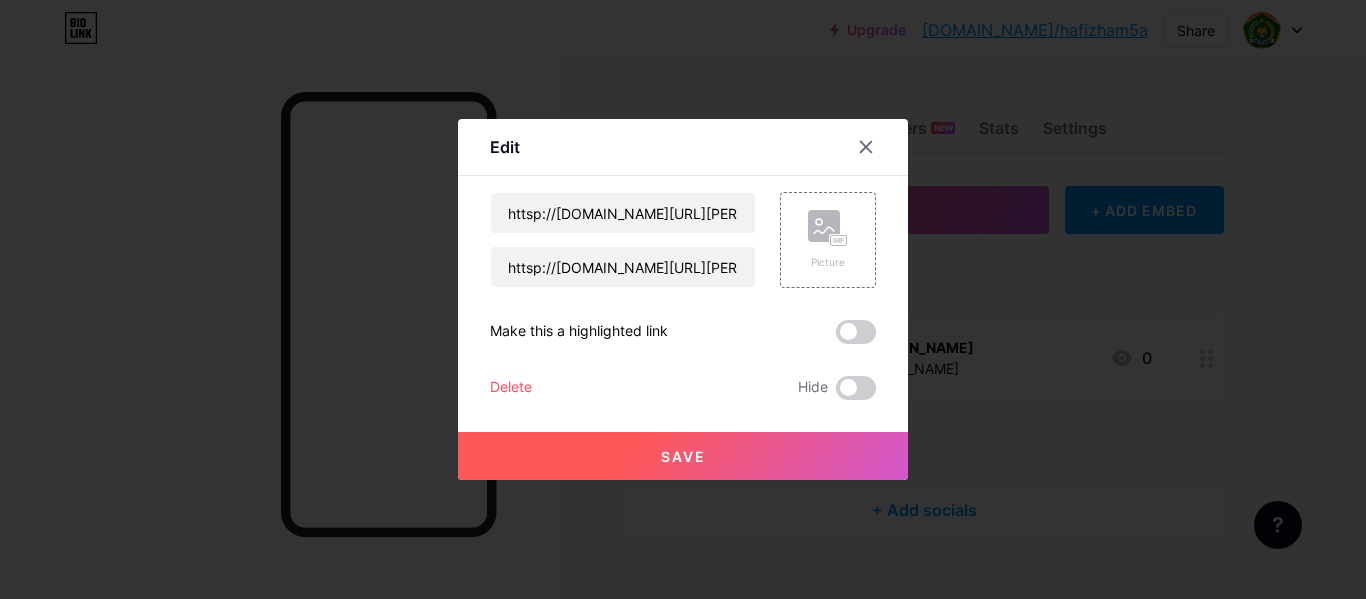 click on "Delete" at bounding box center (511, 388) 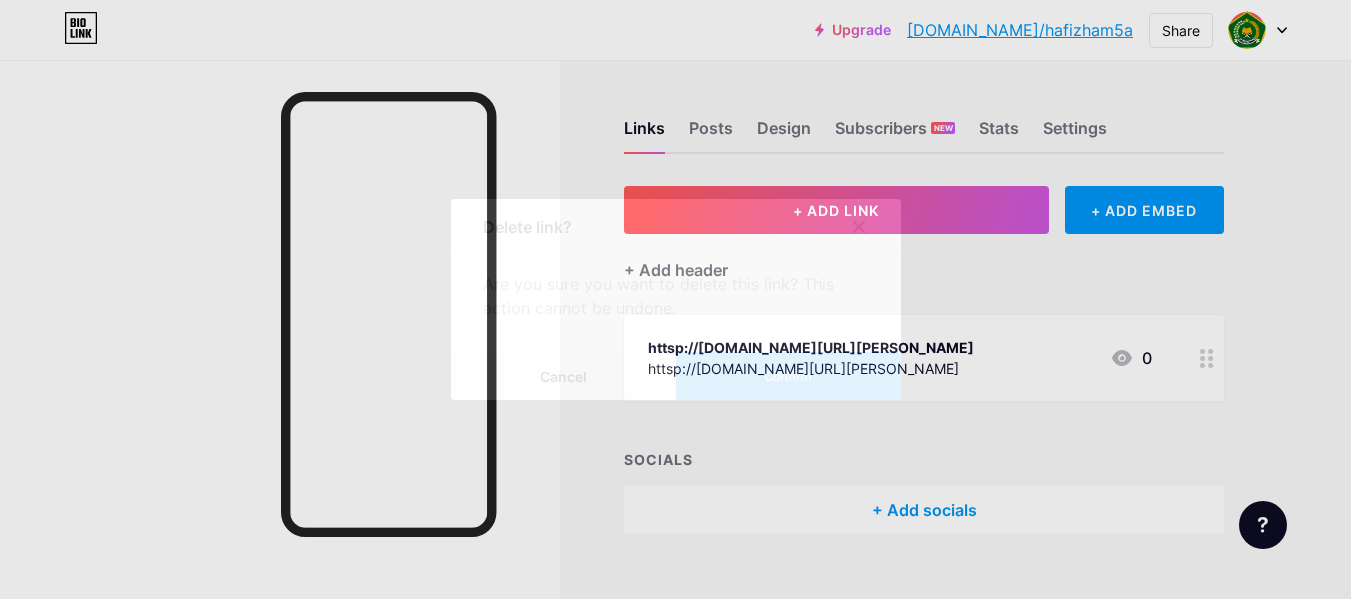 click on "Confirm" at bounding box center [788, 376] 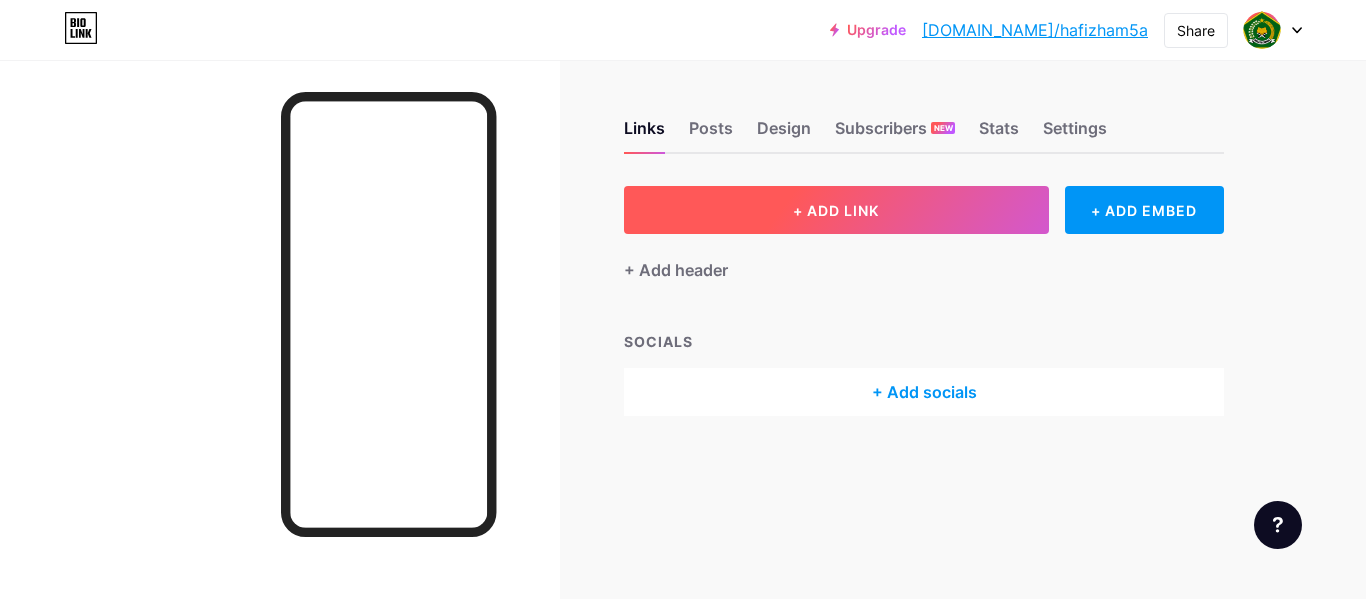 click on "+ ADD LINK" at bounding box center [836, 210] 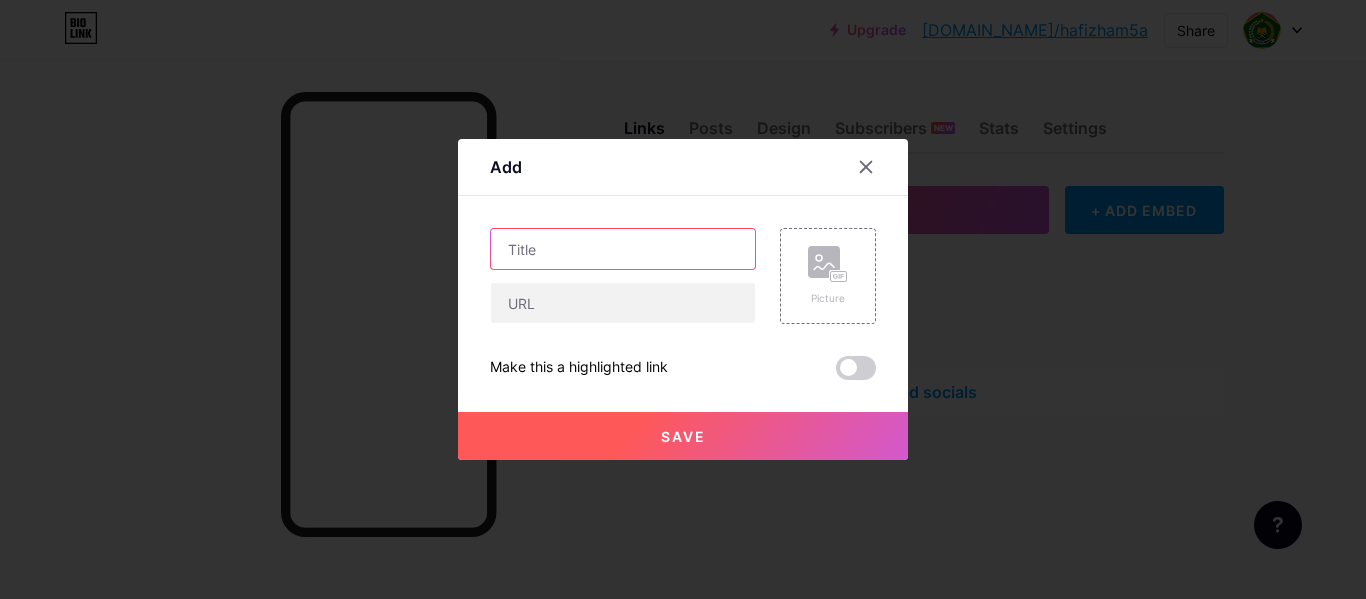 click at bounding box center [623, 249] 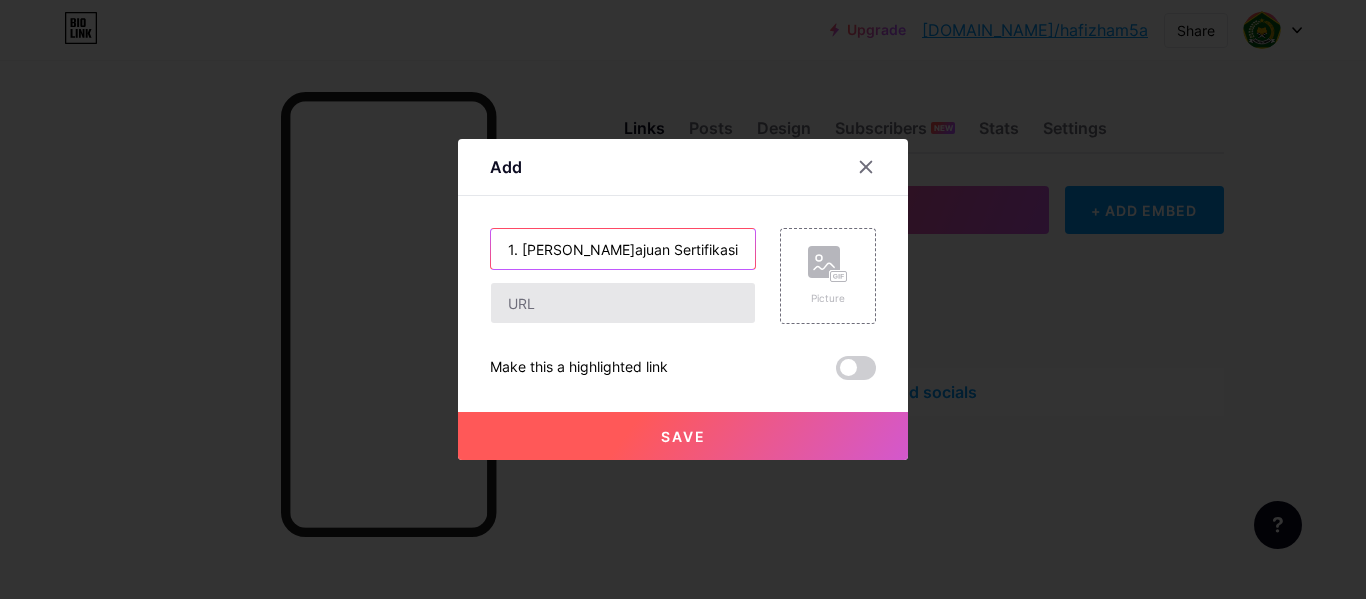 type on "1. [PERSON_NAME]ajuan Sertifikasi Halal" 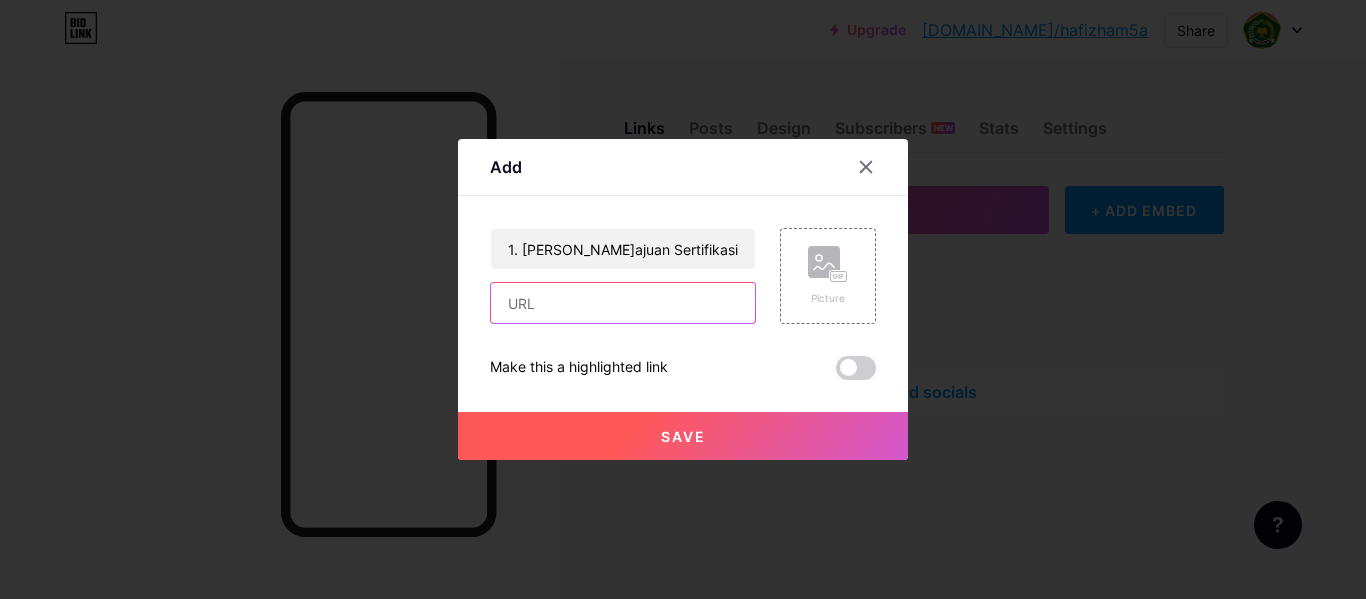 click at bounding box center [623, 303] 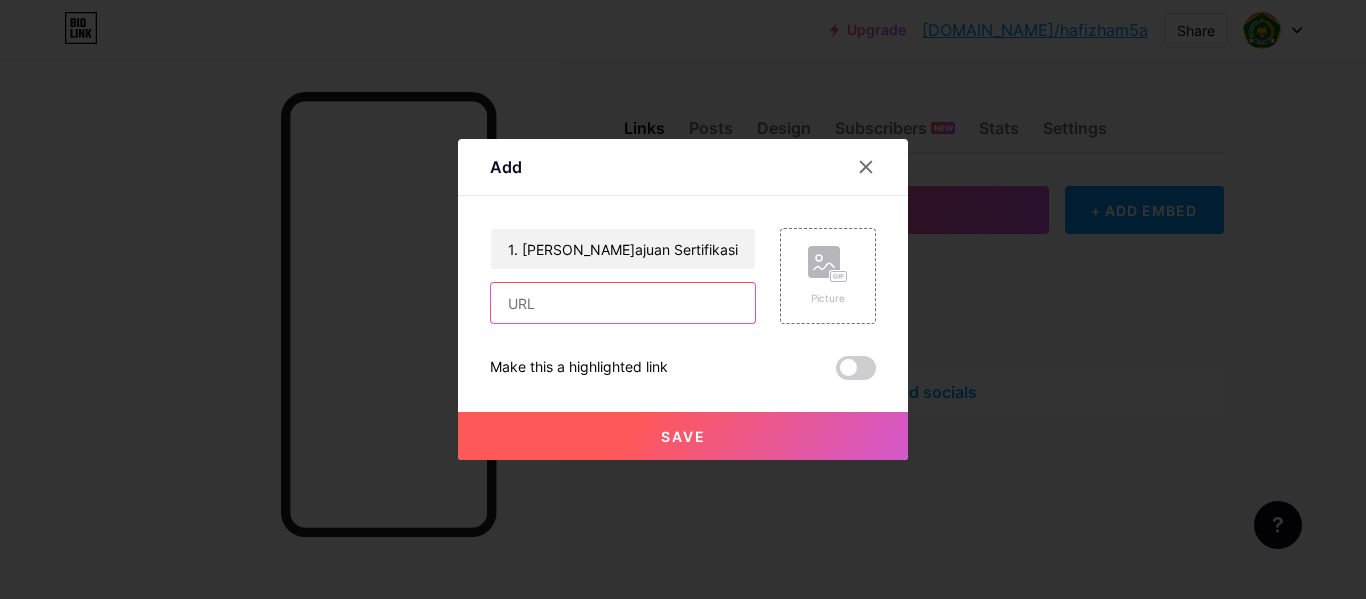 type on "[URL][DOMAIN_NAME]" 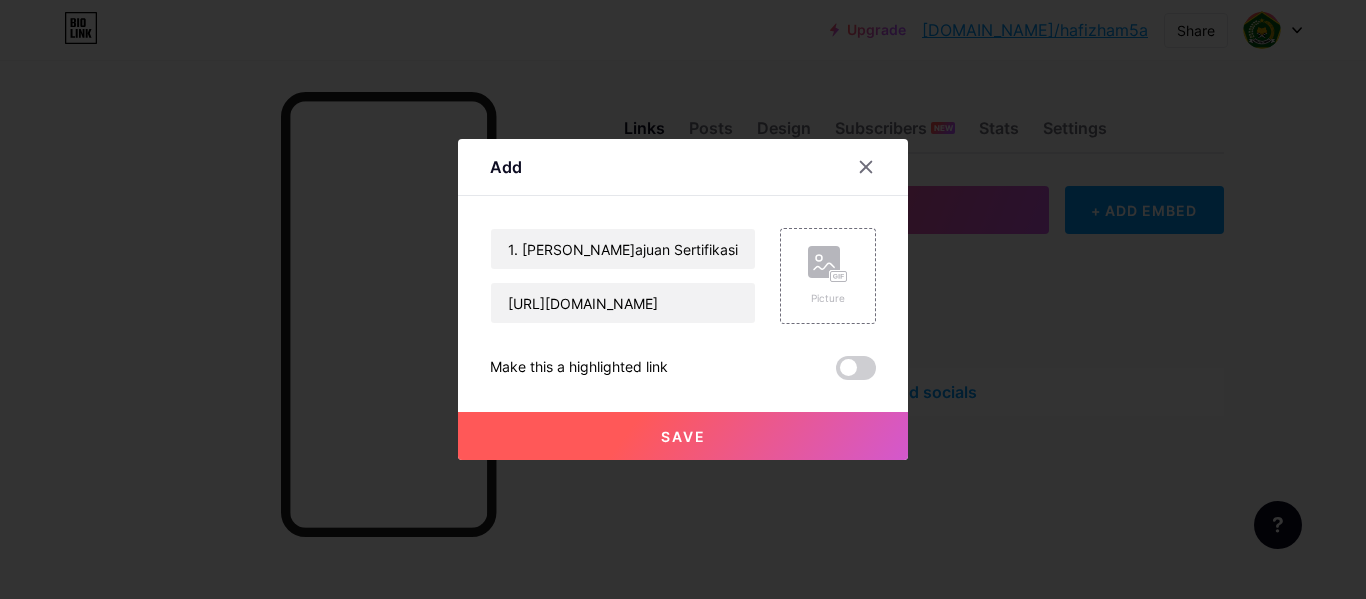 click on "Save" at bounding box center [683, 436] 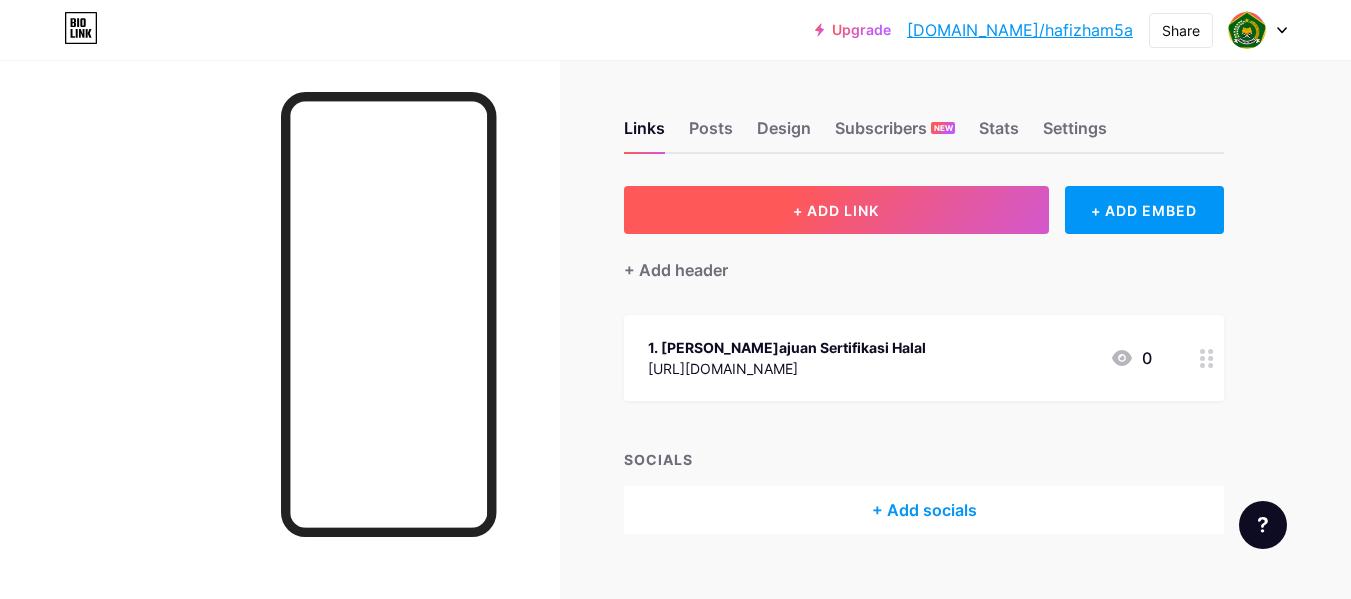 click on "+ ADD LINK" at bounding box center [836, 210] 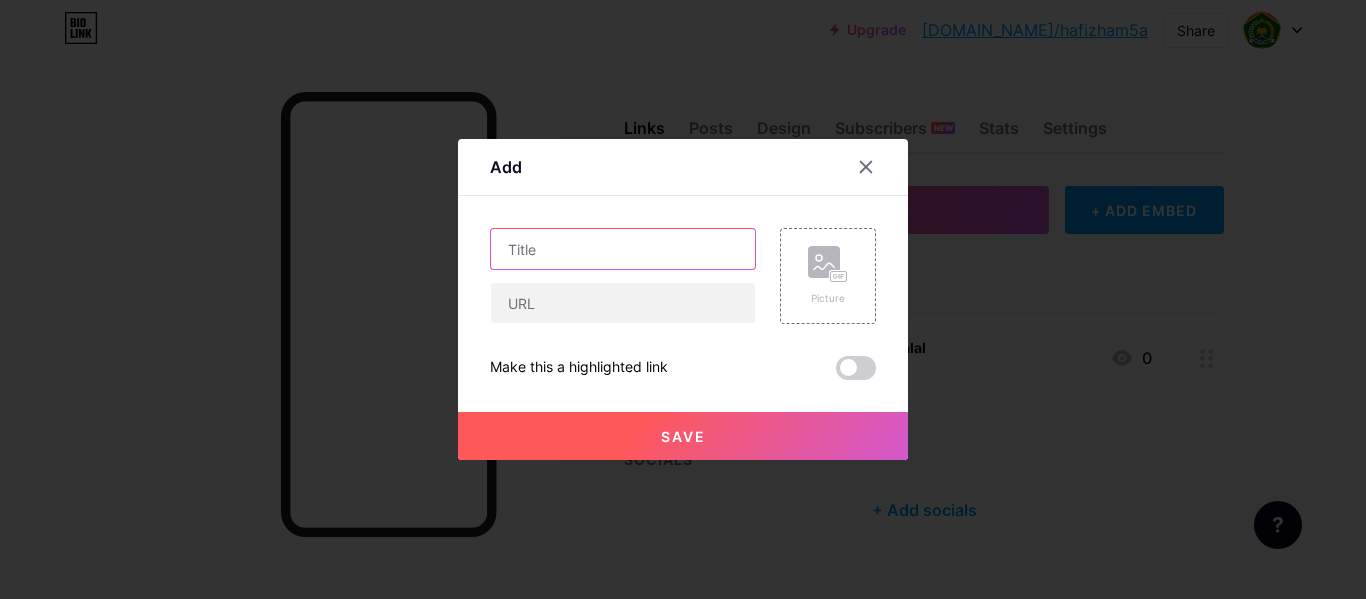 click at bounding box center [623, 249] 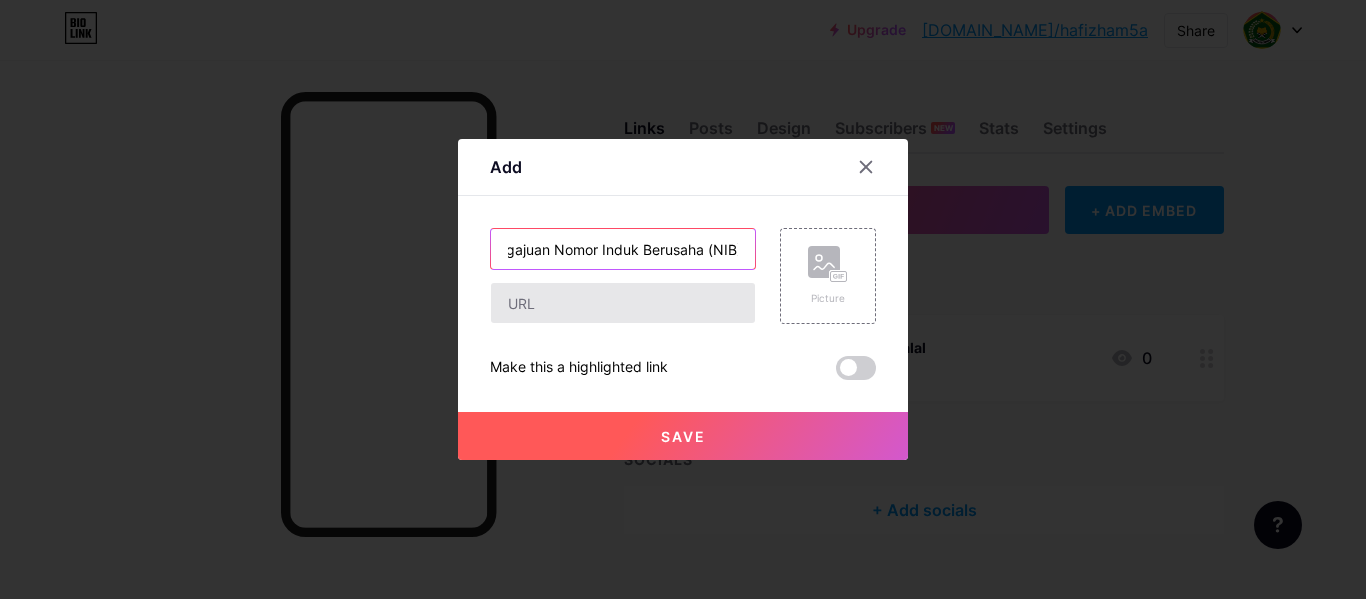 scroll, scrollTop: 0, scrollLeft: 48, axis: horizontal 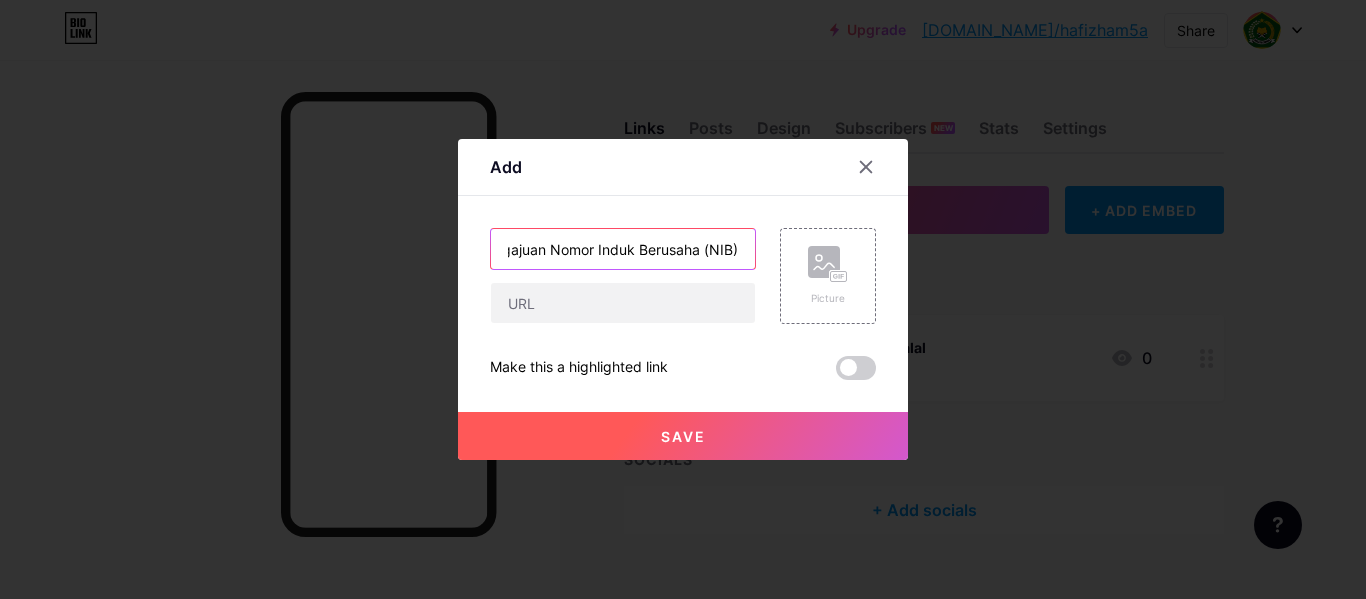 type on "2. Pengajuan Nomor Induk Berusaha (NIB)" 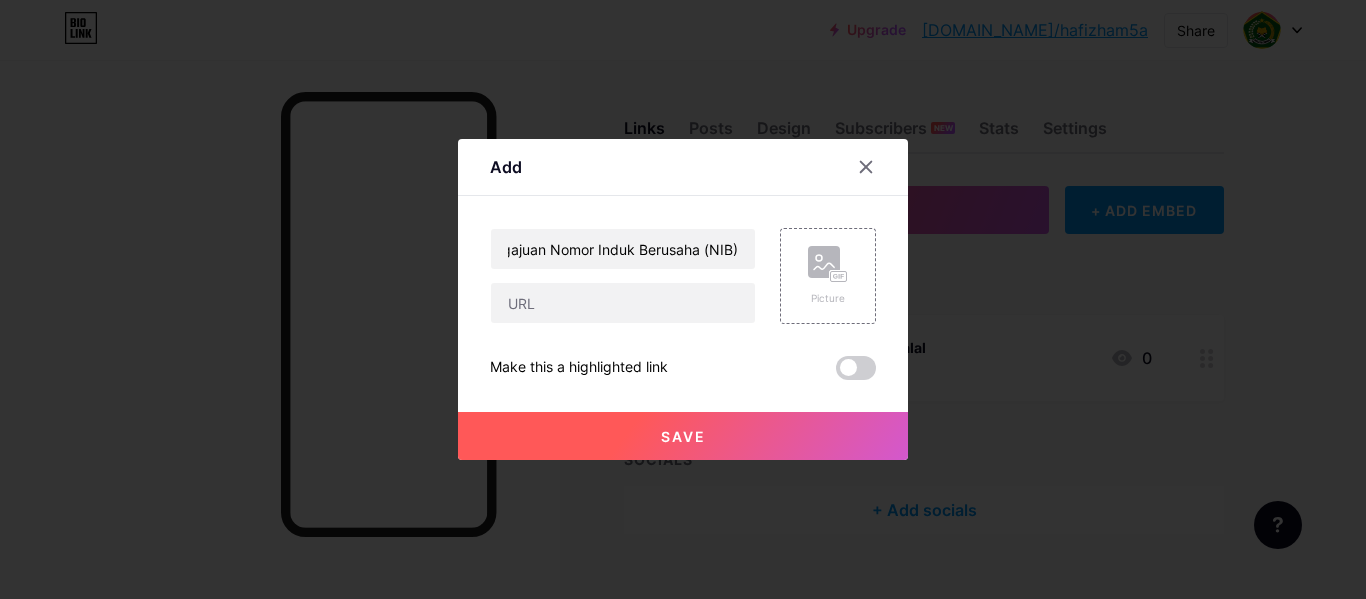 scroll, scrollTop: 0, scrollLeft: 0, axis: both 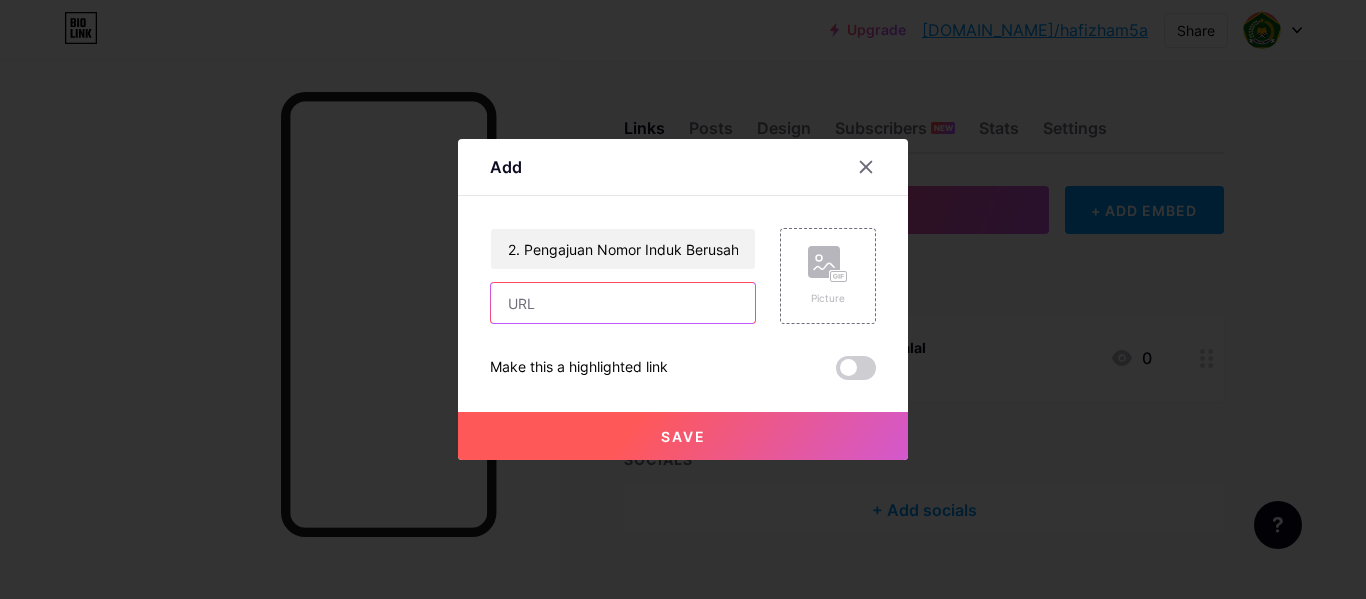 click at bounding box center (623, 303) 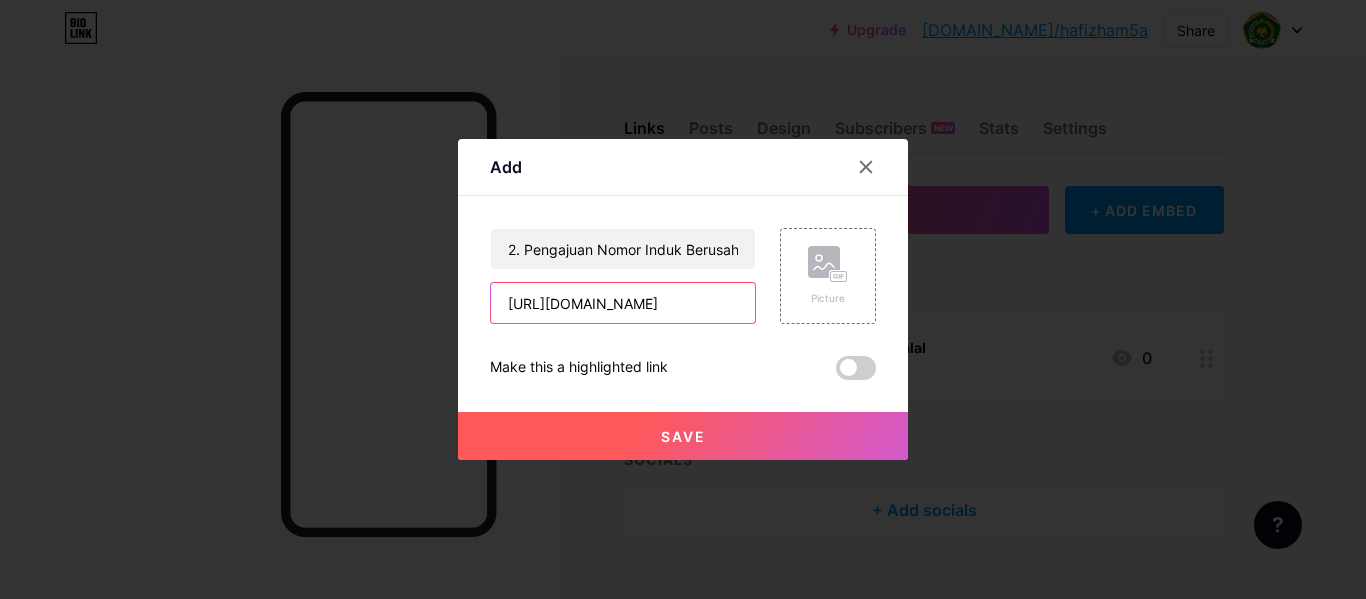 type on "[URL][DOMAIN_NAME]" 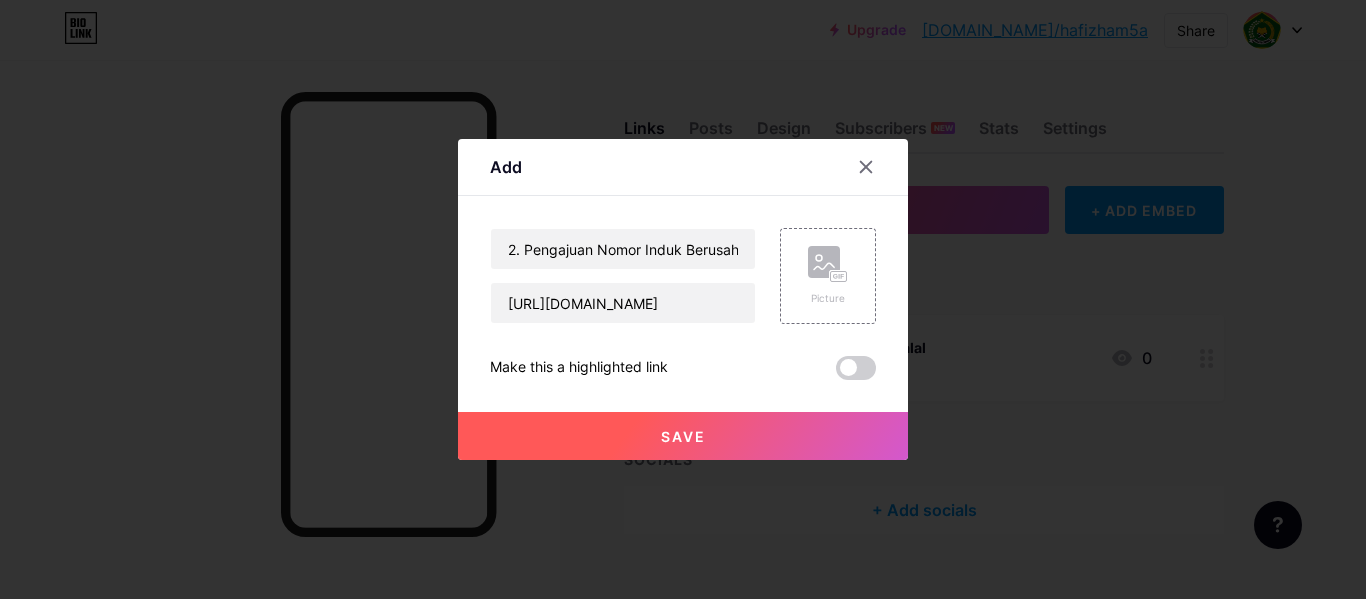 click on "Save" at bounding box center [683, 436] 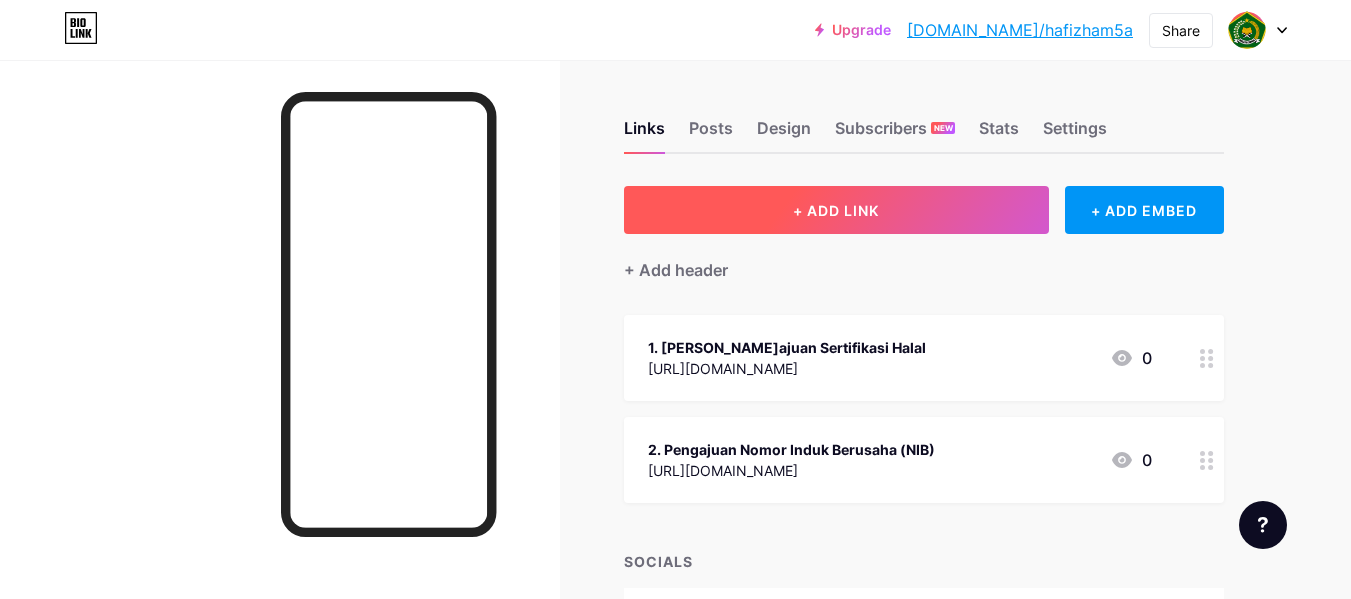 click on "+ ADD LINK" at bounding box center (836, 210) 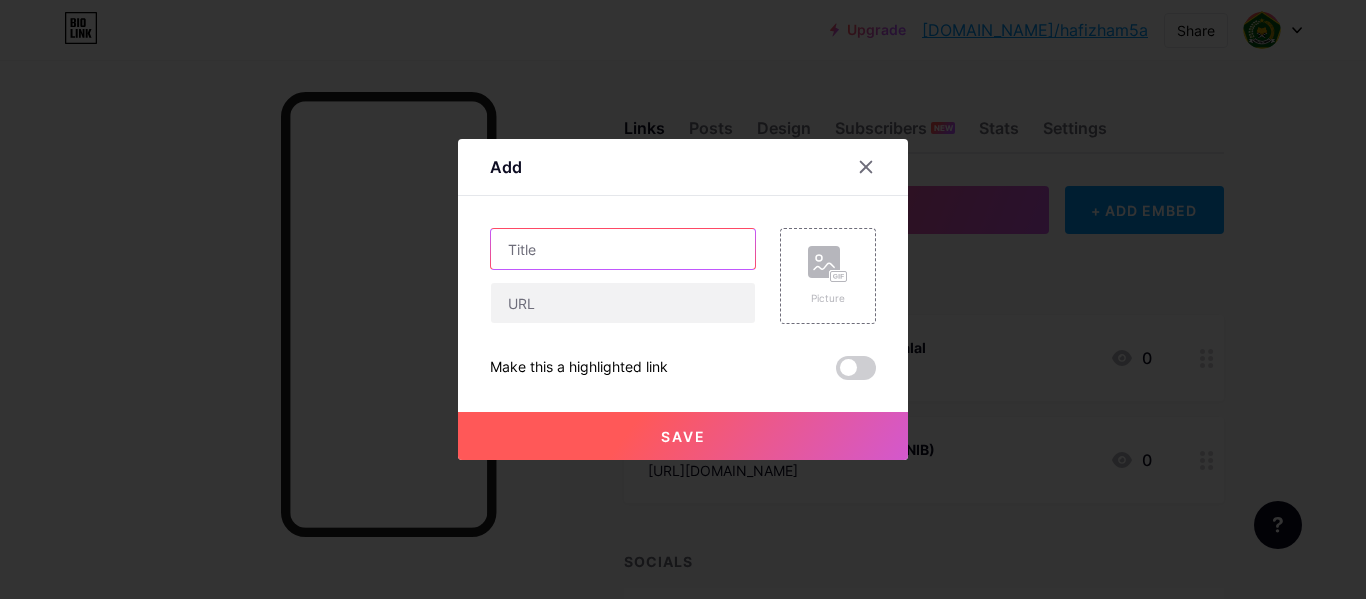 click at bounding box center (623, 249) 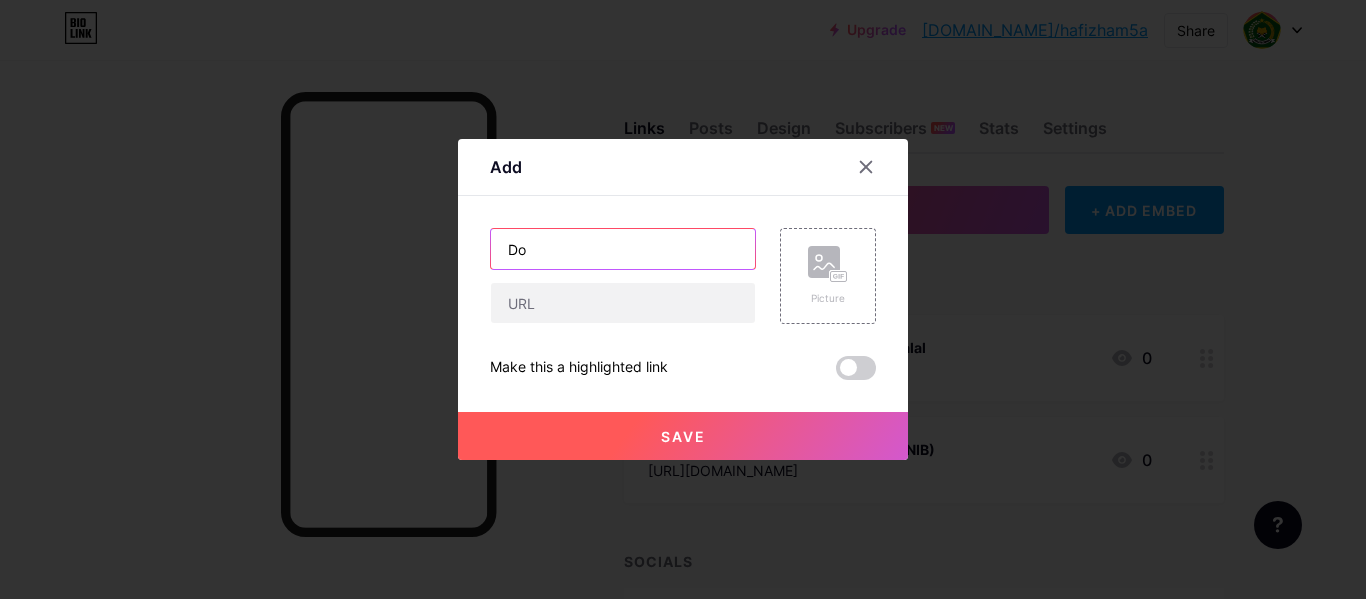 type on "D" 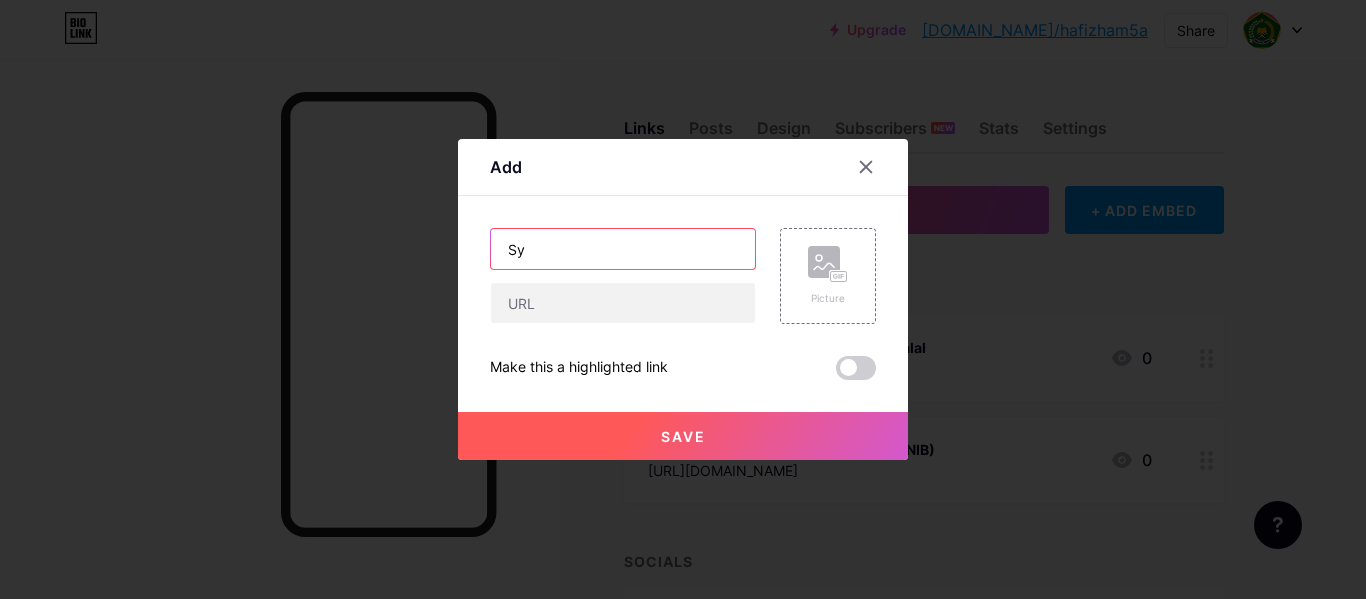 type on "S" 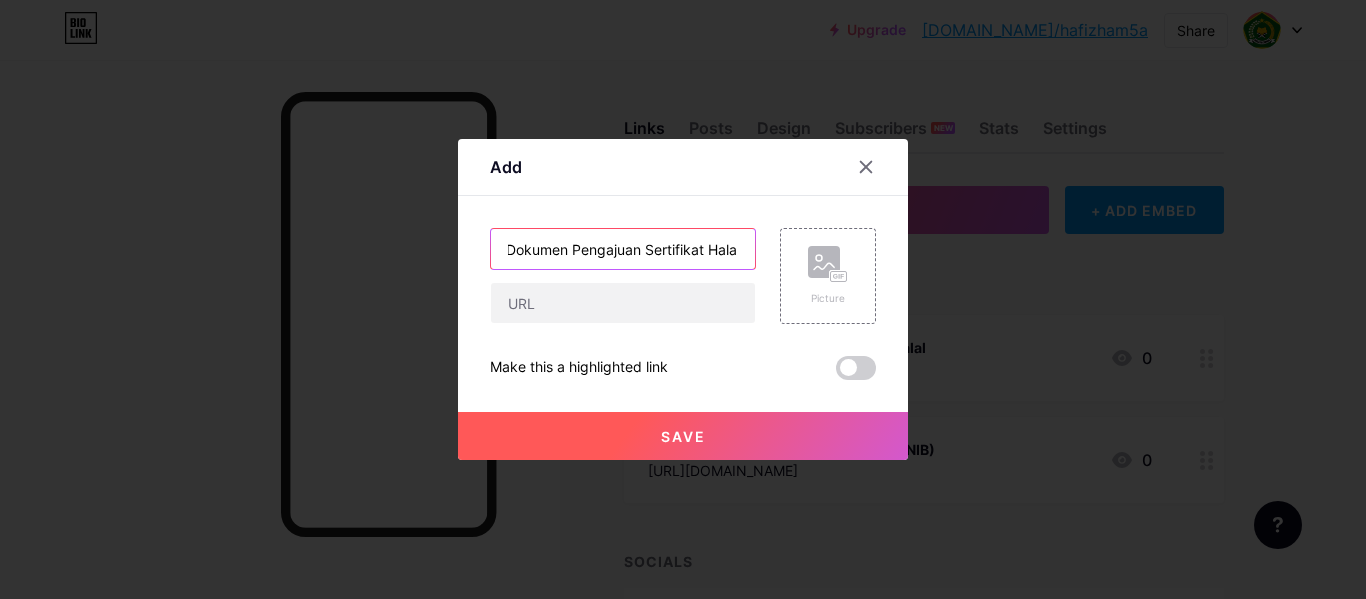 scroll, scrollTop: 0, scrollLeft: 69, axis: horizontal 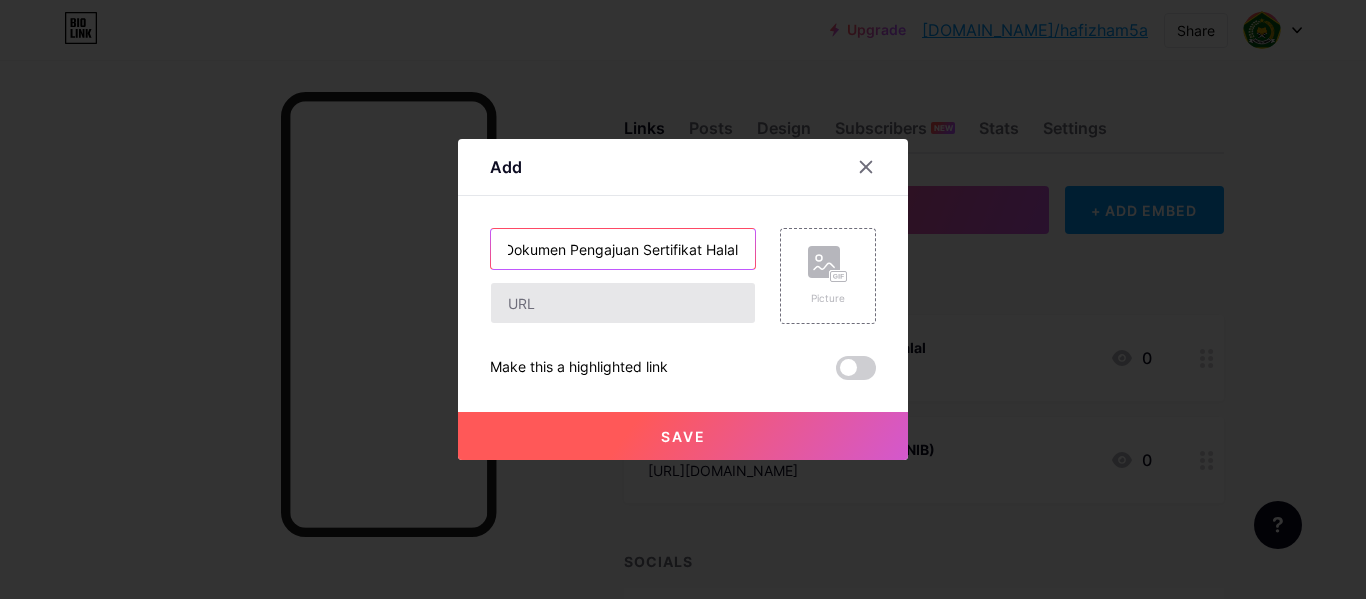 type on "3. Syarat Dokumen Pengajuan Sertifikat Halal" 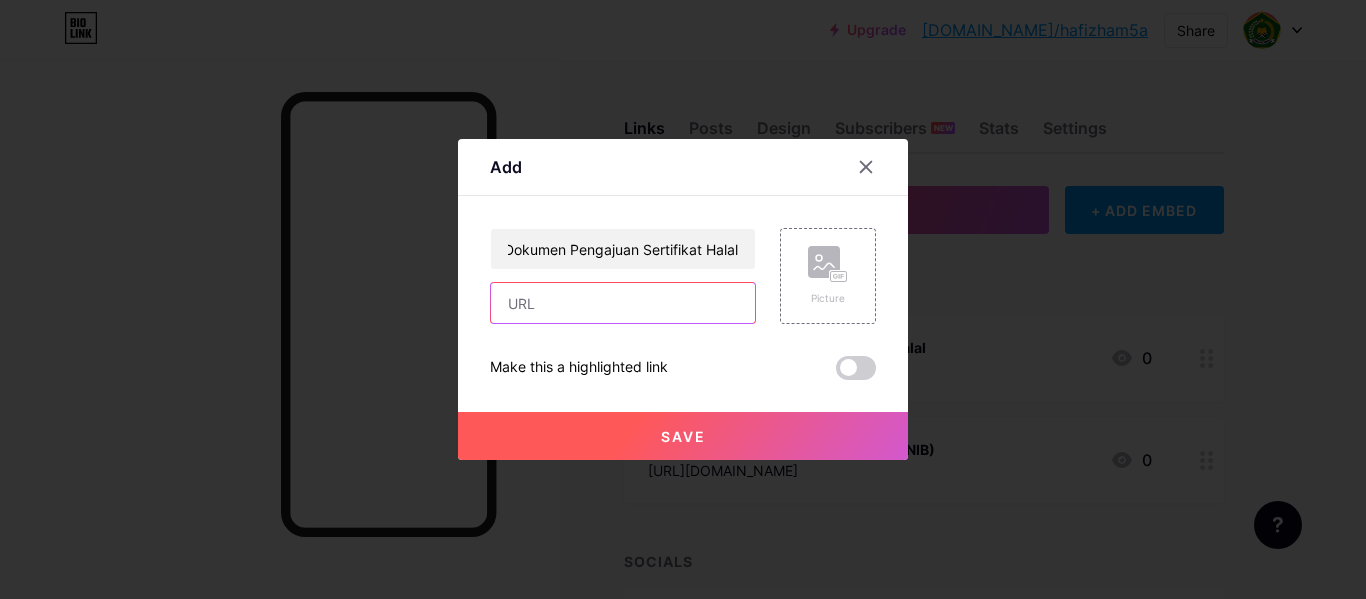scroll, scrollTop: 0, scrollLeft: 0, axis: both 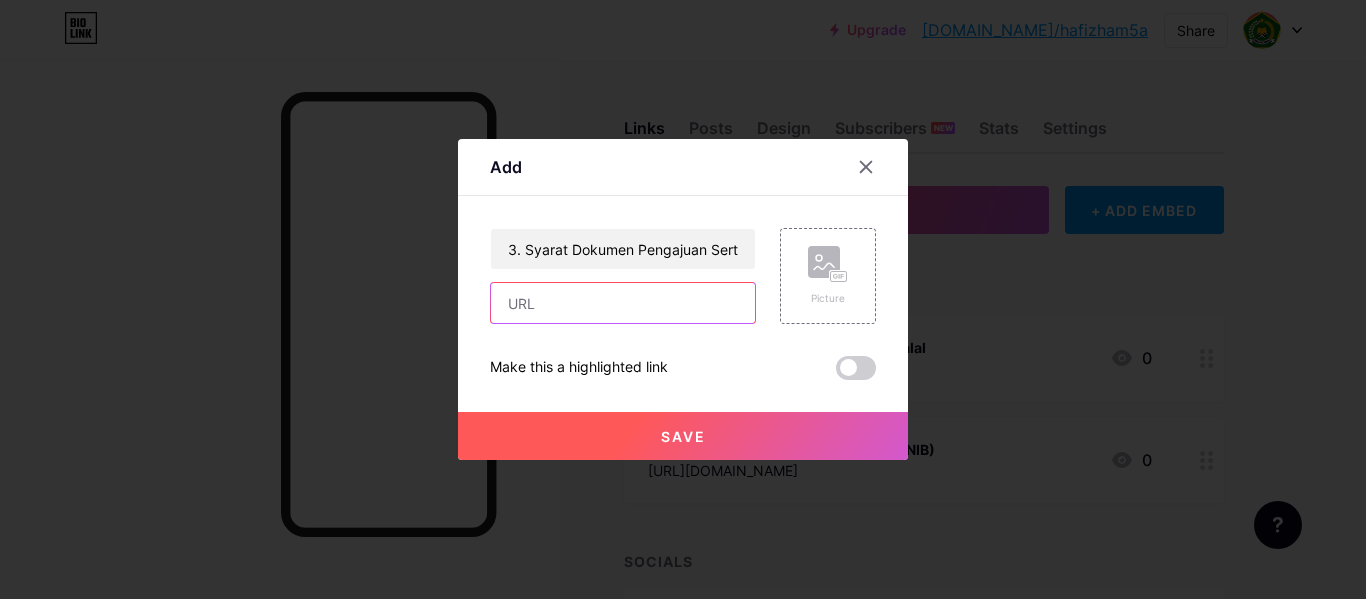 click at bounding box center (623, 303) 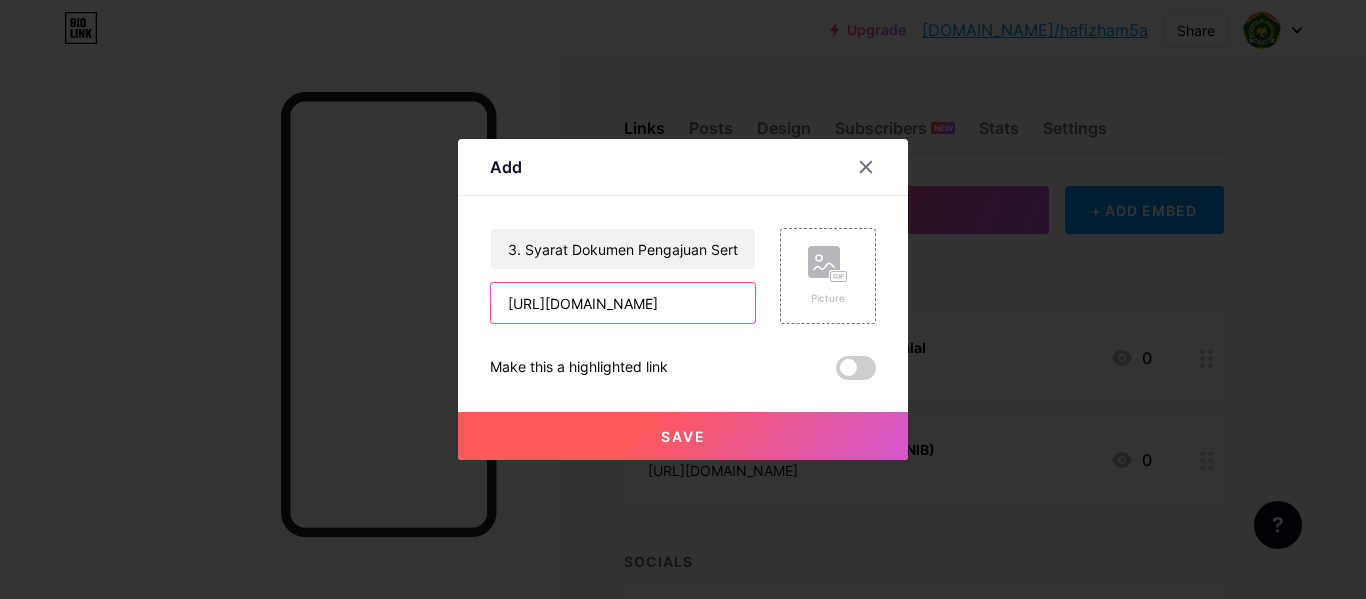 scroll, scrollTop: 0, scrollLeft: 305, axis: horizontal 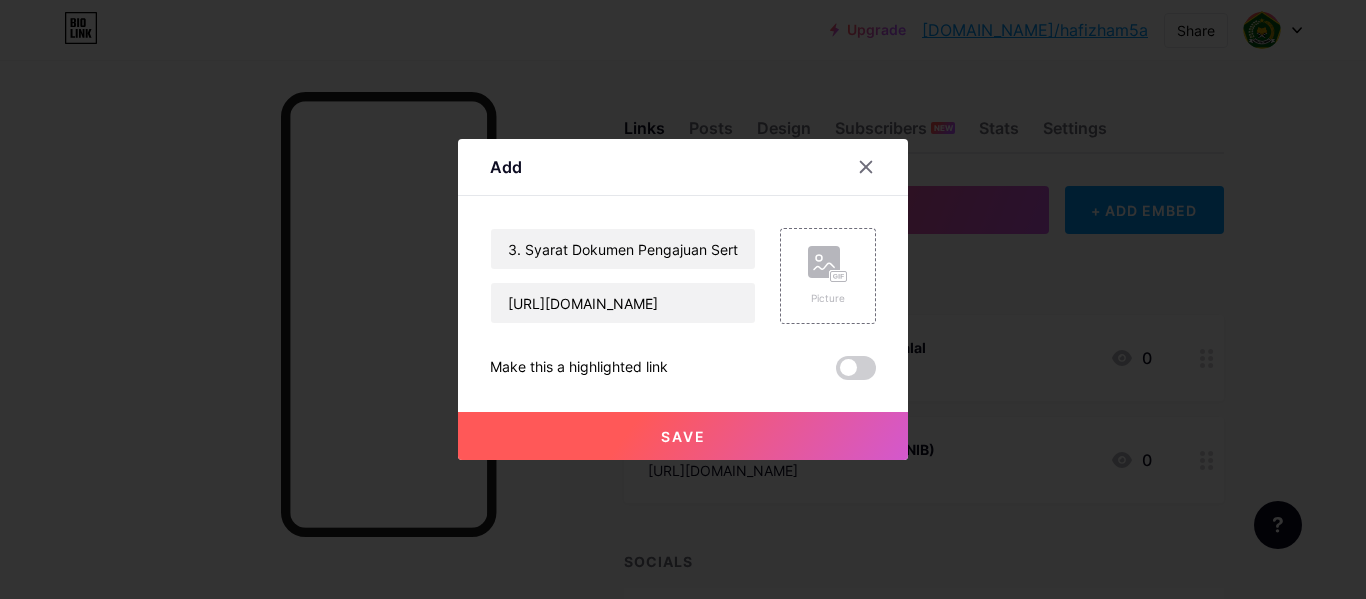 click on "Save" at bounding box center (683, 436) 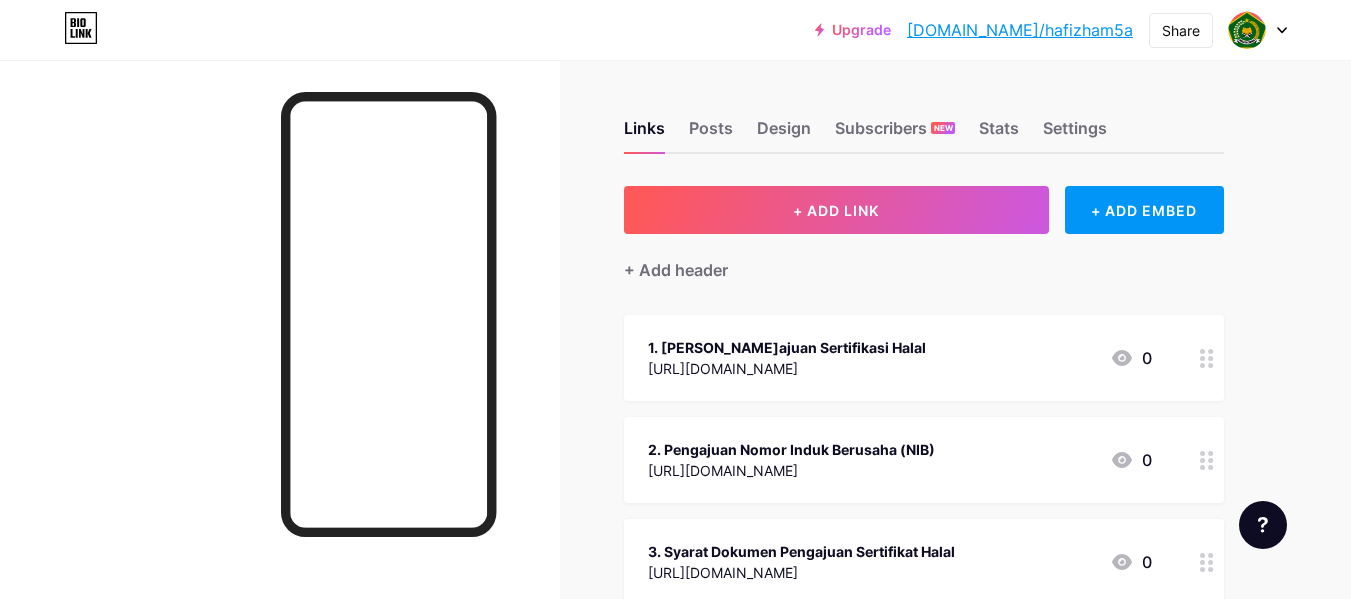 click on "2. Pengajuan Nomor Induk Berusaha (NIB)
[URL][DOMAIN_NAME]
0" at bounding box center [924, 460] 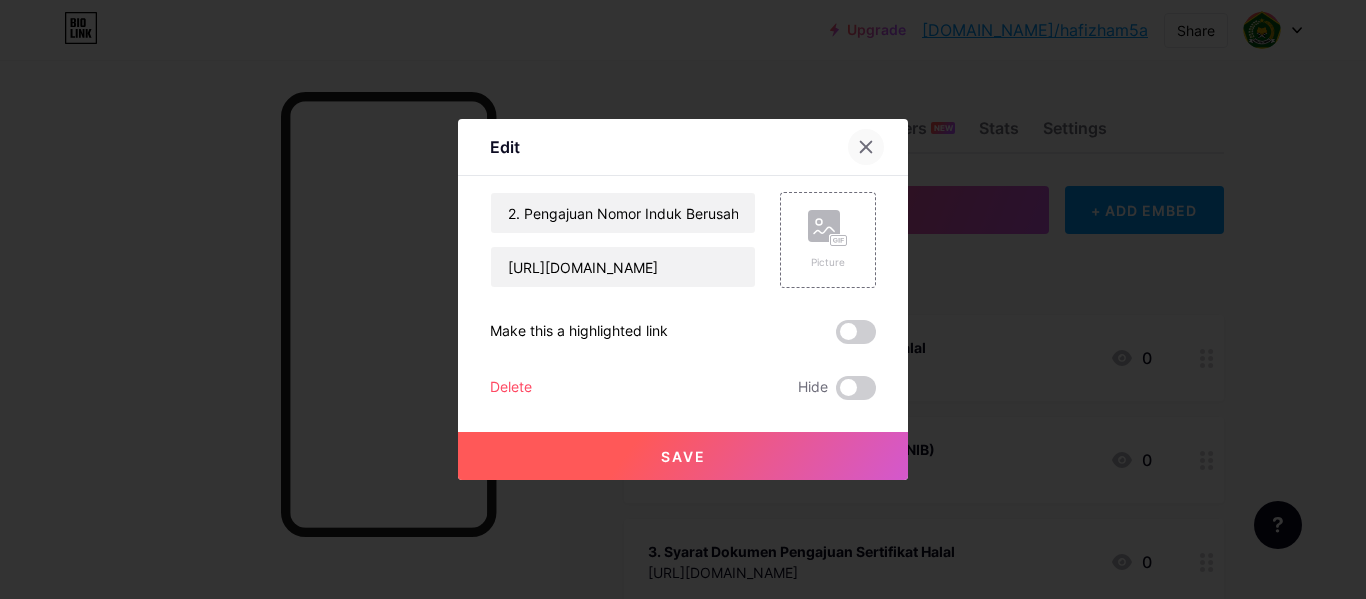 click 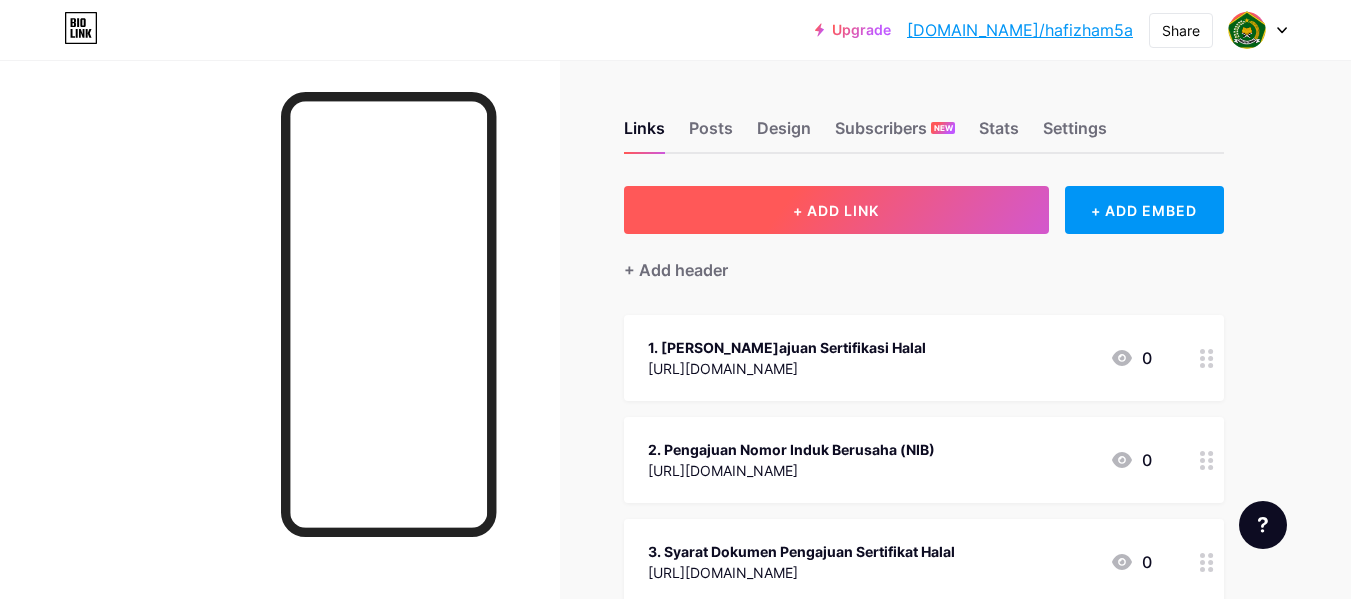 click on "+ ADD LINK" at bounding box center [836, 210] 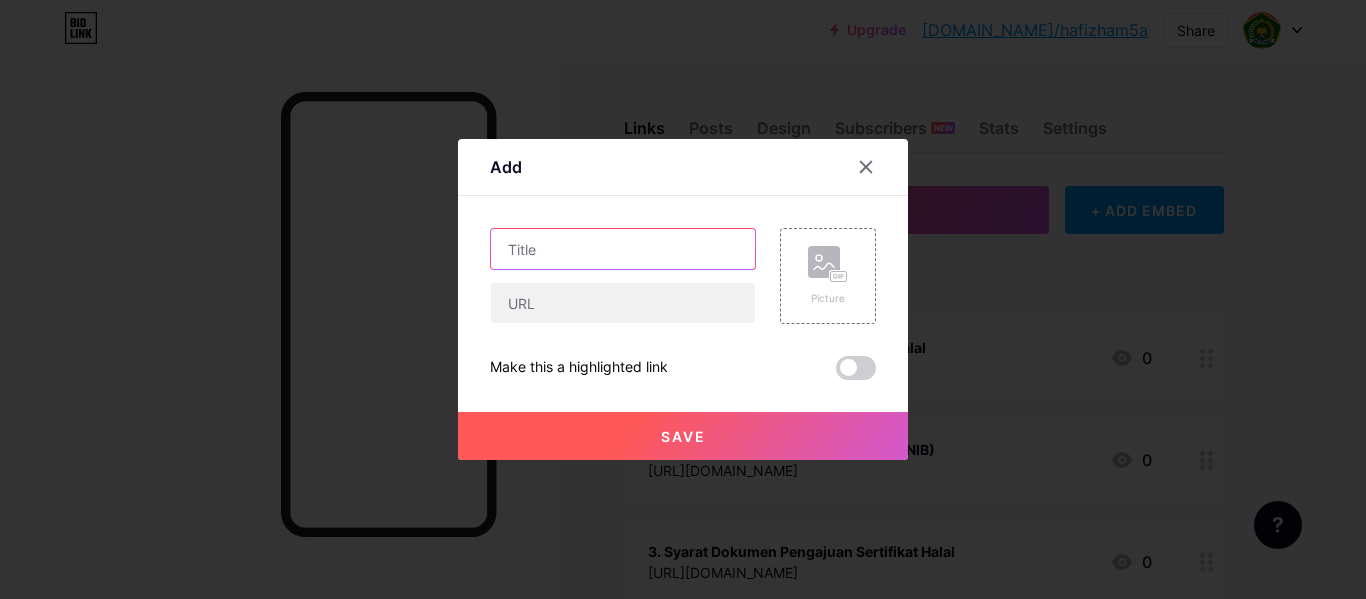 click at bounding box center (623, 249) 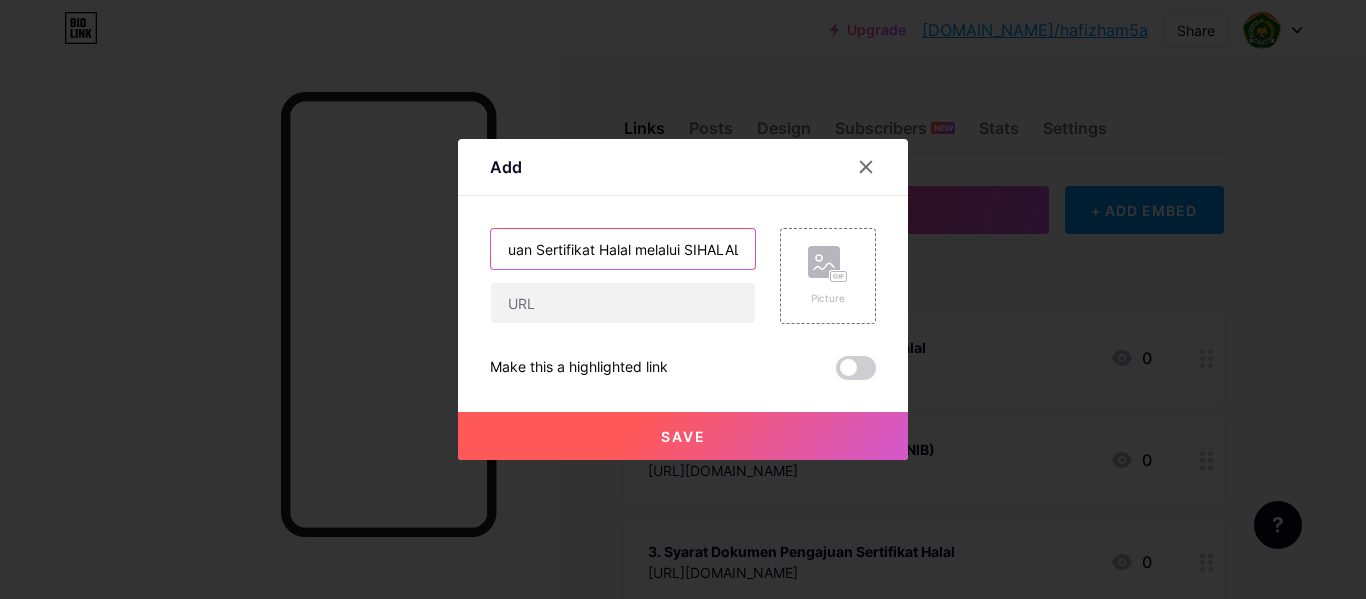 scroll, scrollTop: 0, scrollLeft: 122, axis: horizontal 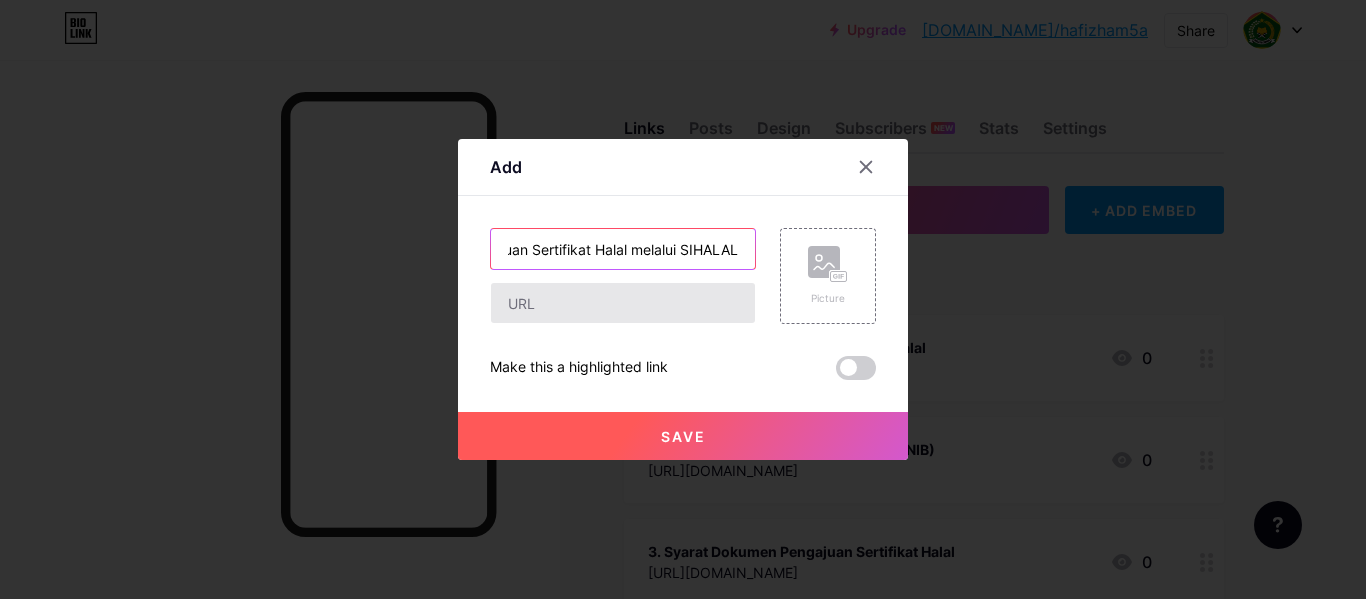 type on "4. Tutorial Pengajuan Sertifikat Halal melalui SIHALAL" 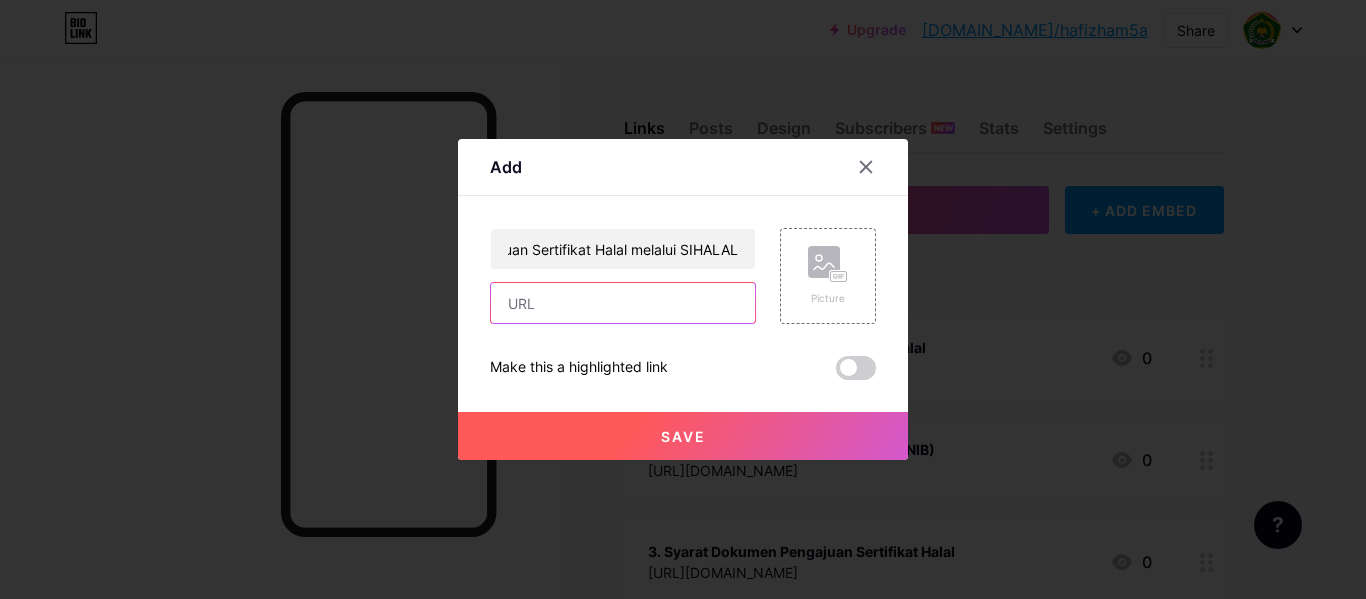 scroll, scrollTop: 0, scrollLeft: 0, axis: both 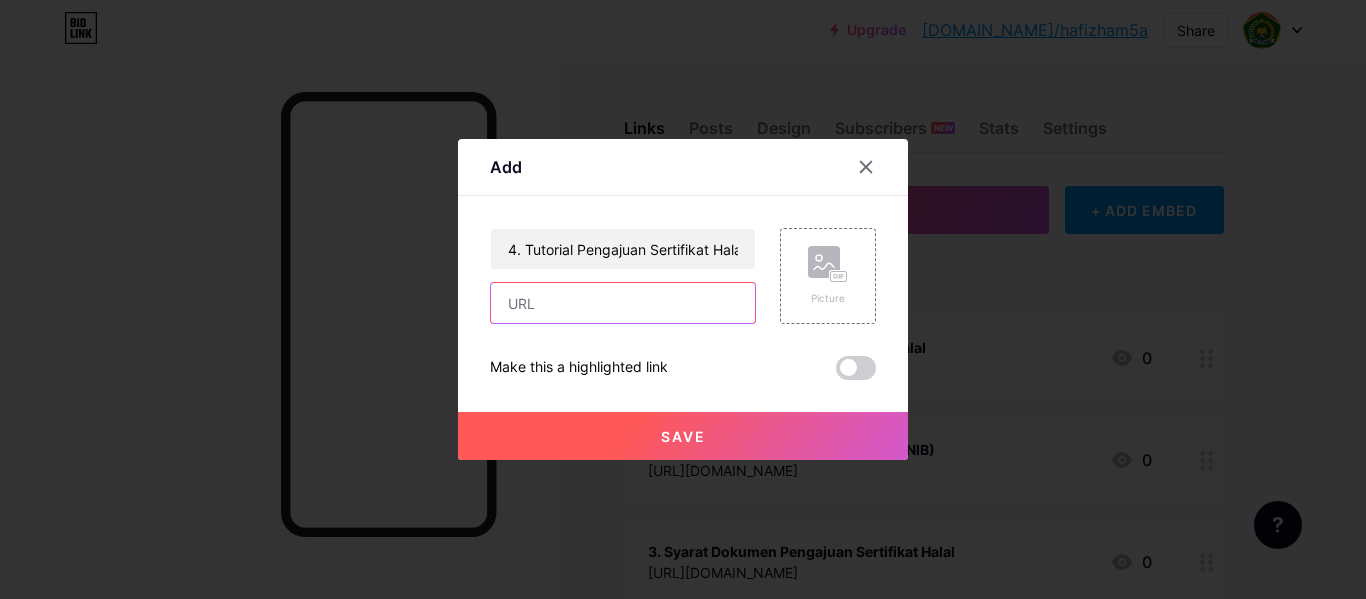 click at bounding box center [623, 303] 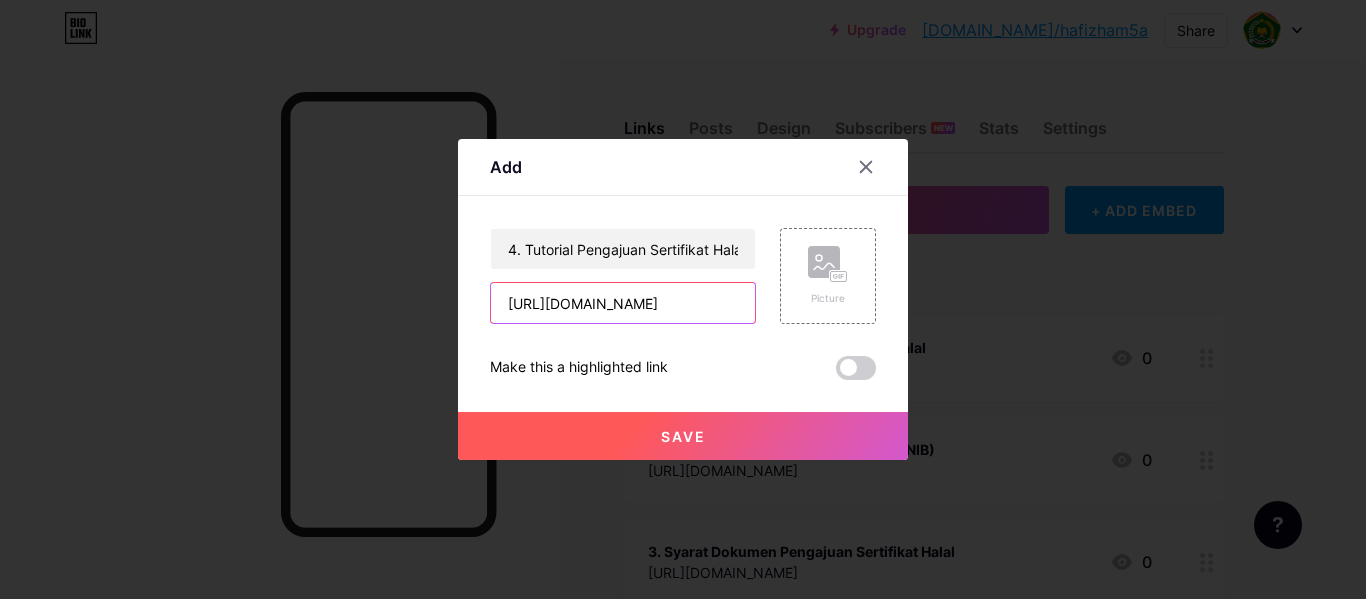 scroll, scrollTop: 0, scrollLeft: 140, axis: horizontal 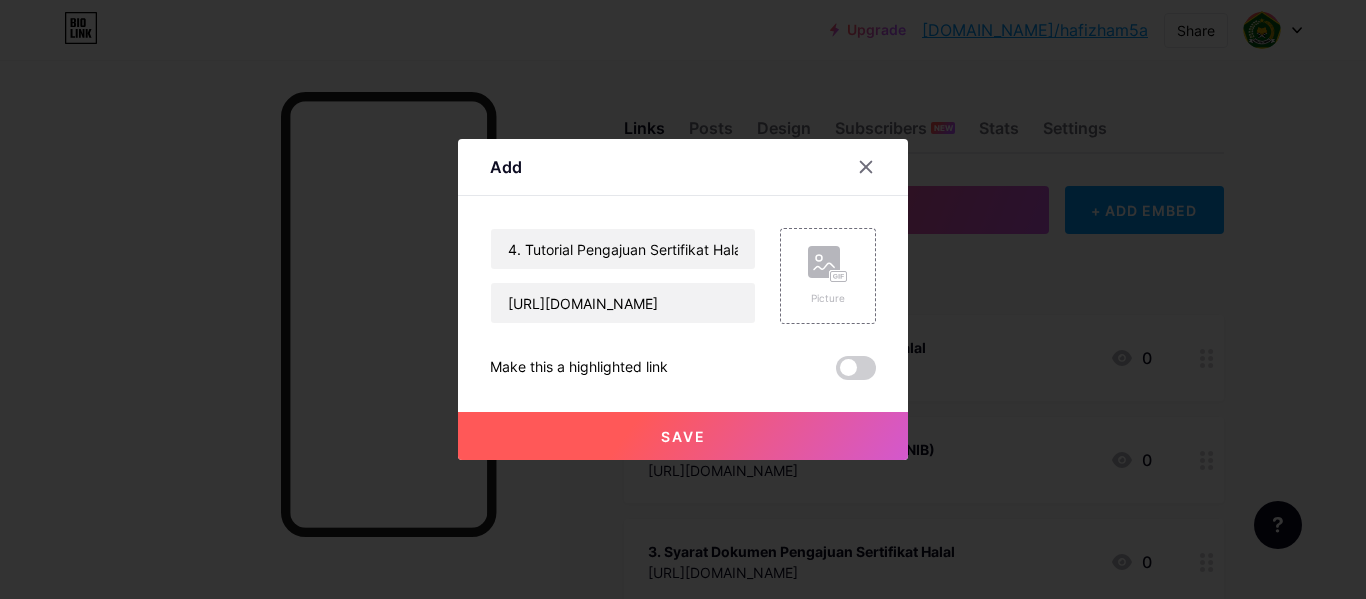 click on "Save" at bounding box center (683, 436) 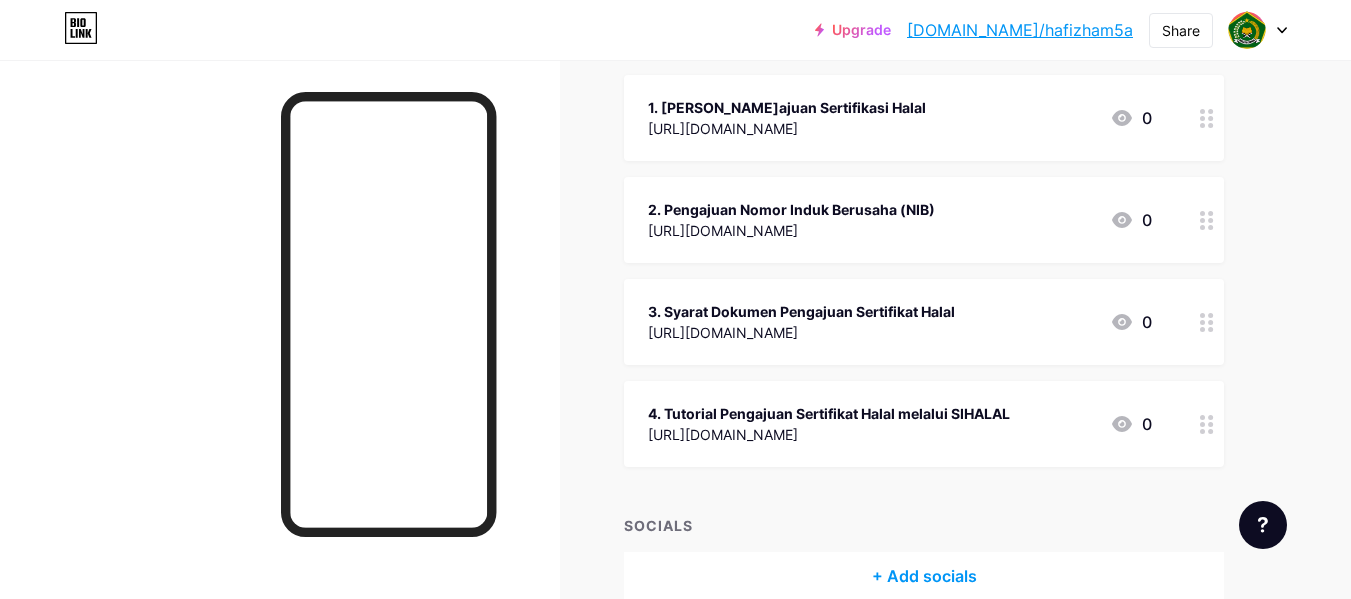 scroll, scrollTop: 242, scrollLeft: 0, axis: vertical 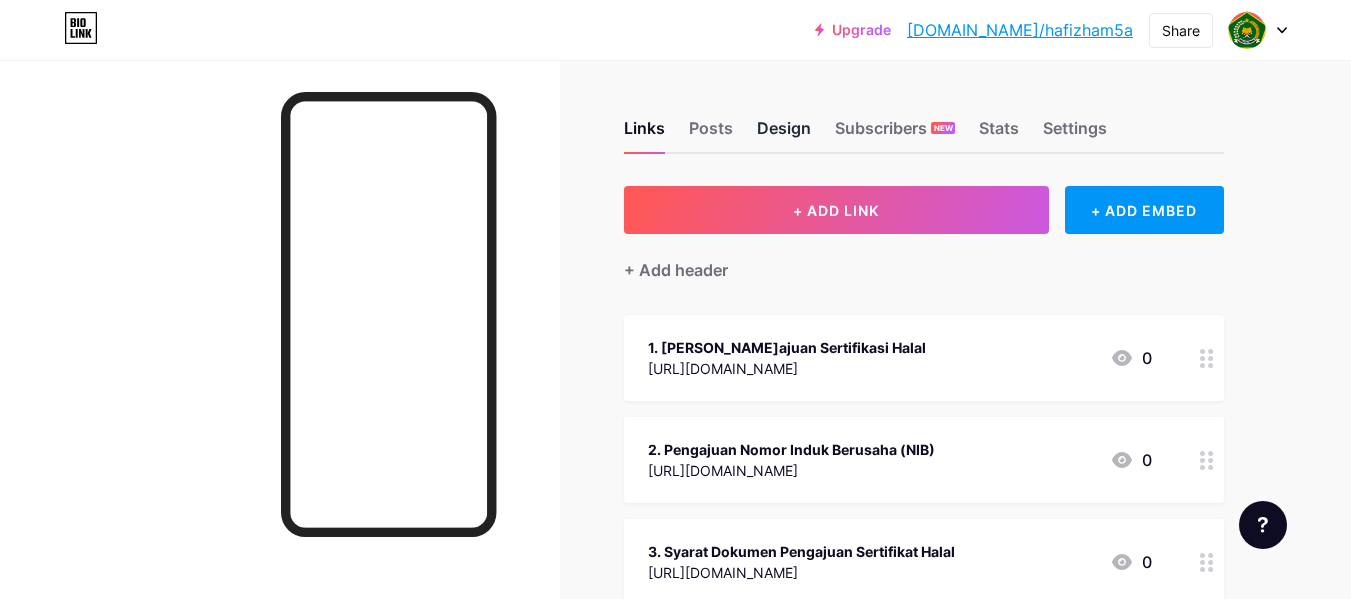 click on "Design" at bounding box center [784, 134] 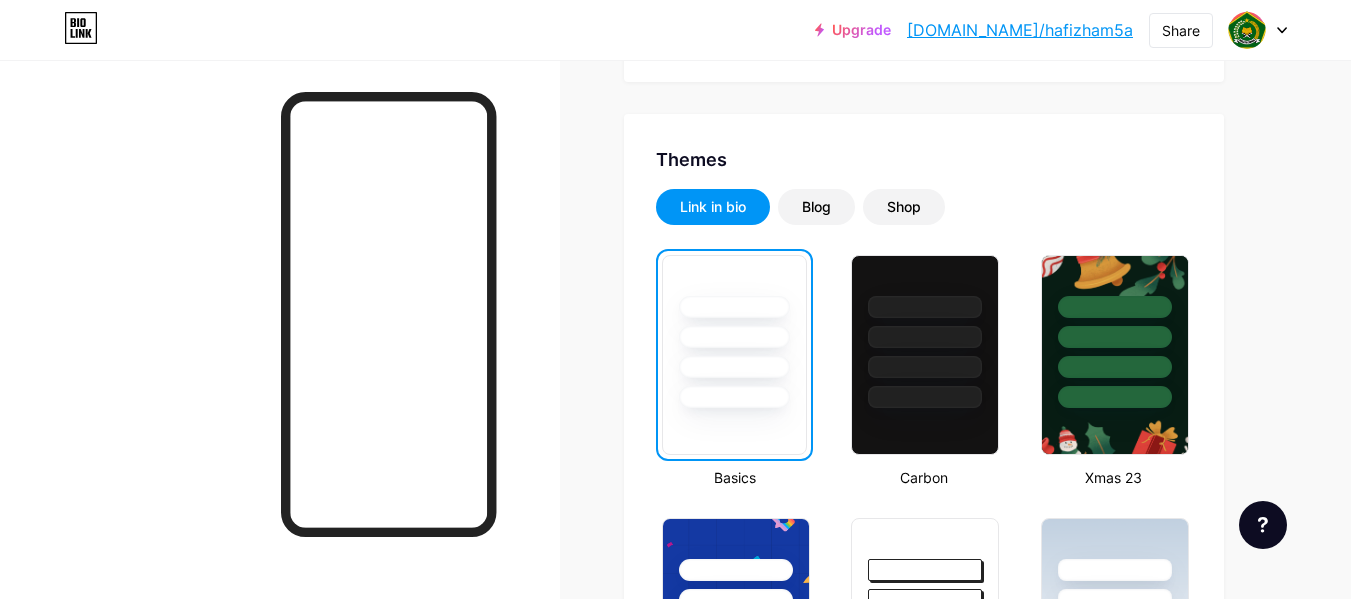 scroll, scrollTop: 444, scrollLeft: 0, axis: vertical 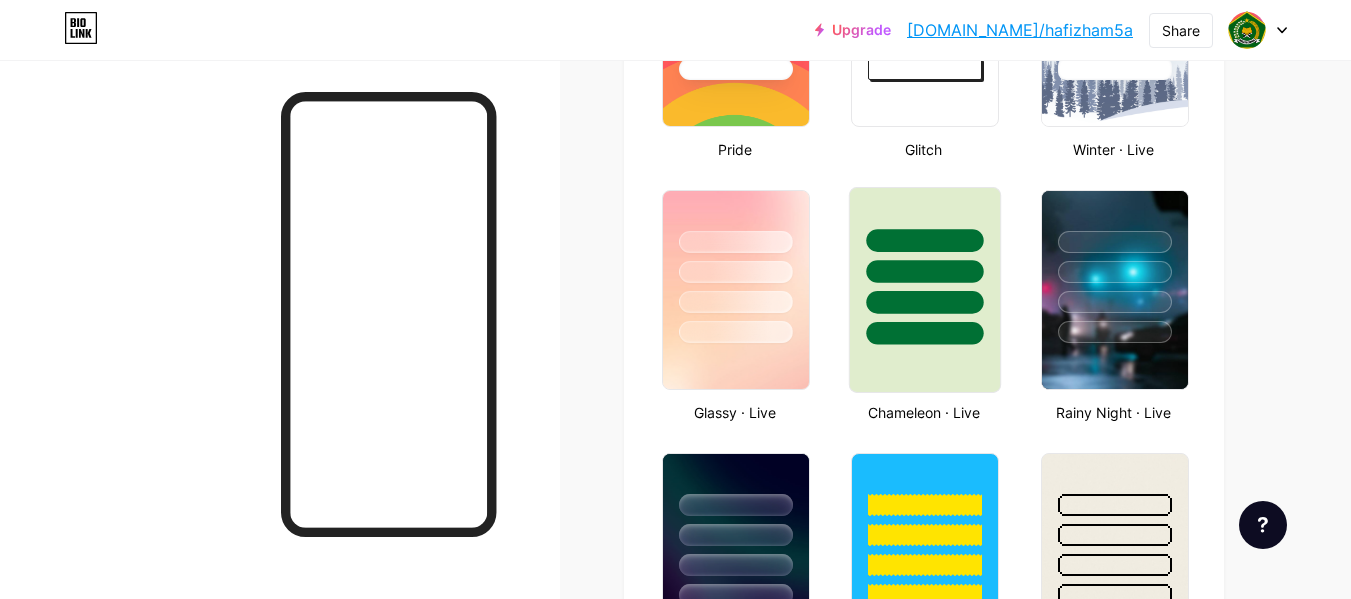 click at bounding box center (925, 302) 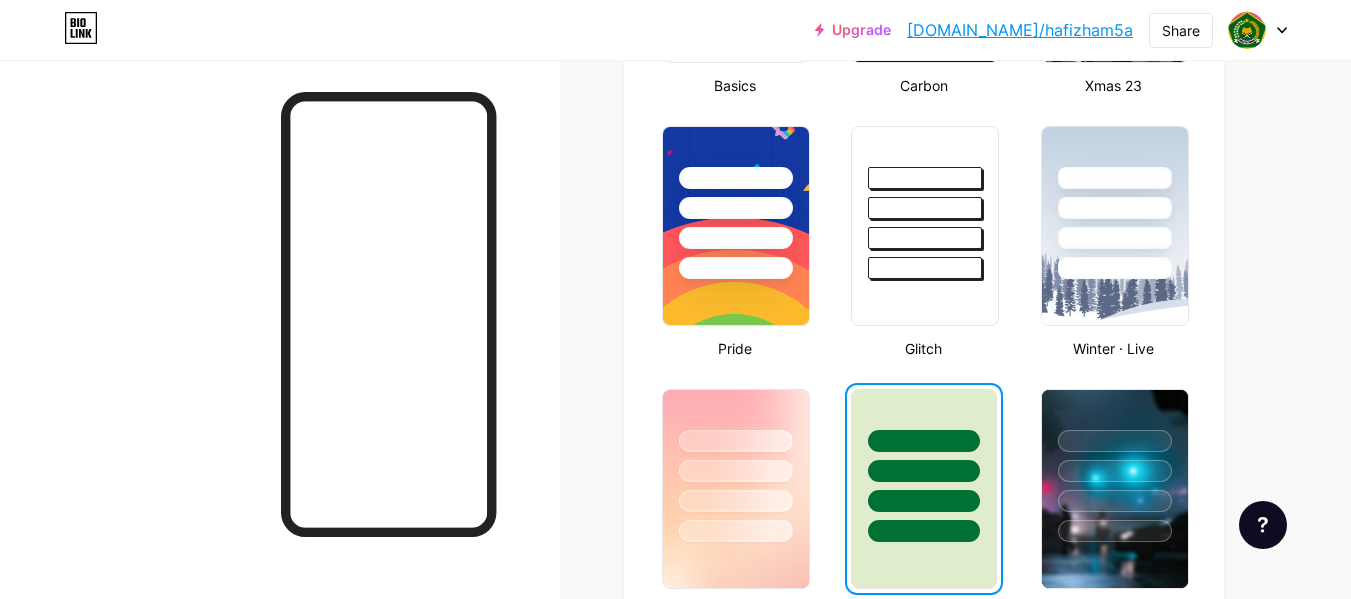 scroll, scrollTop: 673, scrollLeft: 0, axis: vertical 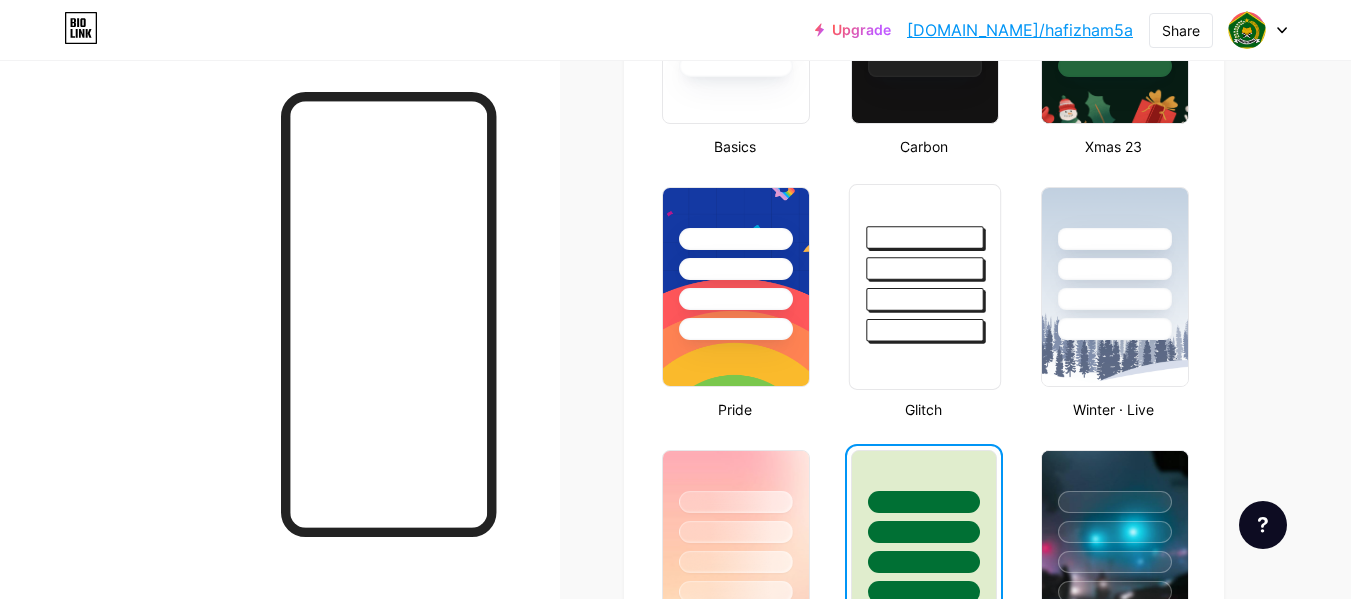 click at bounding box center (925, 263) 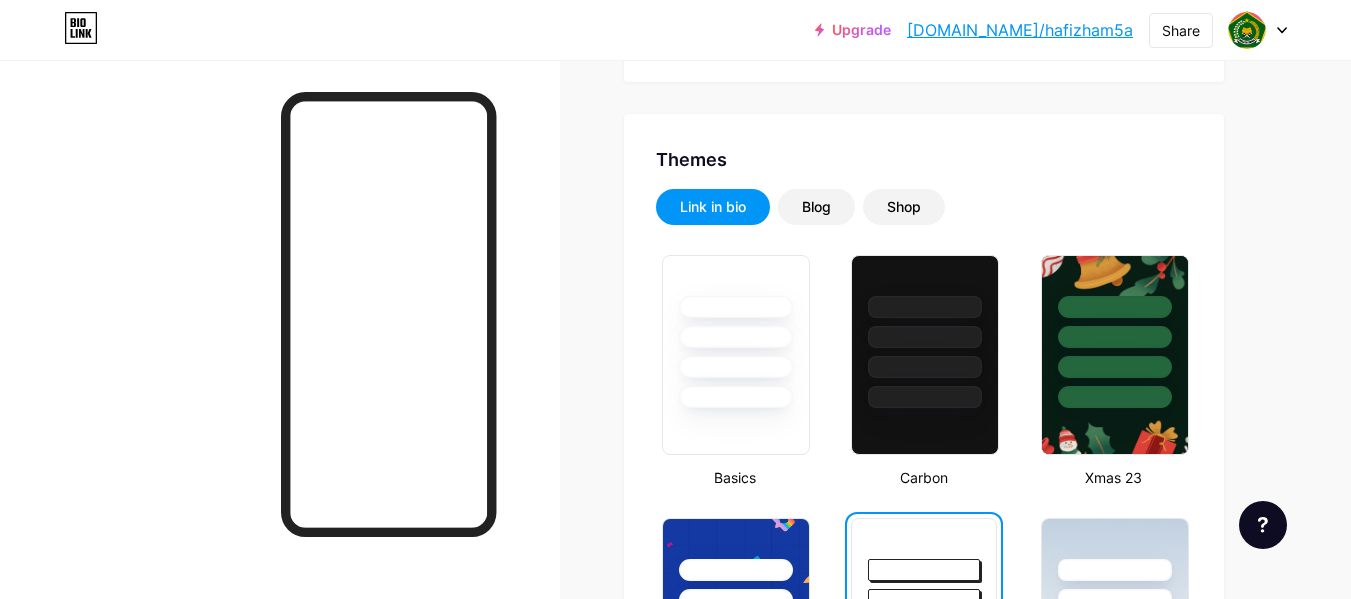 scroll, scrollTop: 366, scrollLeft: 0, axis: vertical 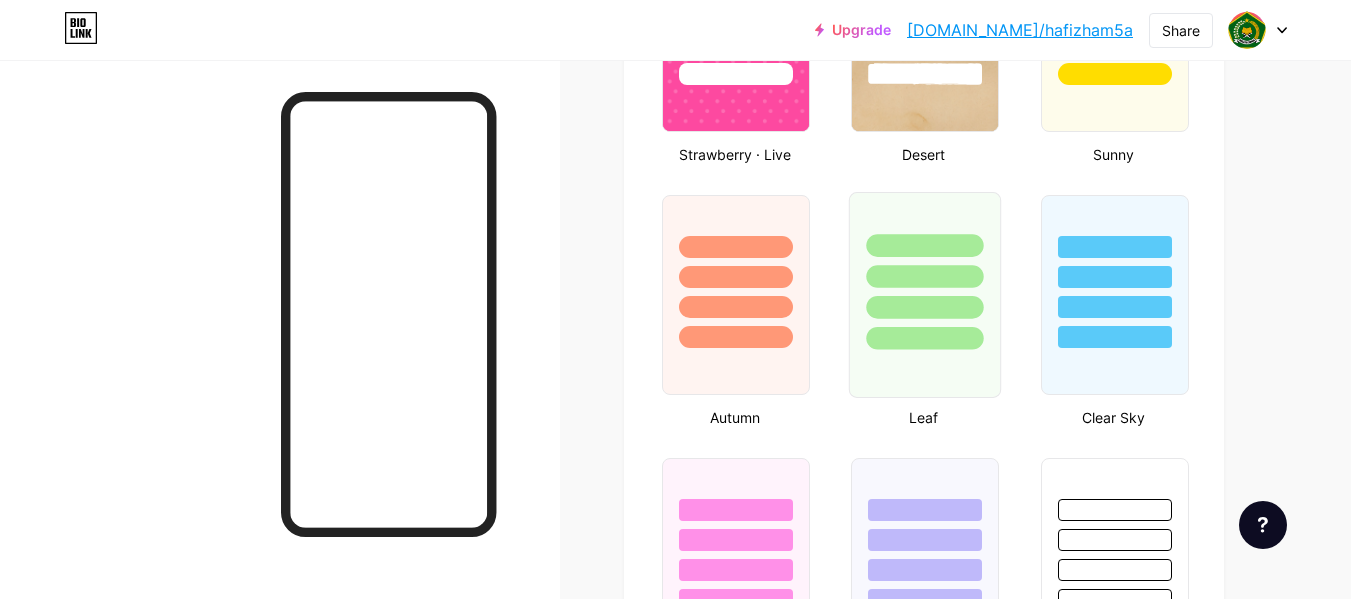 click at bounding box center (925, 276) 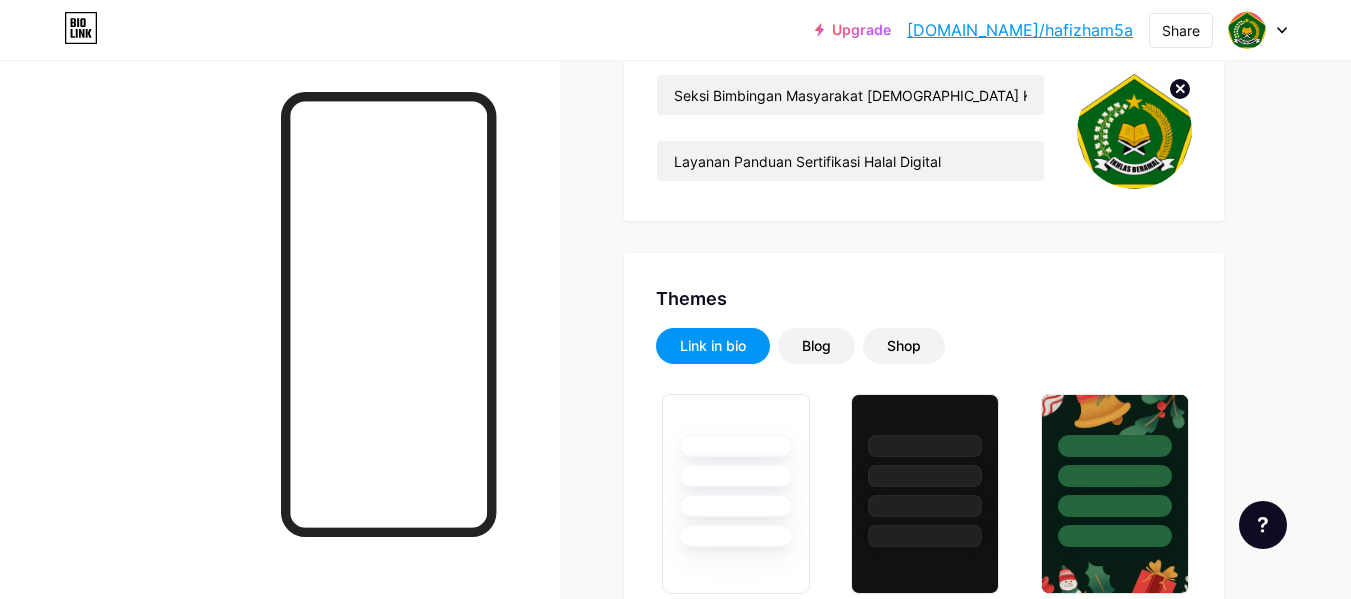 scroll, scrollTop: 426, scrollLeft: 0, axis: vertical 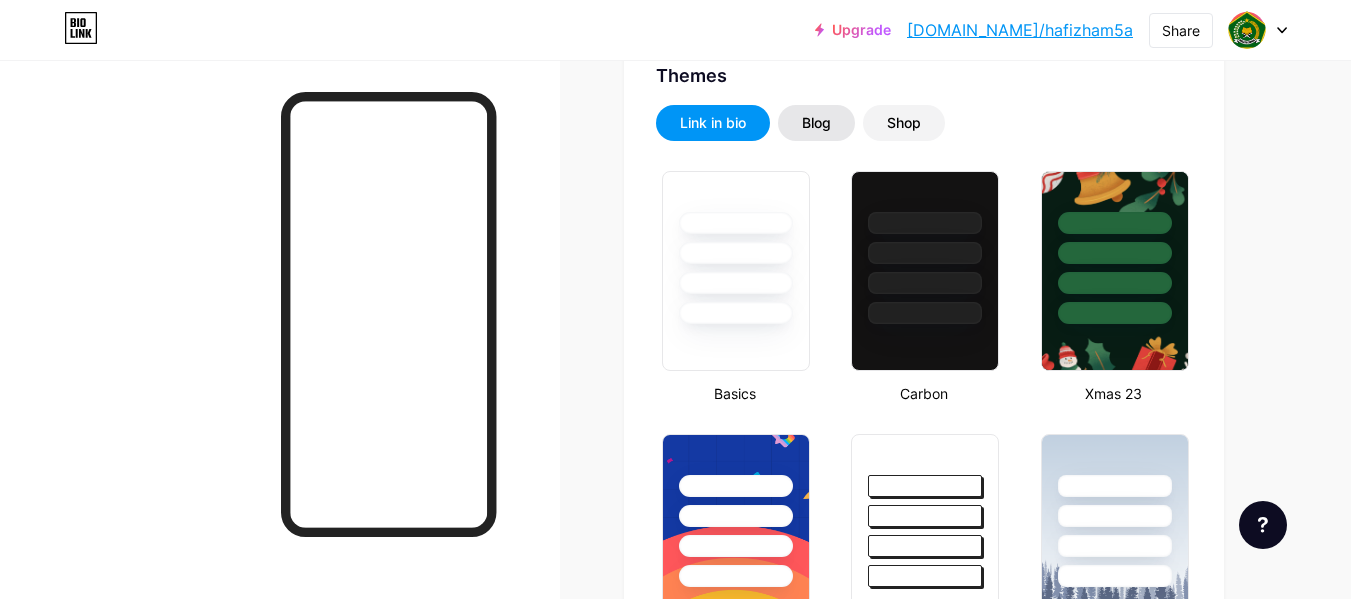 click on "Blog" at bounding box center [816, 123] 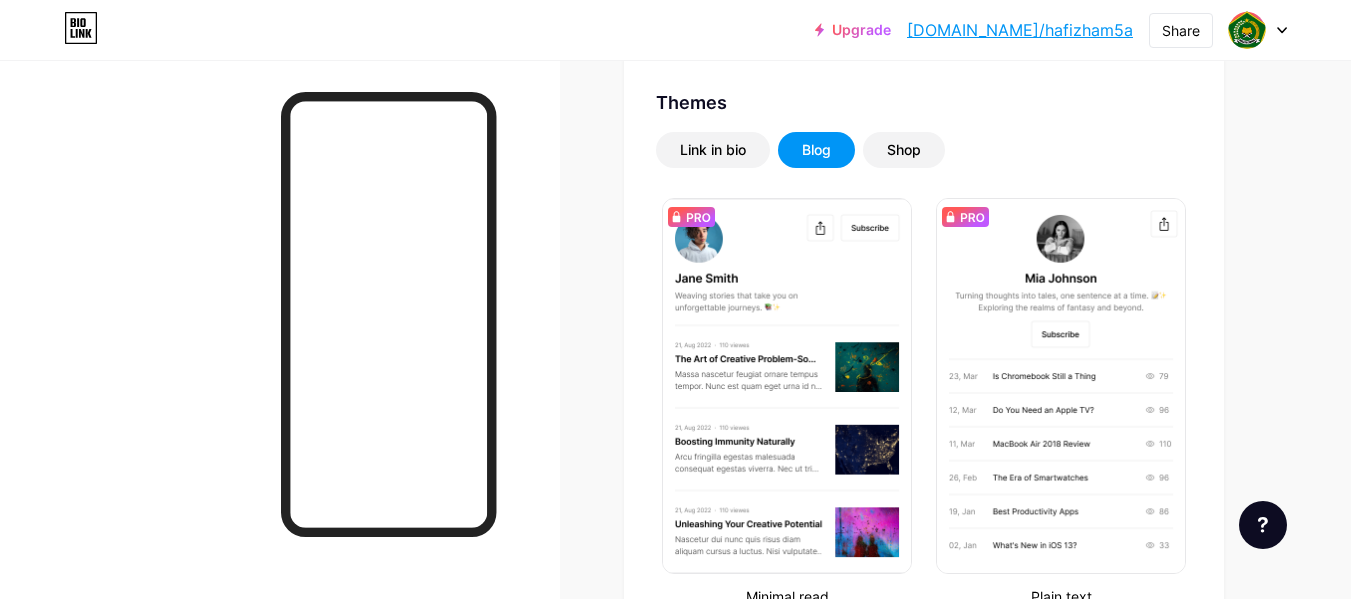 scroll, scrollTop: 0, scrollLeft: 0, axis: both 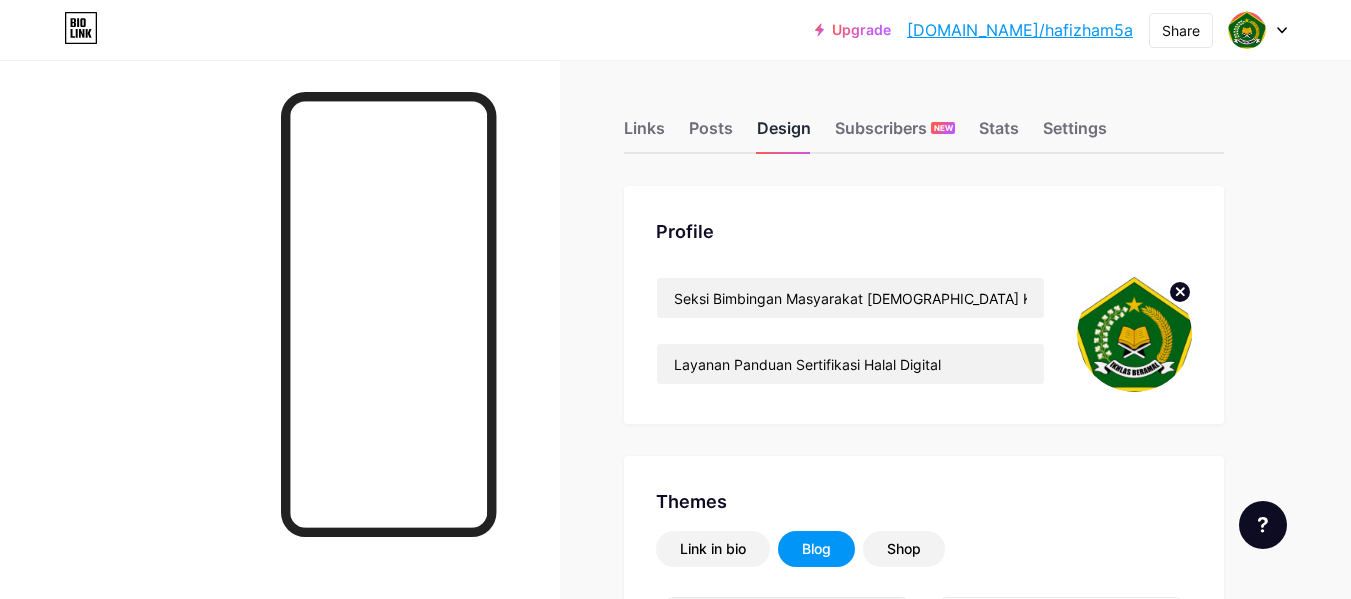 click on "Design" at bounding box center [784, 134] 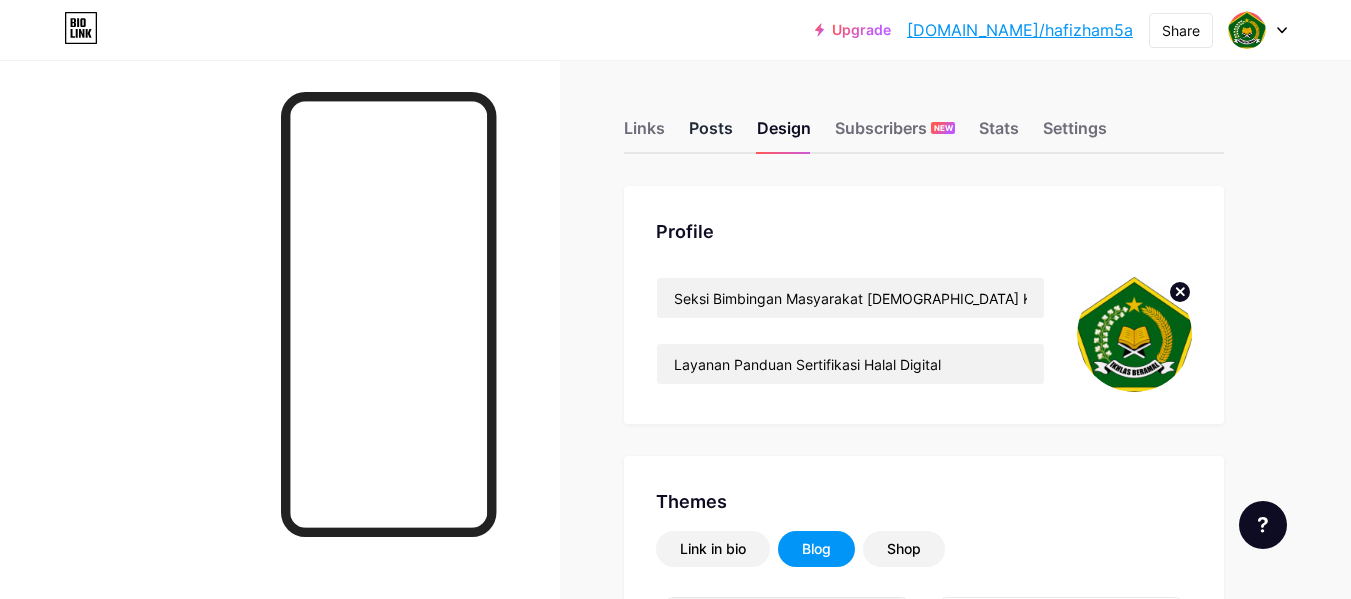 click on "Posts" at bounding box center [711, 134] 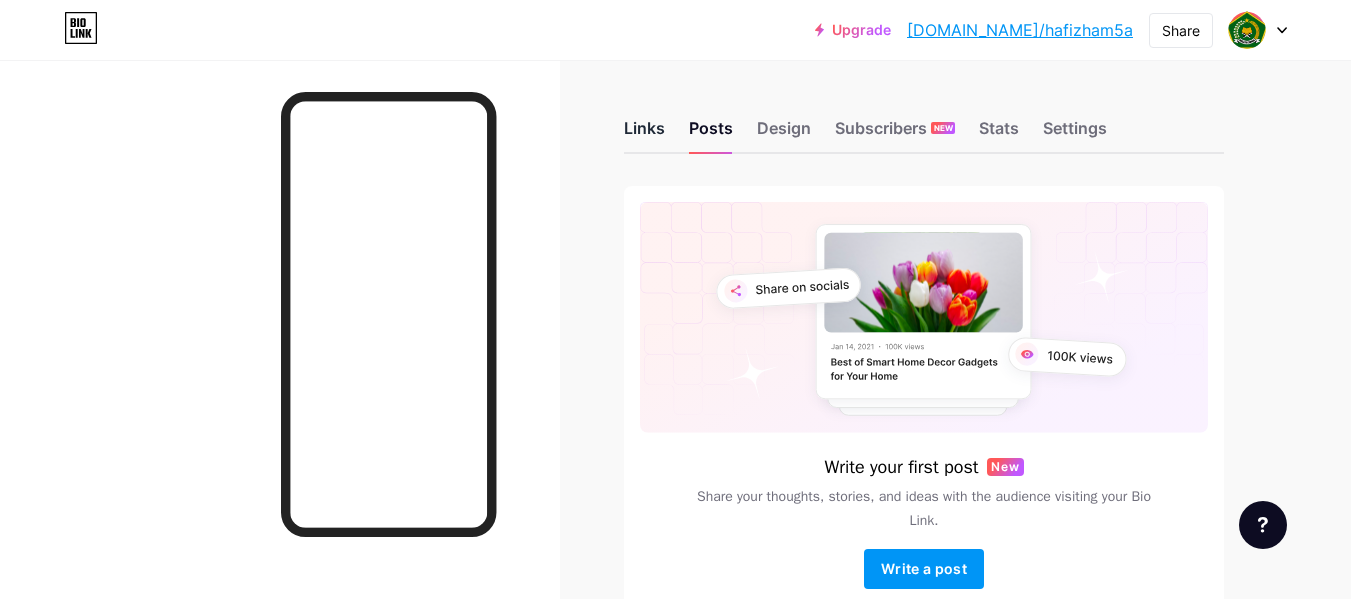 click on "Links" at bounding box center [644, 134] 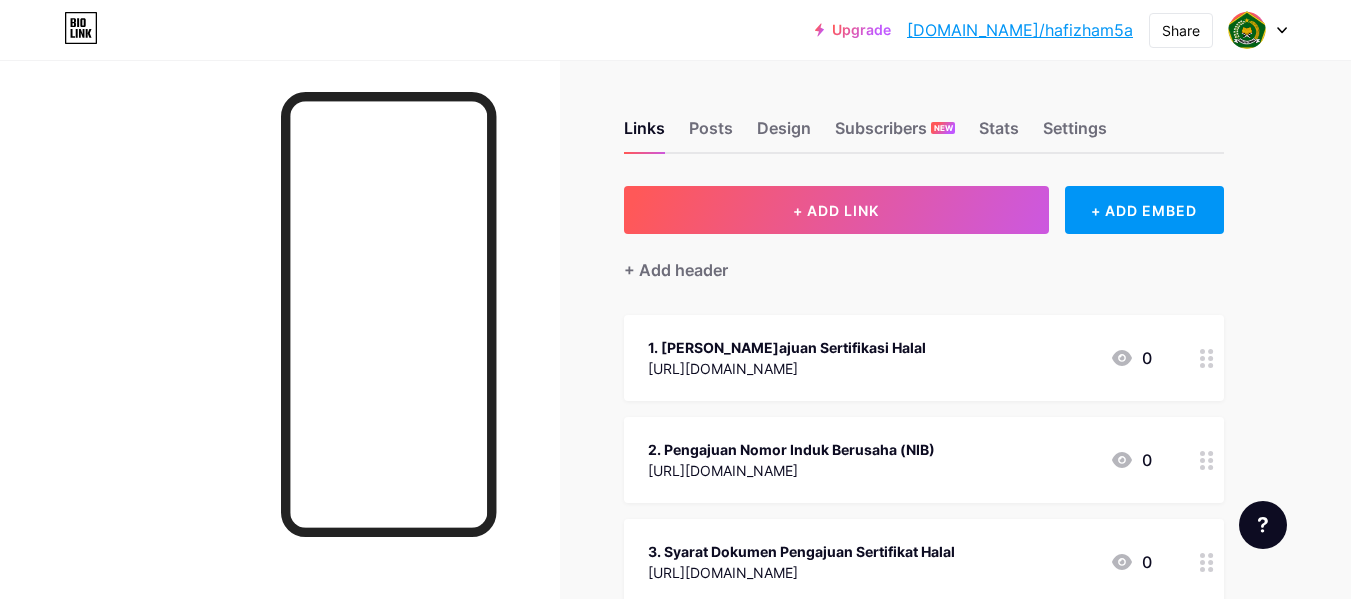 click 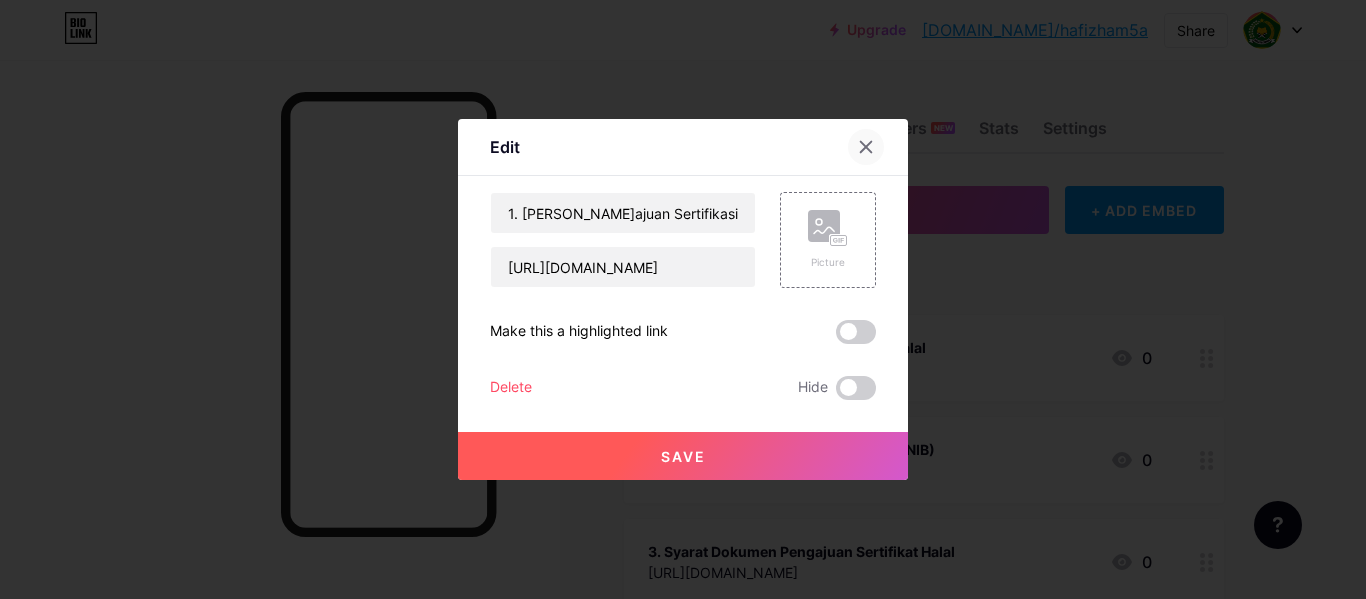 click 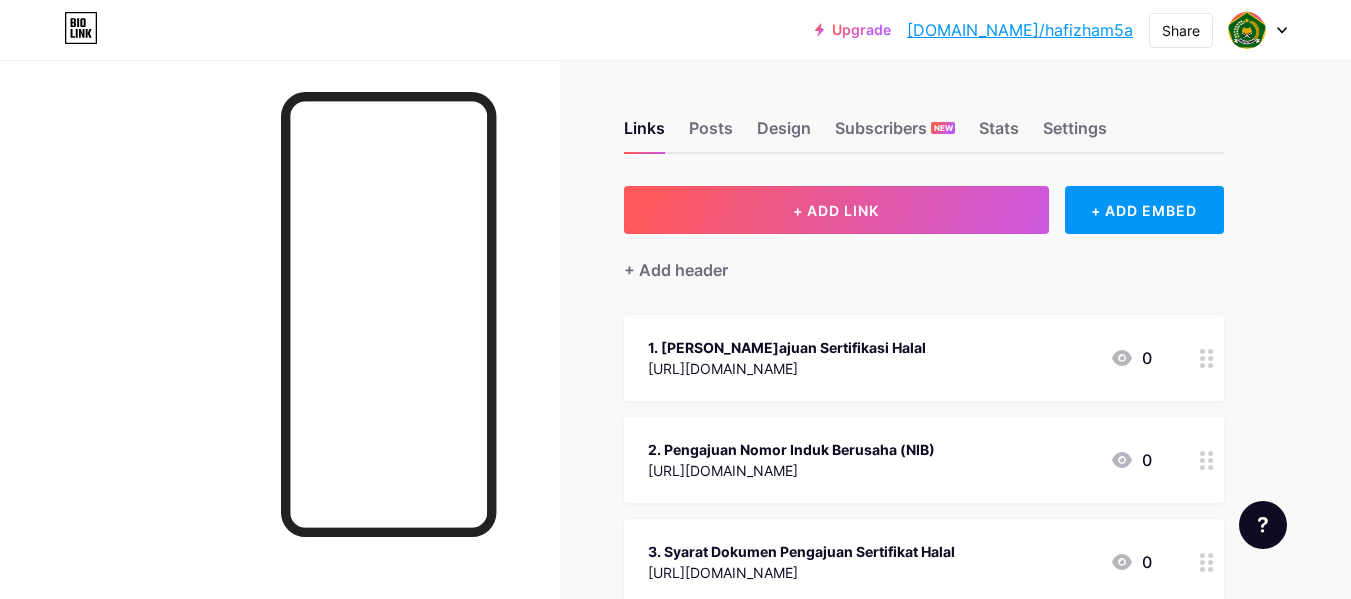 click 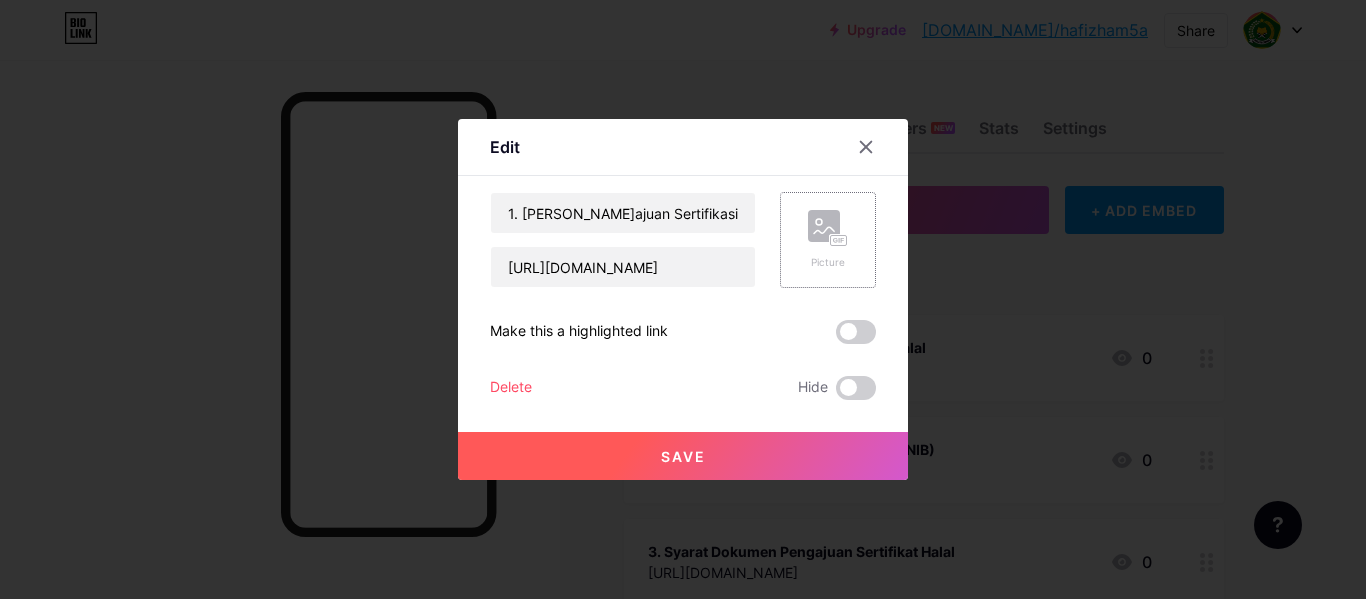 click on "Picture" at bounding box center [828, 240] 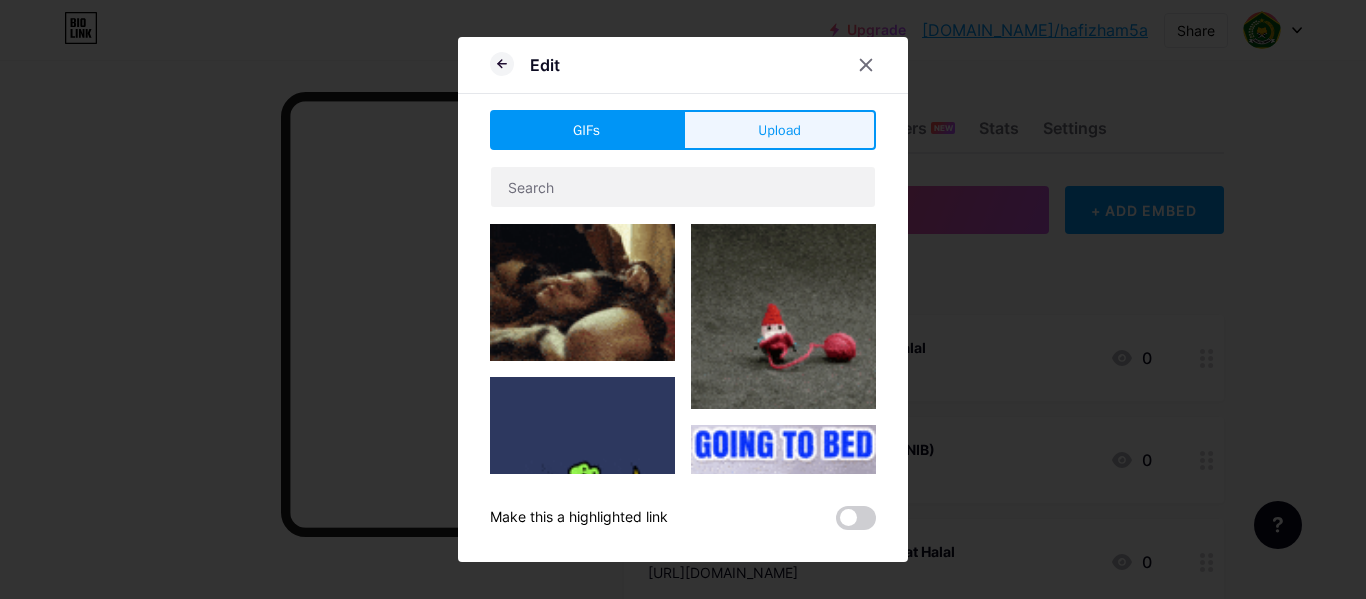 click on "Upload" at bounding box center (779, 130) 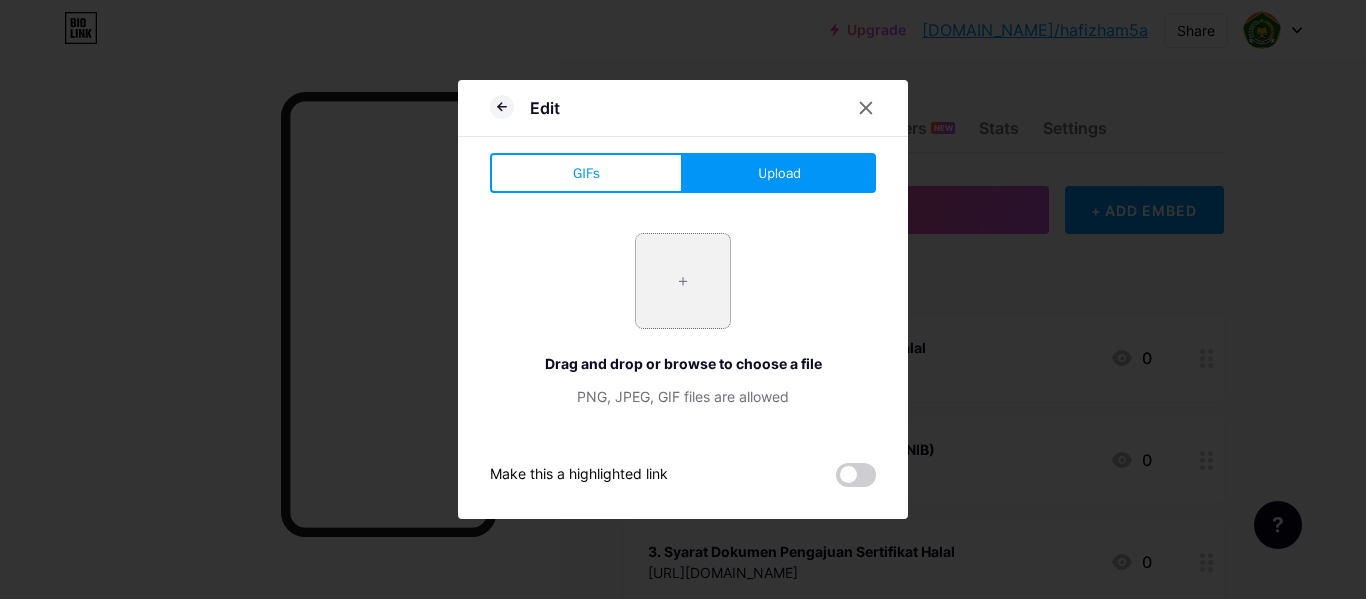 click at bounding box center [683, 281] 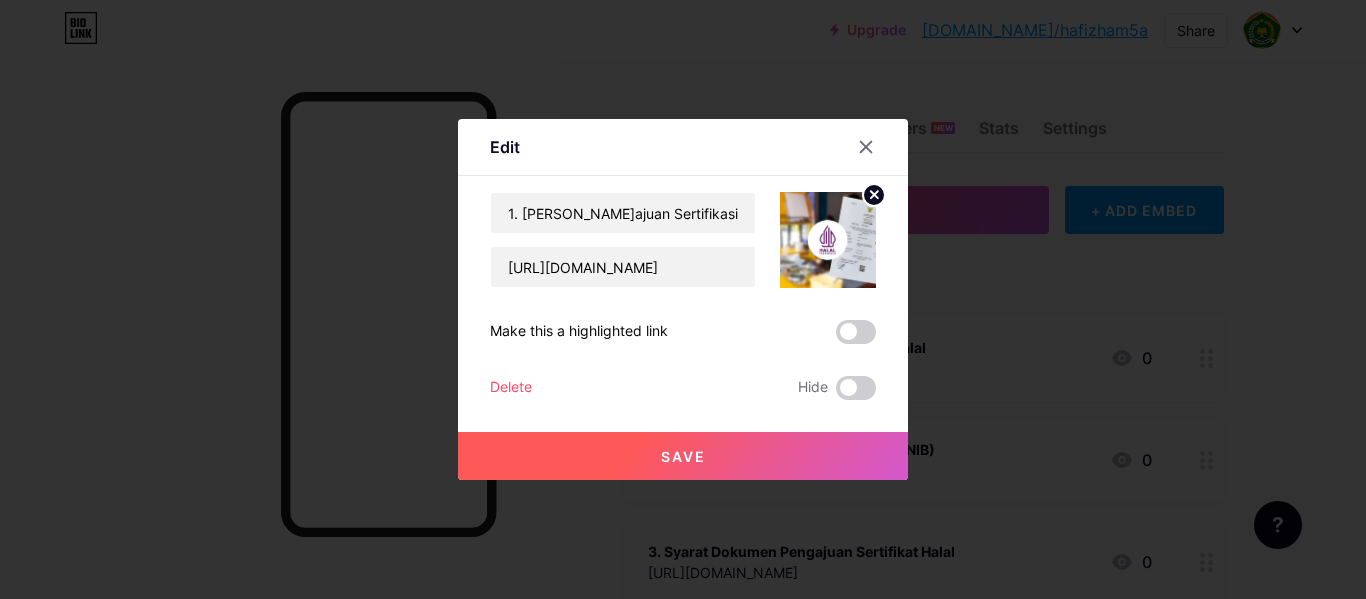 click on "Save" at bounding box center (683, 456) 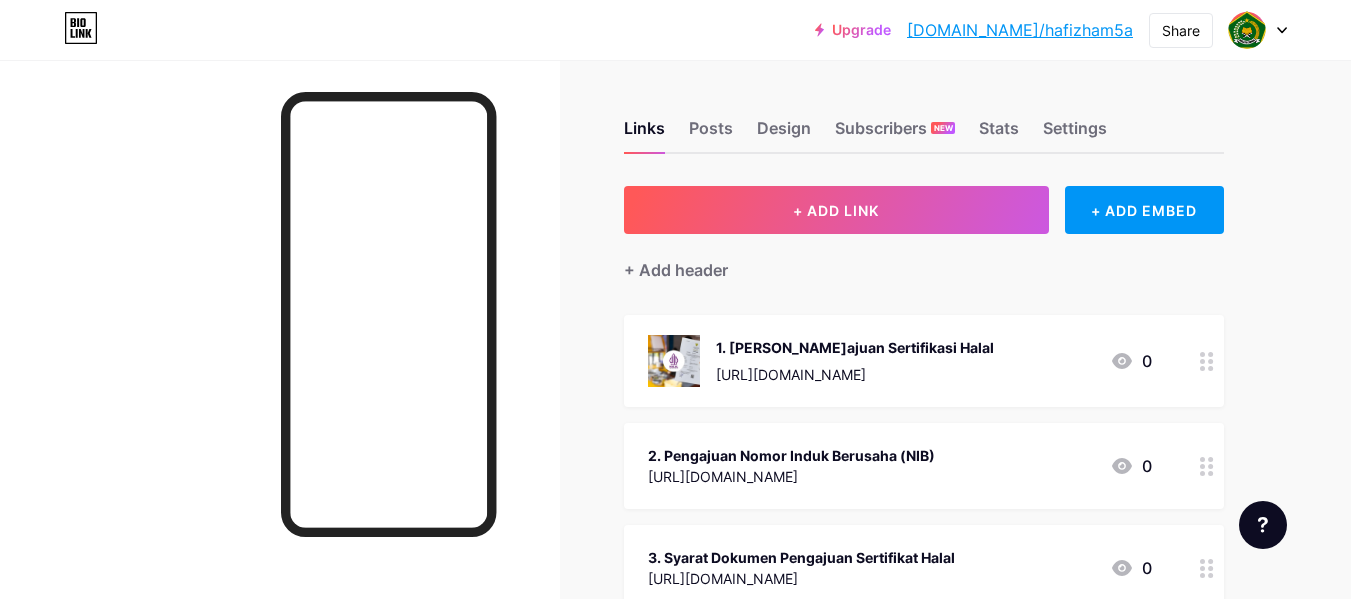 click 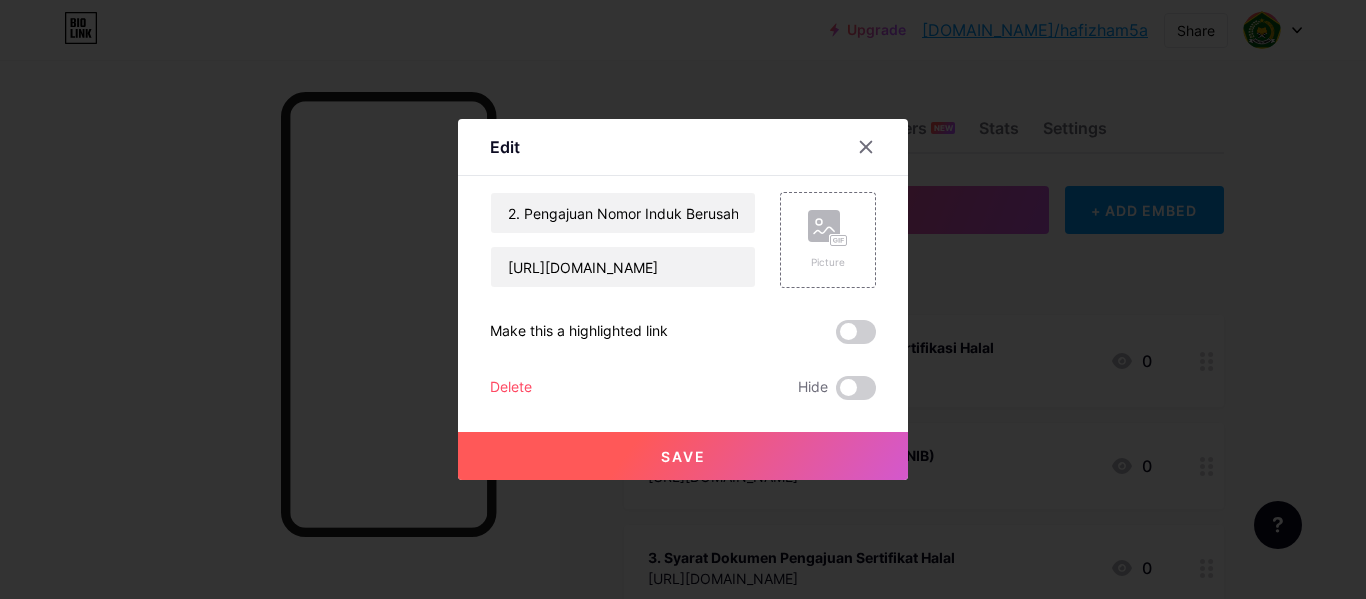 click on "Edit           Content
YouTube
Play YouTube video without leaving your page.
ADD
Vimeo
Play Vimeo video without leaving your page.
ADD
Tiktok
Grow your TikTok following
ADD
Tweet
Embed a tweet.
ADD
Reddit
Showcase your Reddit profile
ADD
Spotify
Embed Spotify to play the preview of a track.
ADD
Twitch
Play Twitch video without leaving your page.
ADD
SoundCloud" at bounding box center (683, 299) 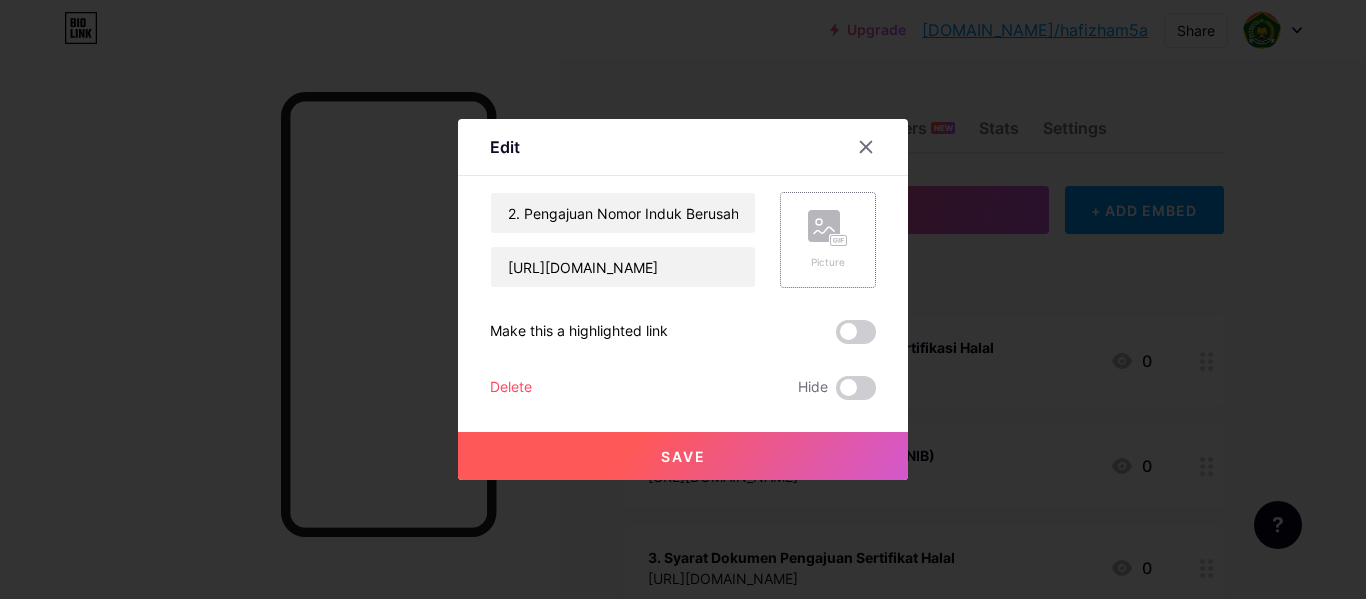 click 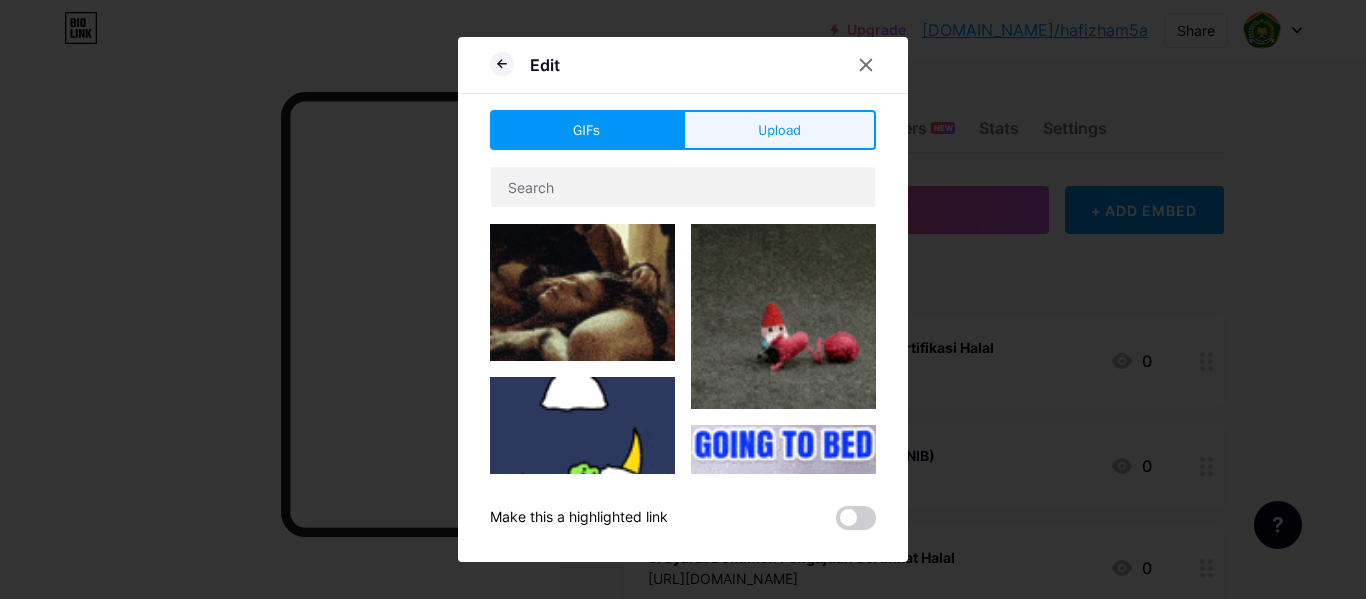 click on "Upload" at bounding box center (779, 130) 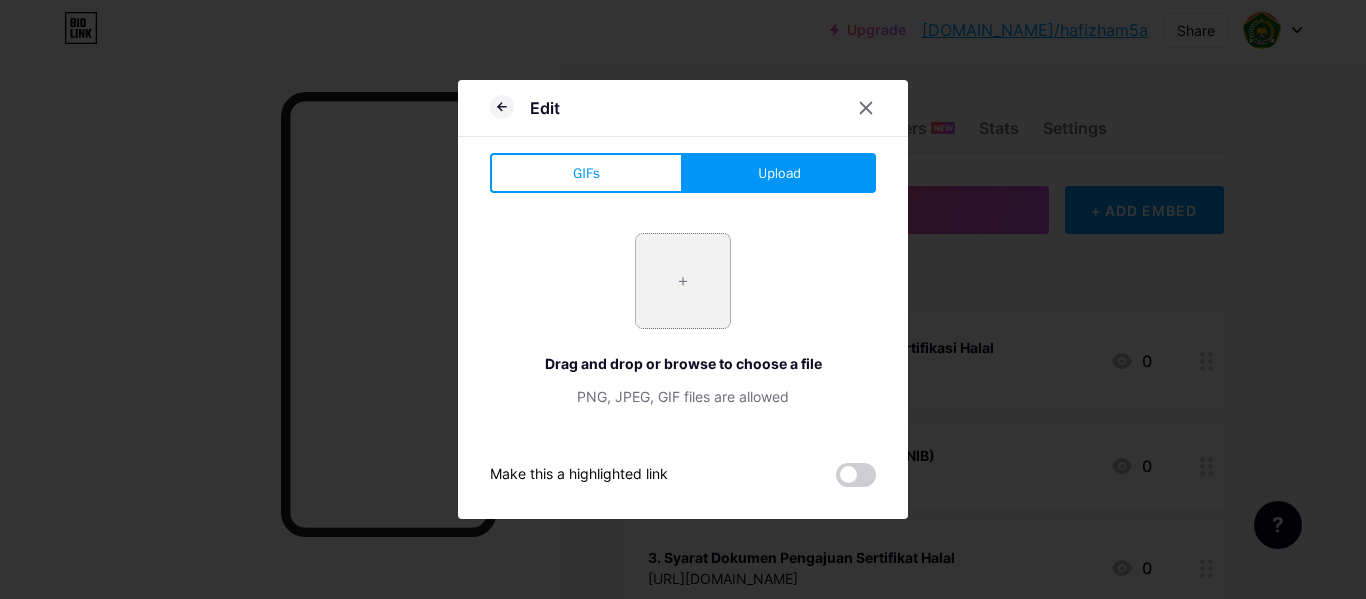 click at bounding box center [683, 281] 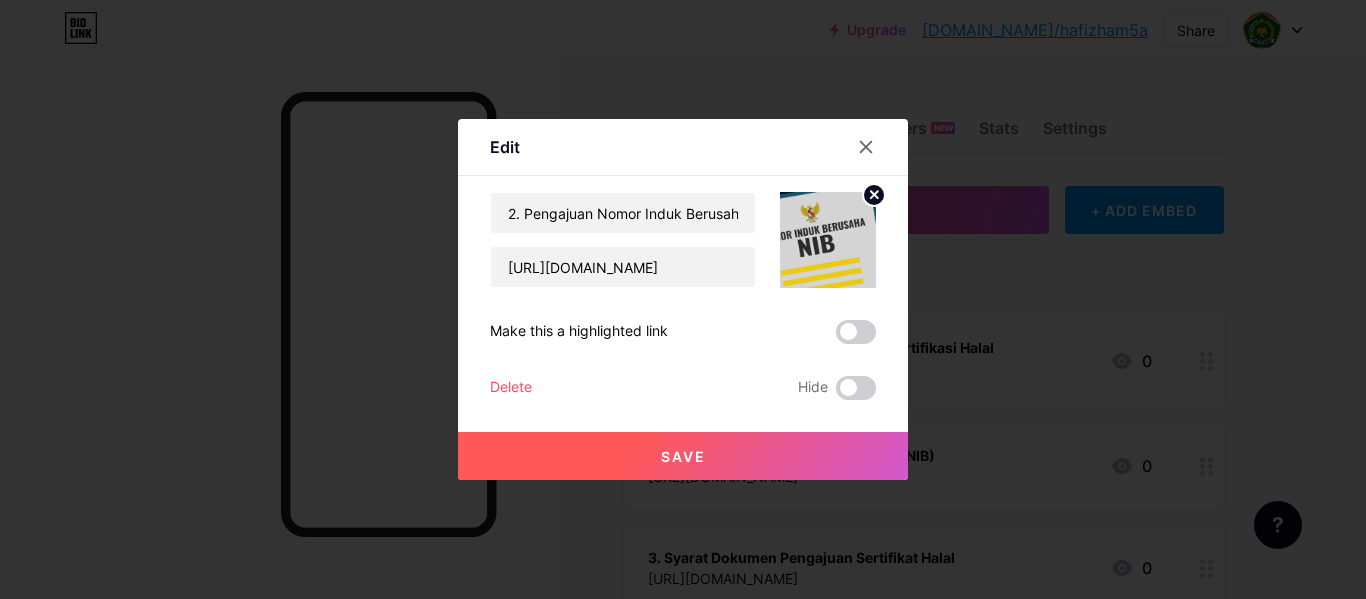 click on "Save" at bounding box center [683, 456] 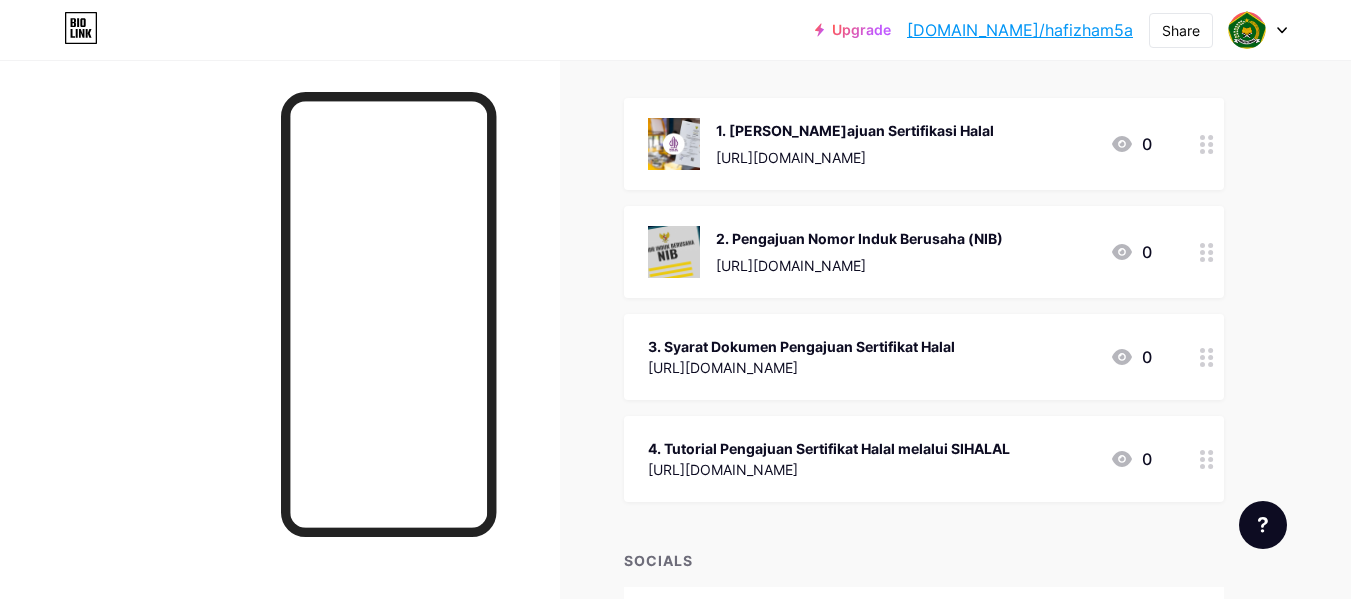 scroll, scrollTop: 218, scrollLeft: 0, axis: vertical 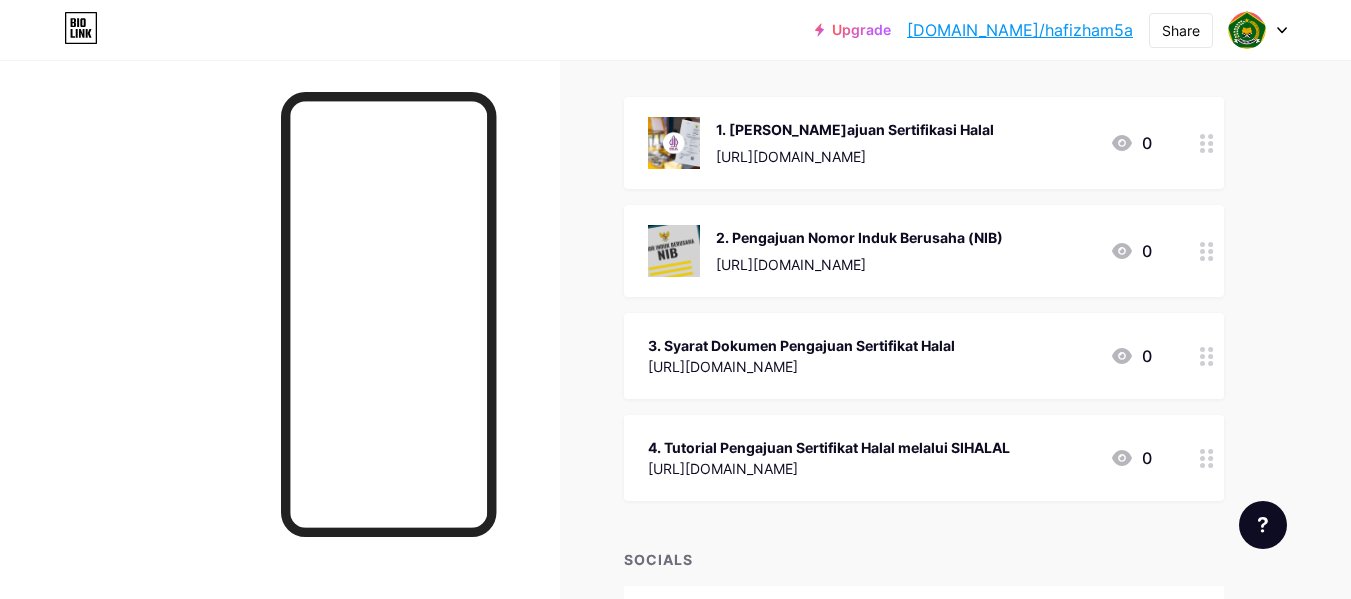 click at bounding box center [1207, 356] 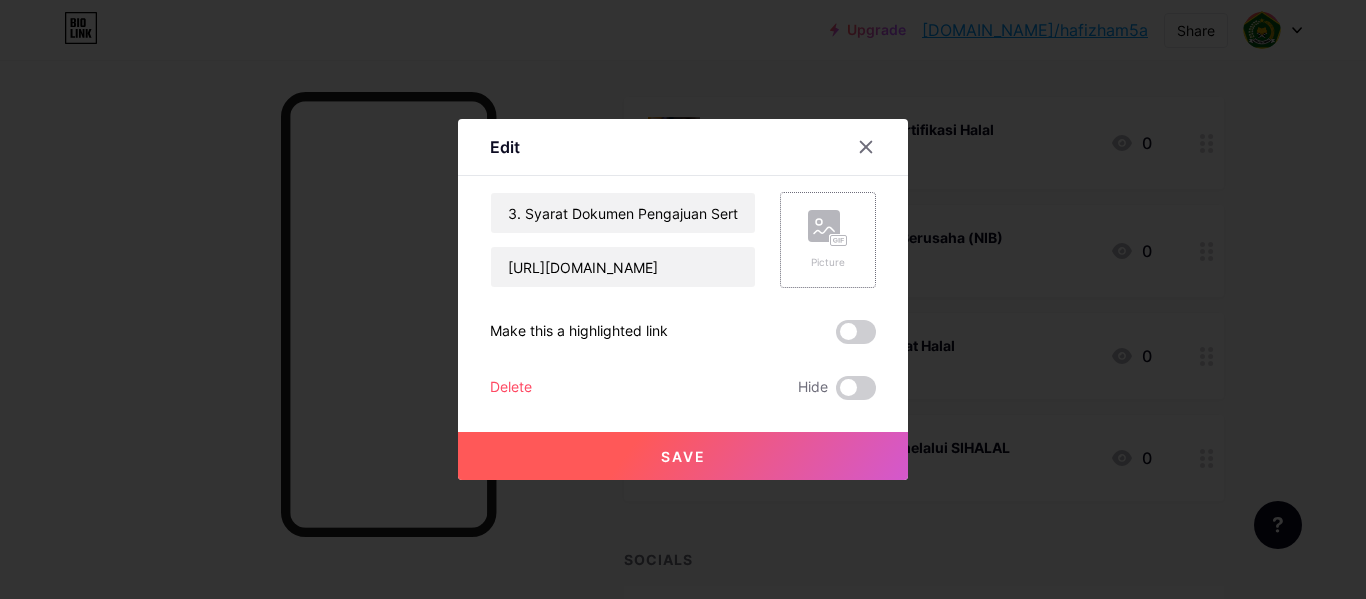 click 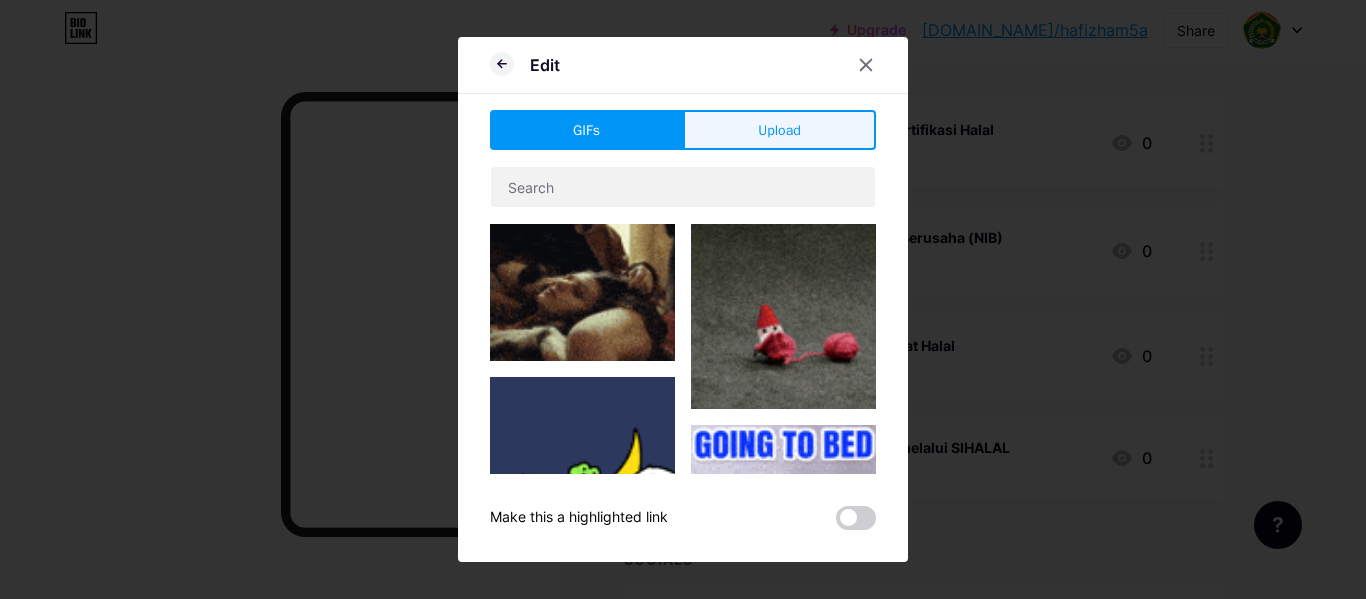 click on "Upload" at bounding box center (779, 130) 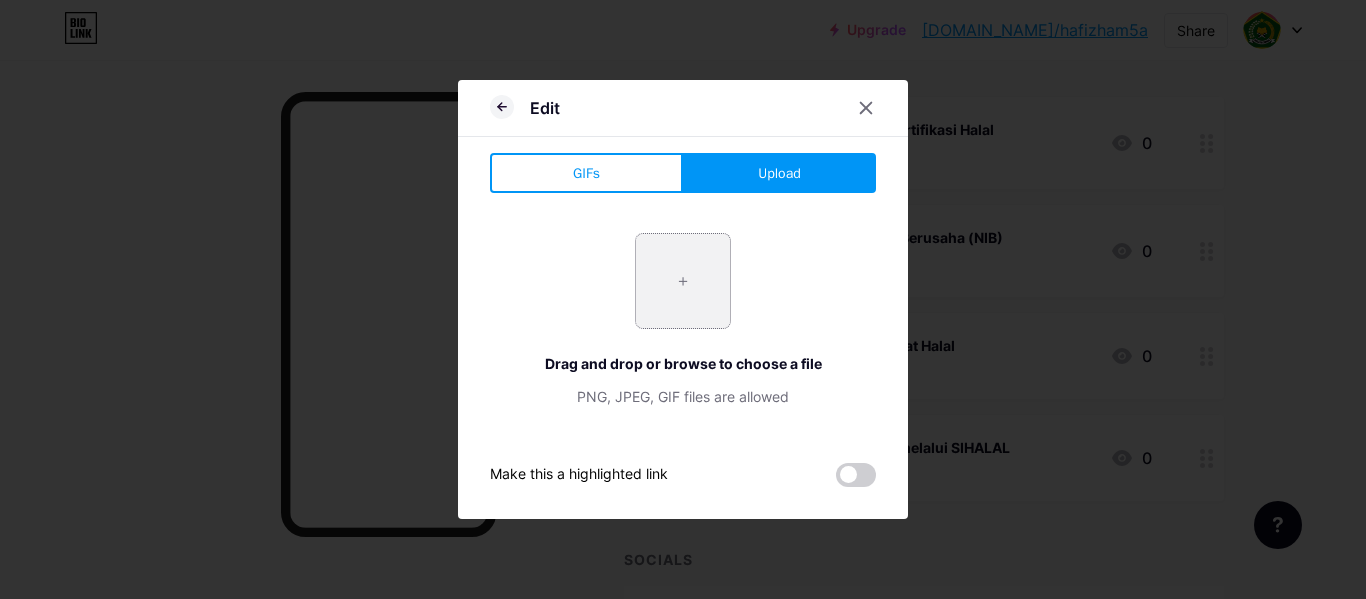 click at bounding box center [683, 281] 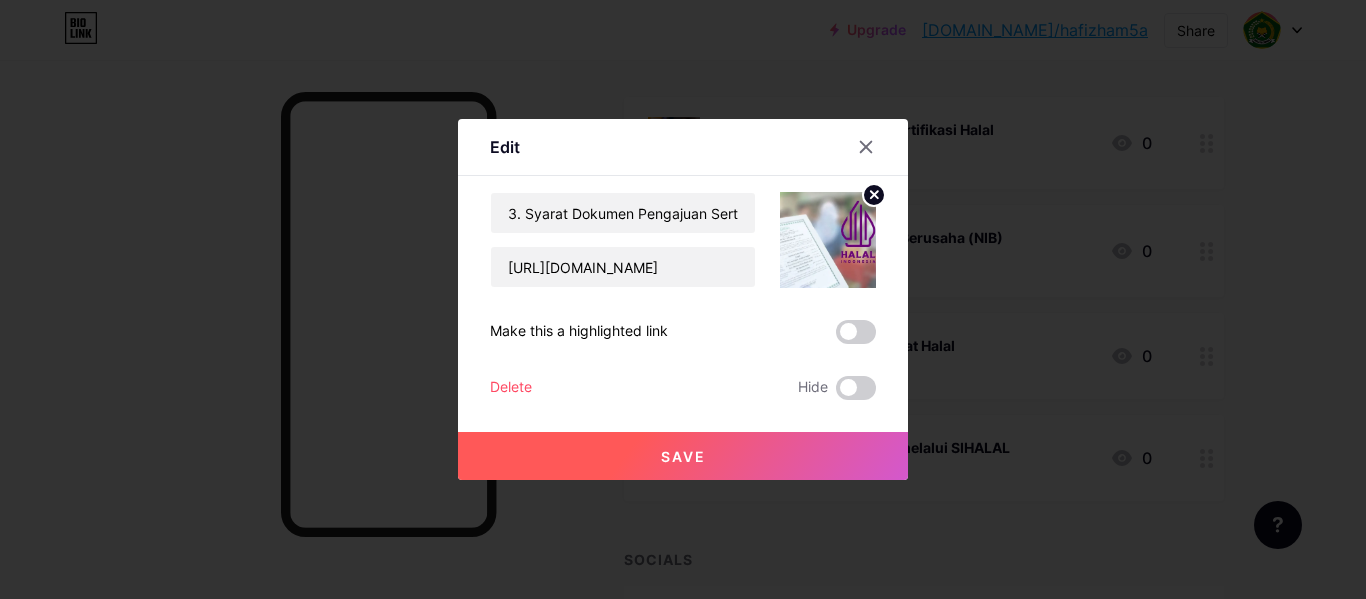 click on "Save" at bounding box center [683, 456] 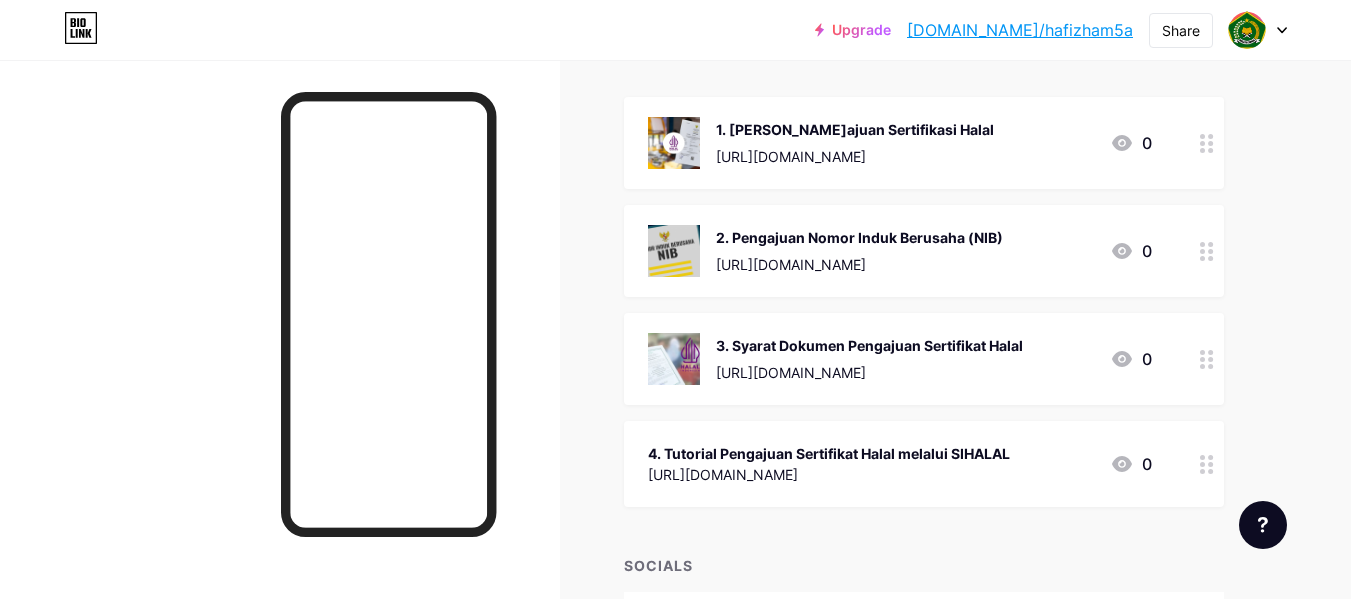 scroll, scrollTop: 358, scrollLeft: 0, axis: vertical 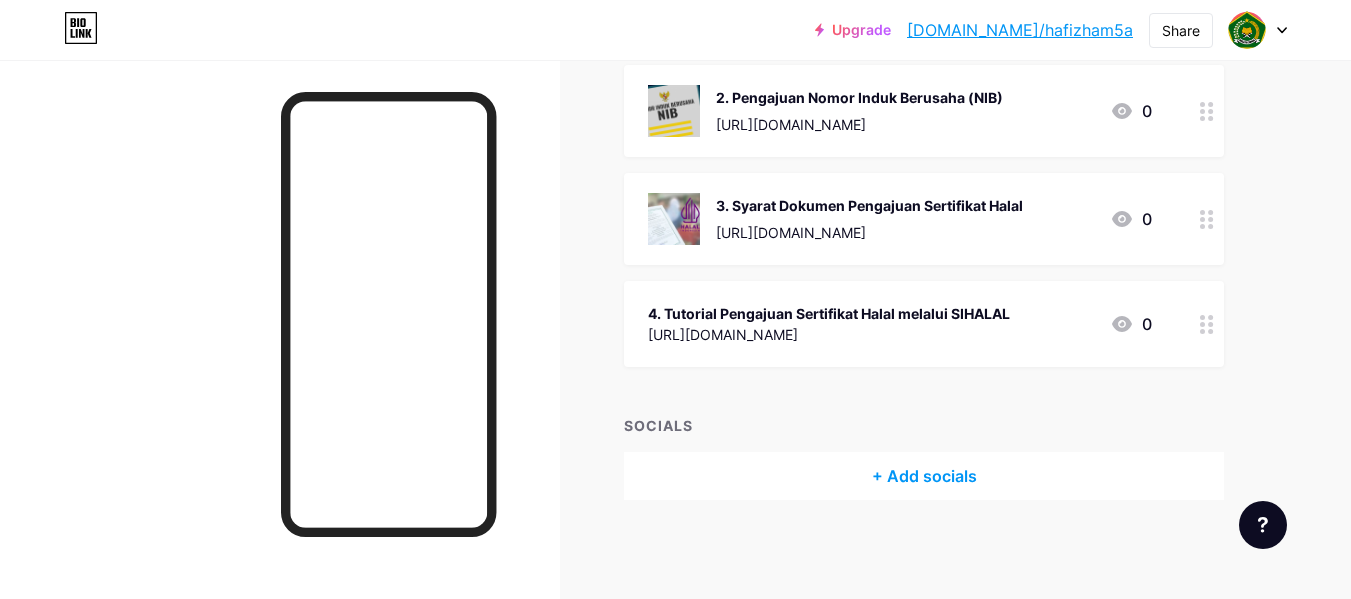 click on "+ Add socials" at bounding box center (924, 476) 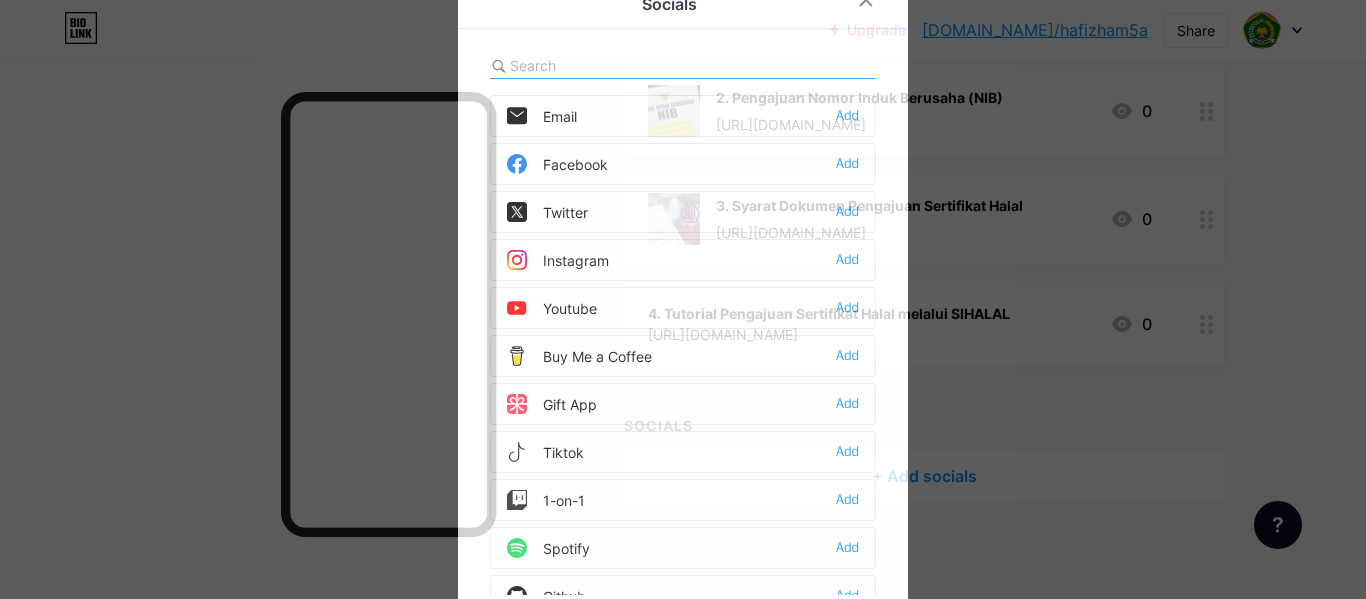 click at bounding box center (683, 299) 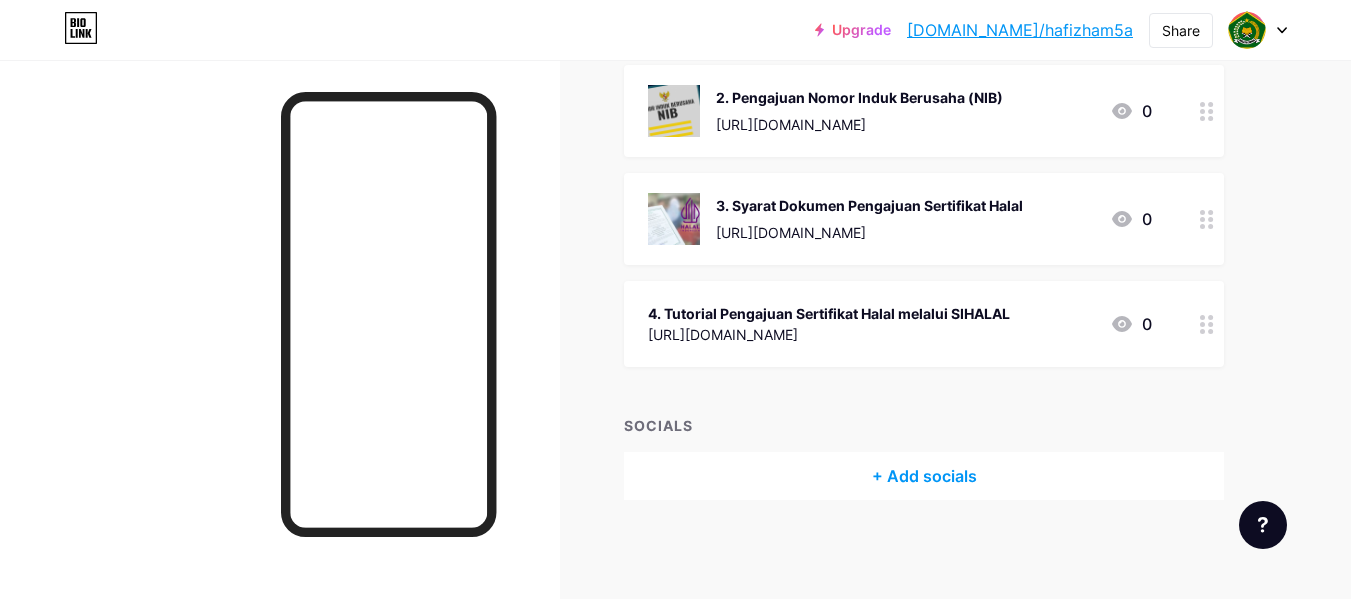 click at bounding box center [1207, 324] 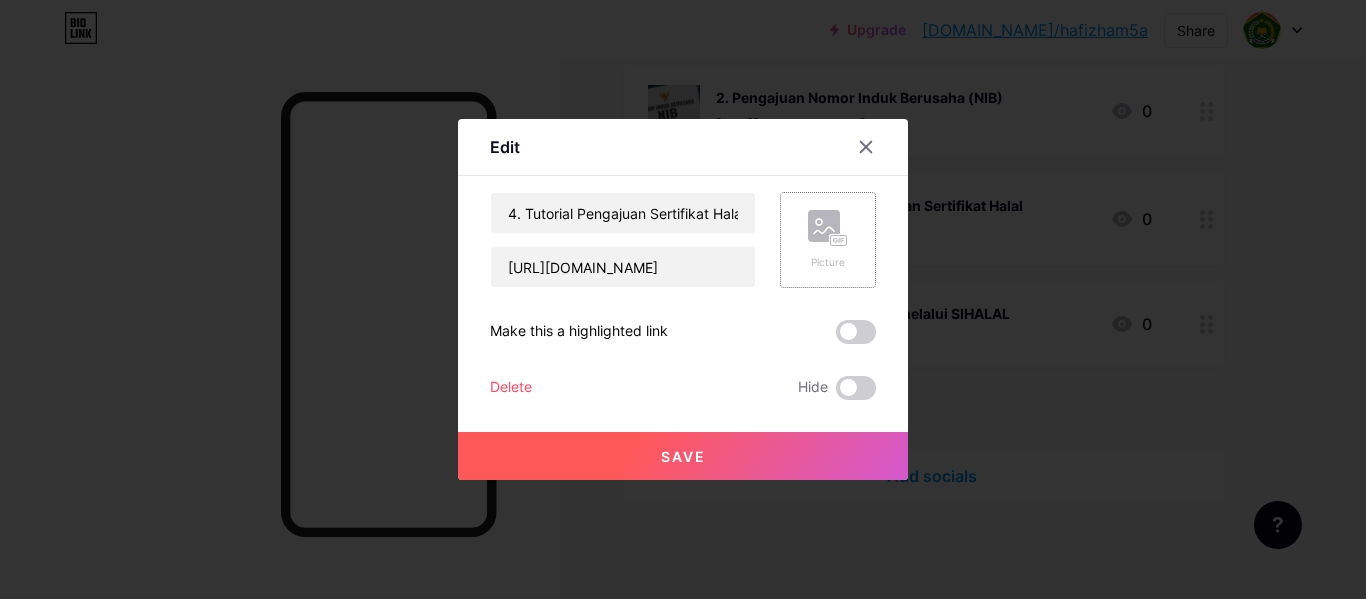 click 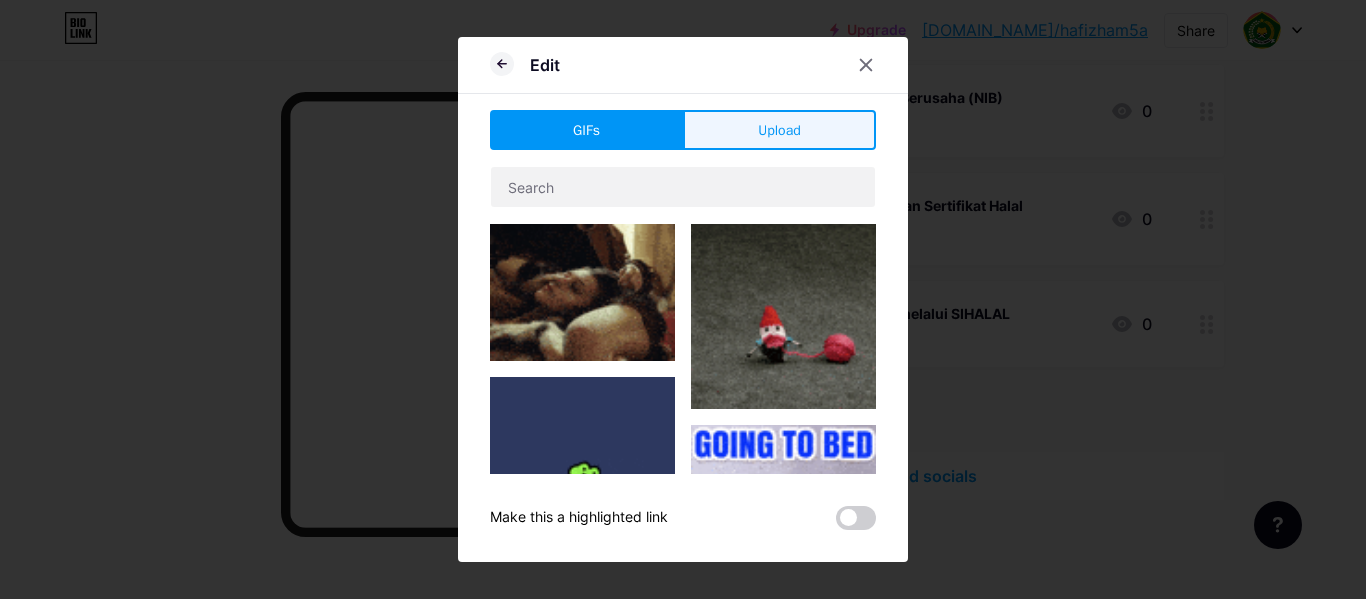 click on "Upload" at bounding box center (779, 130) 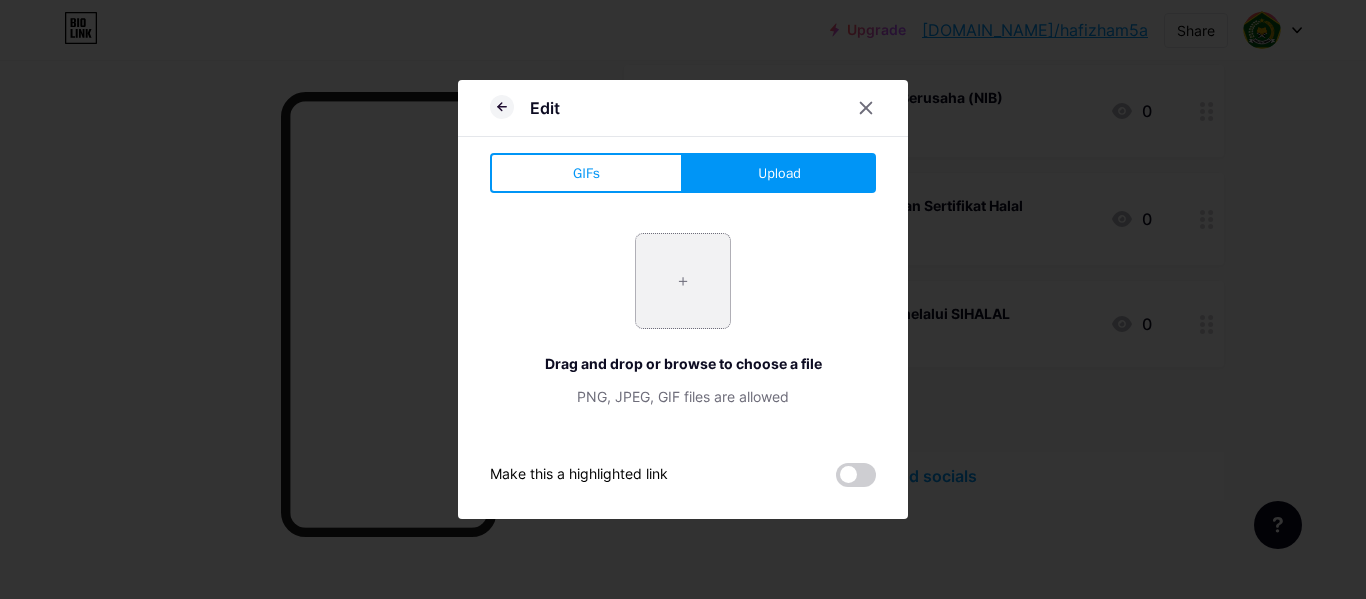 click at bounding box center (683, 281) 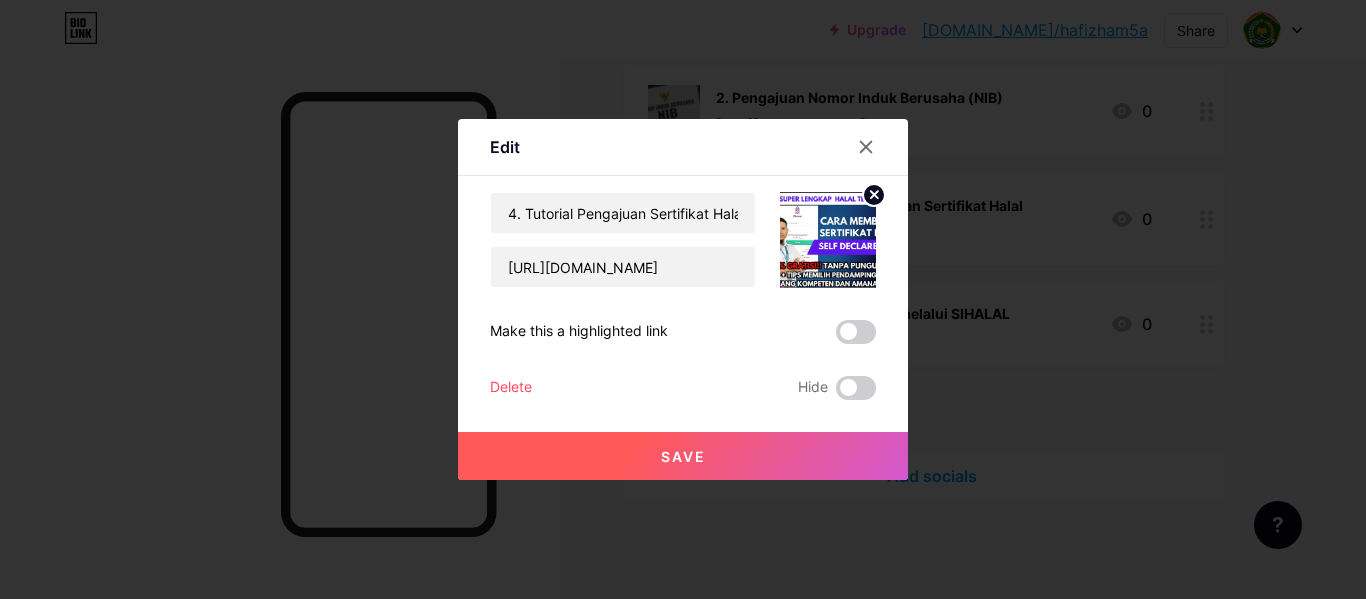 click on "Save" at bounding box center [683, 456] 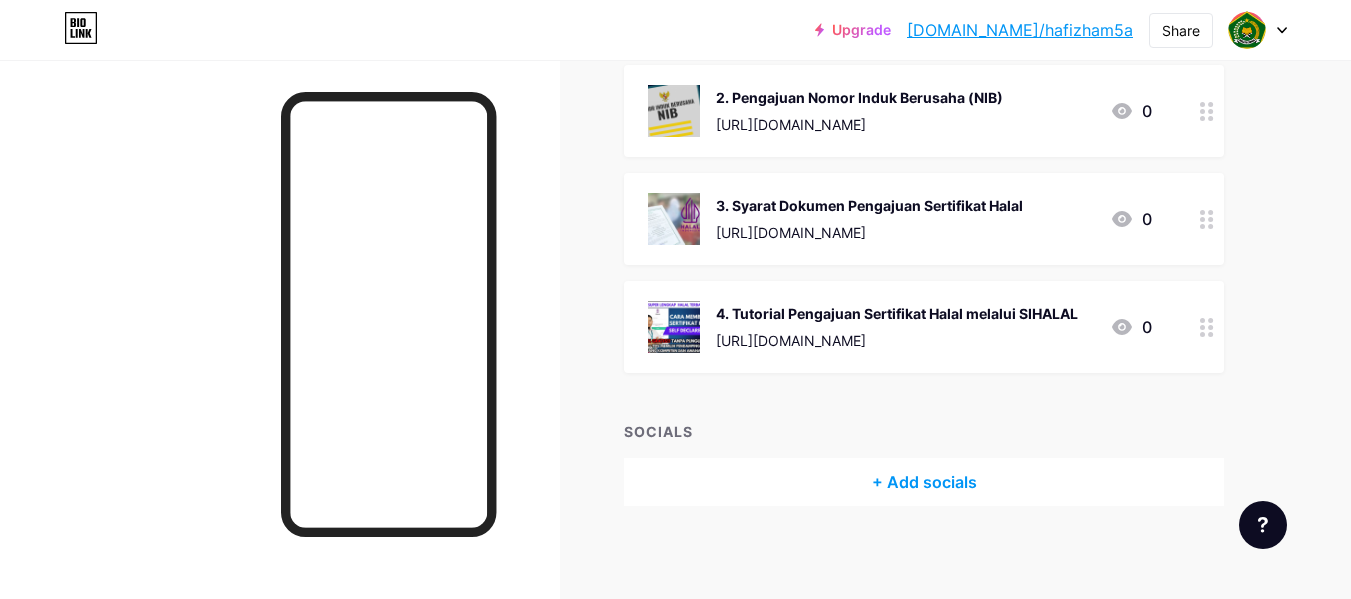 click on "[DOMAIN_NAME]/hafizham5a" at bounding box center [1020, 30] 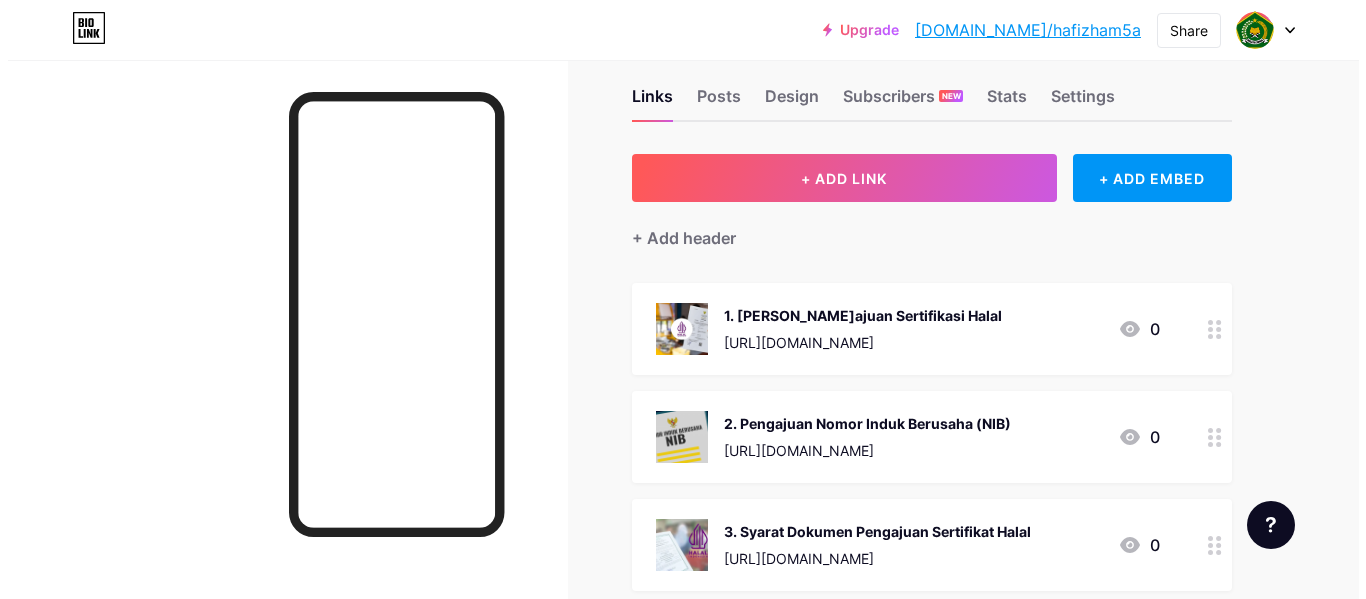 scroll, scrollTop: 35, scrollLeft: 0, axis: vertical 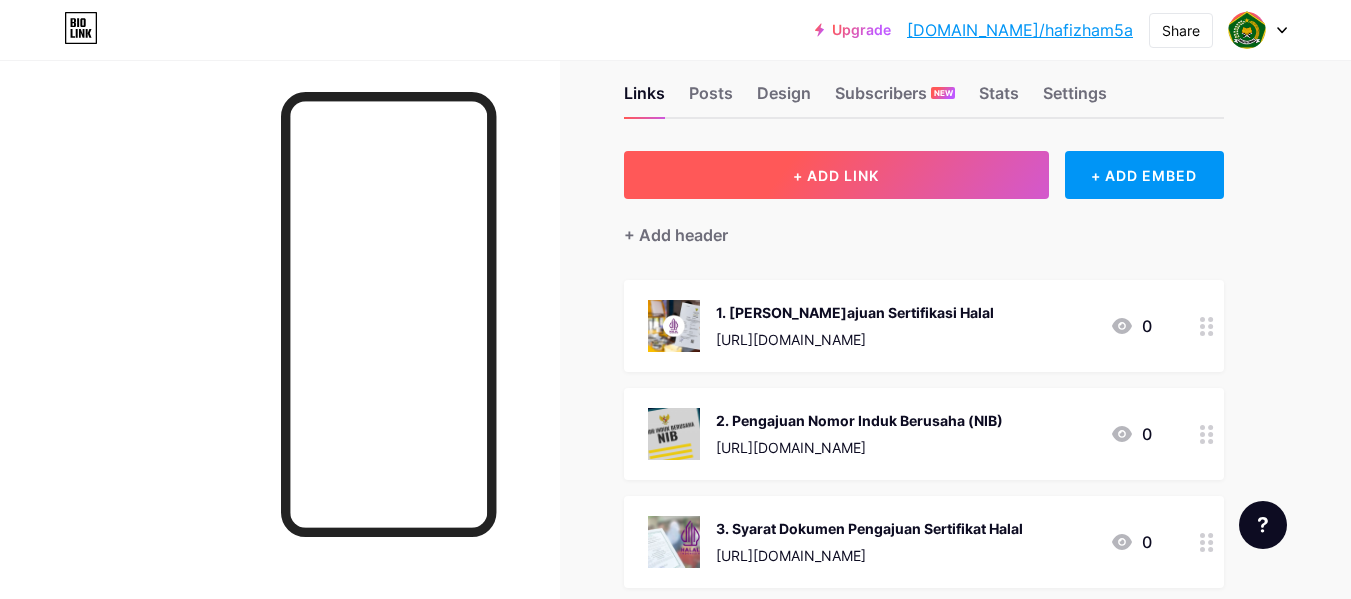 click on "+ ADD LINK" at bounding box center [836, 175] 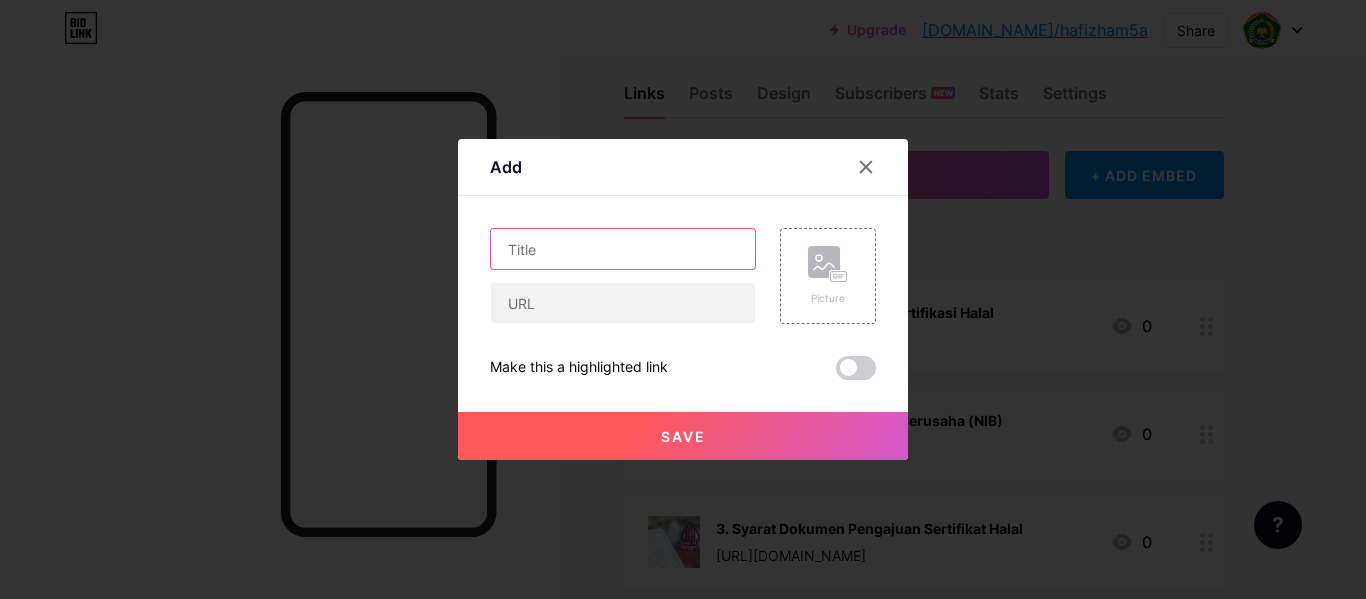 click at bounding box center [623, 249] 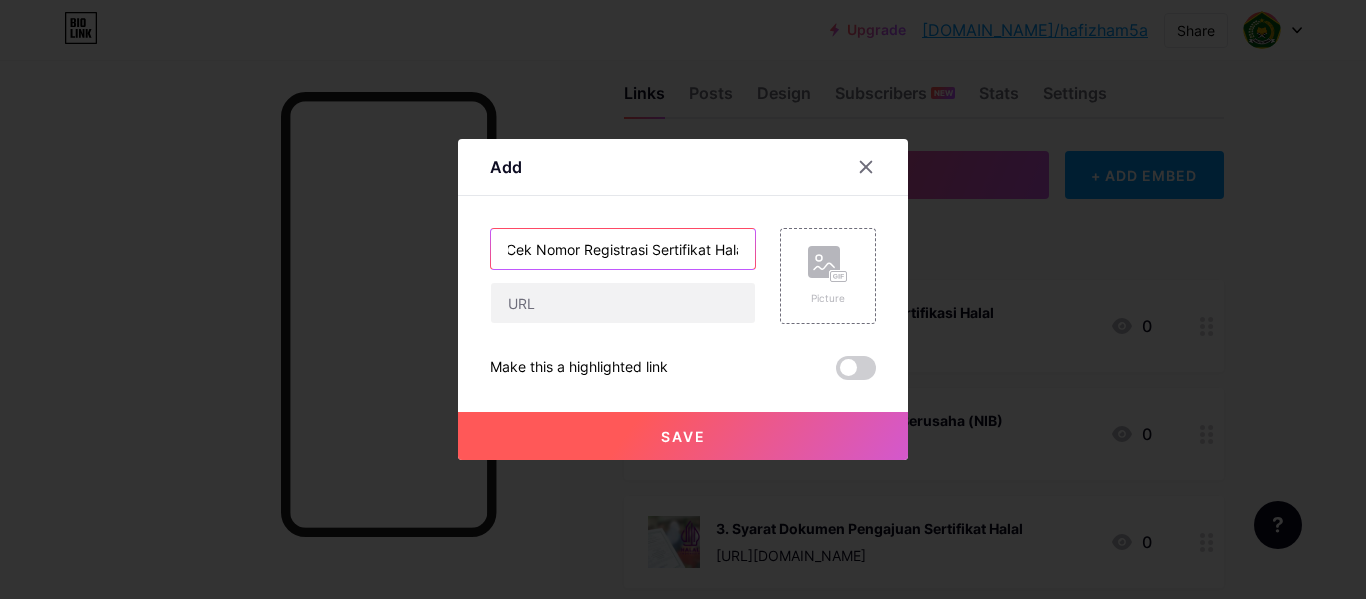 scroll, scrollTop: 0, scrollLeft: 27, axis: horizontal 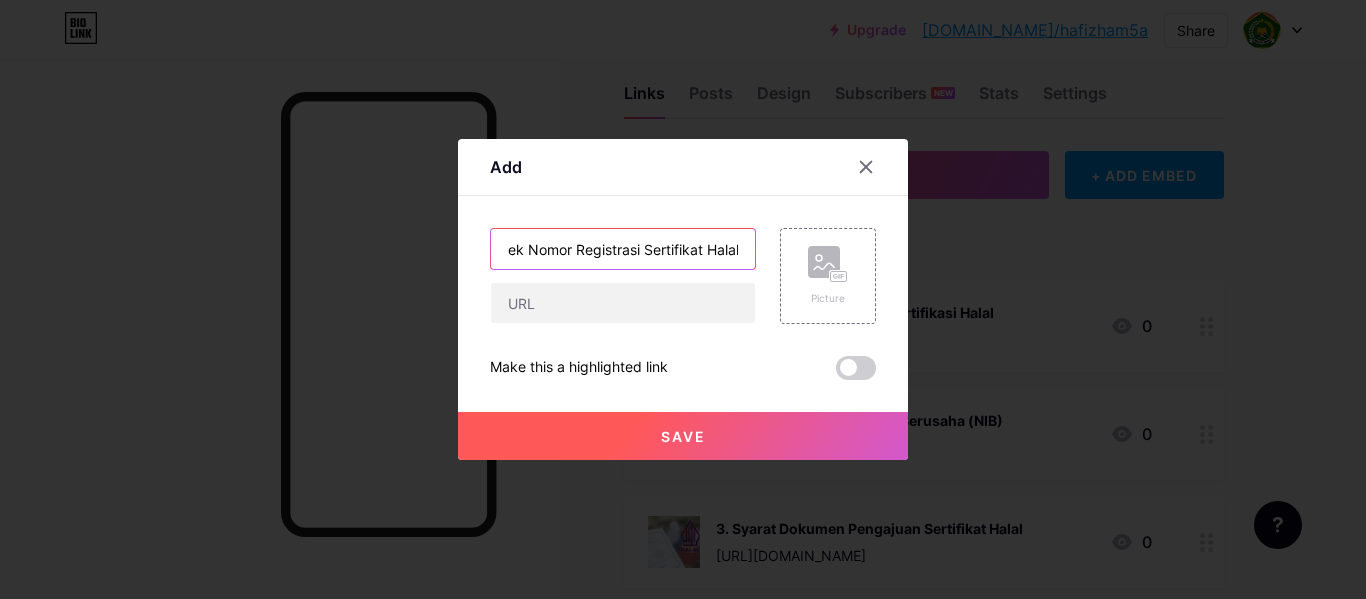 type on "5. Cek Nomor Registrasi Sertifikat Halal" 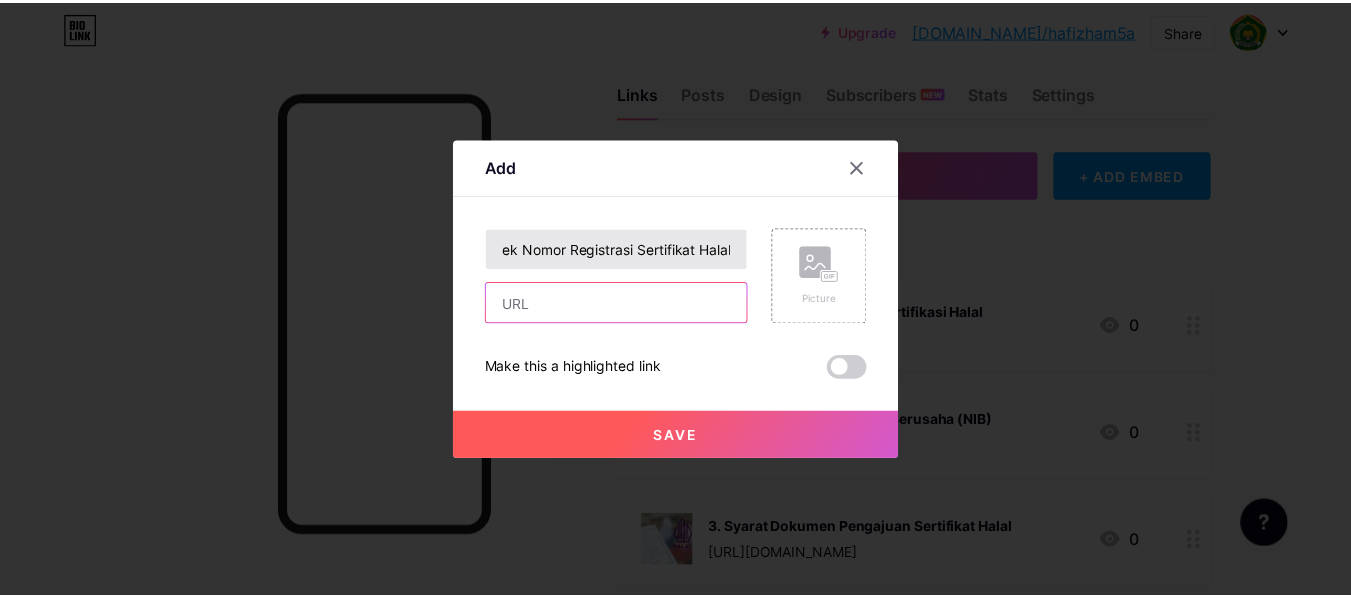 scroll, scrollTop: 0, scrollLeft: 0, axis: both 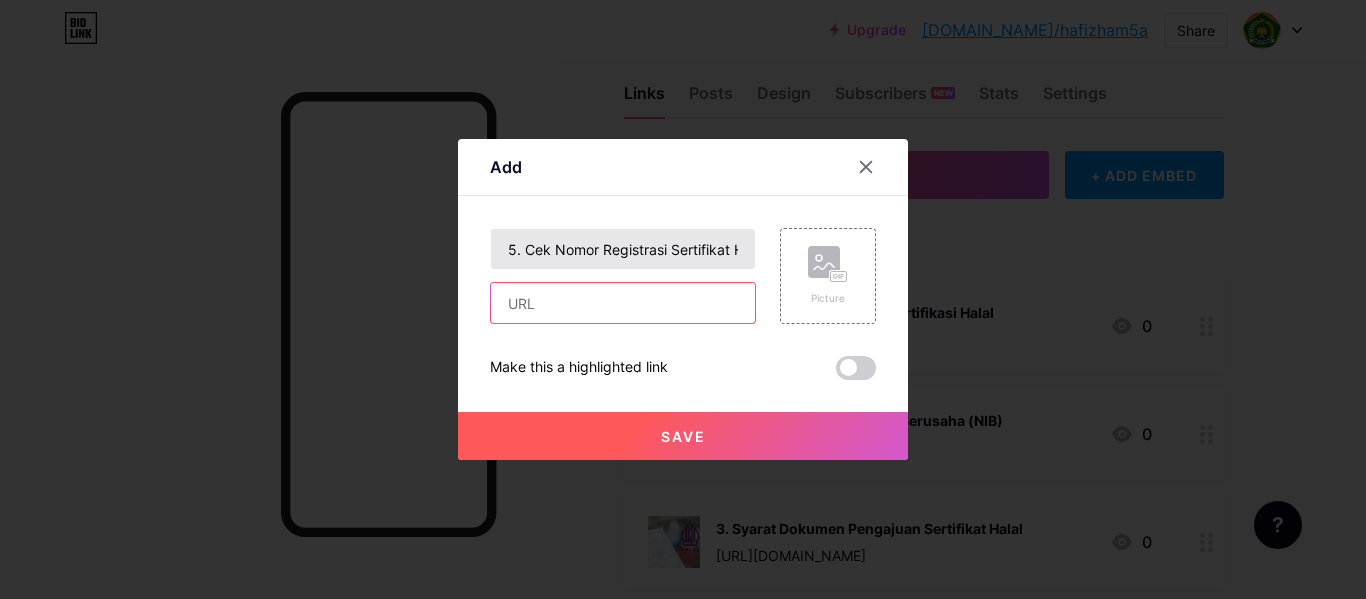 paste on "[URL][DOMAIN_NAME]" 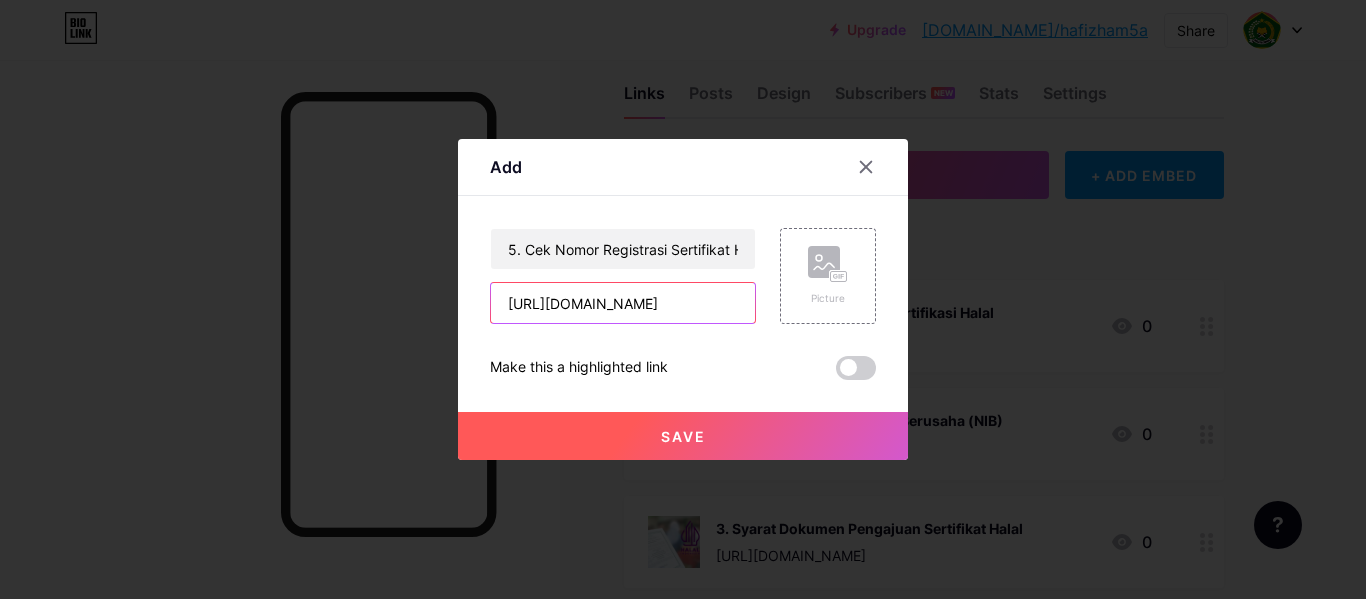type on "[URL][DOMAIN_NAME]" 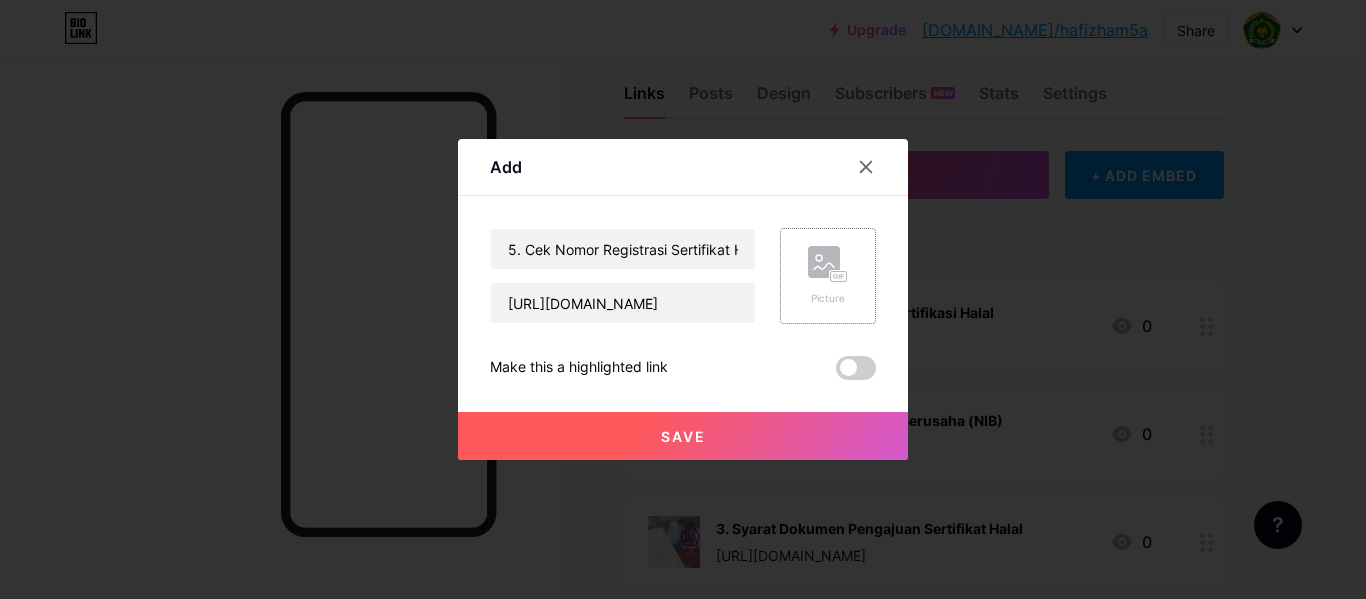 click on "Picture" at bounding box center [828, 298] 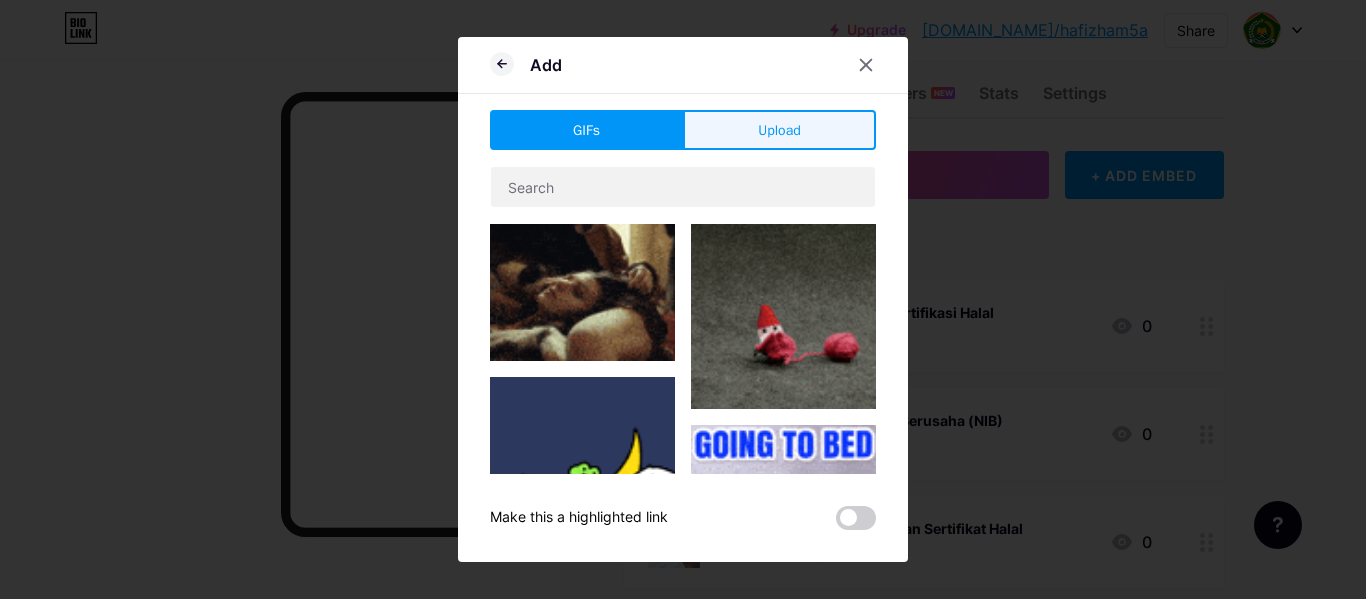 click on "Upload" at bounding box center (779, 130) 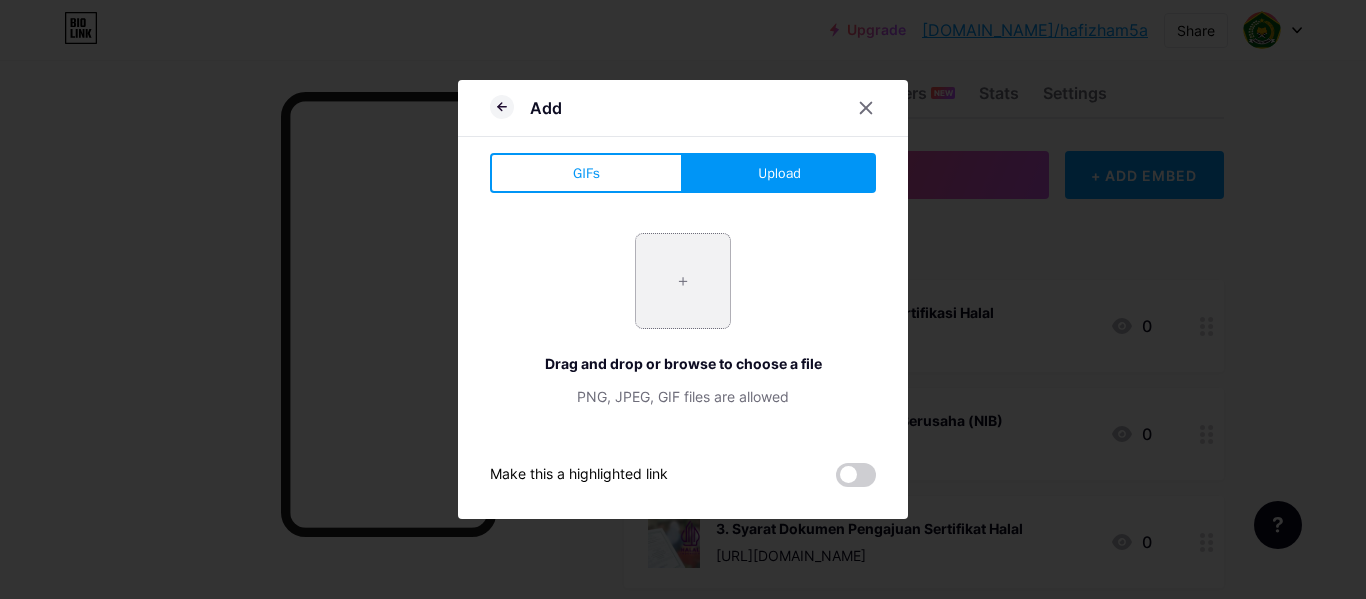 click at bounding box center [683, 281] 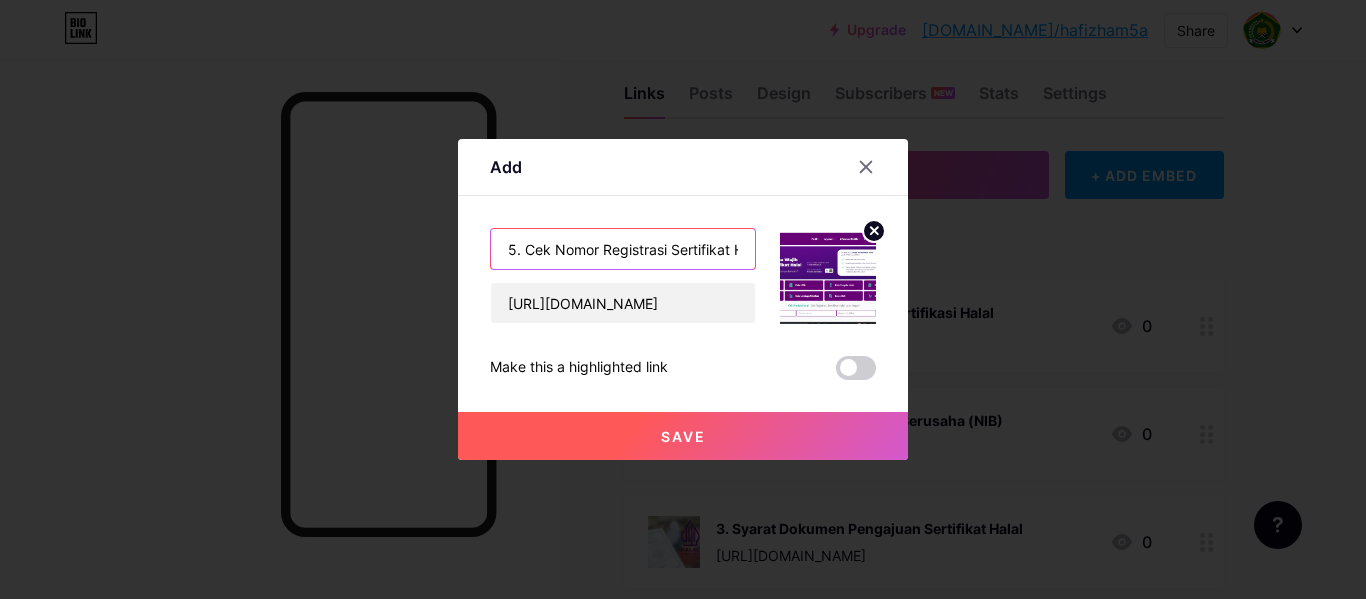 click on "5. Cek Nomor Registrasi Sertifikat Halal" at bounding box center [623, 249] 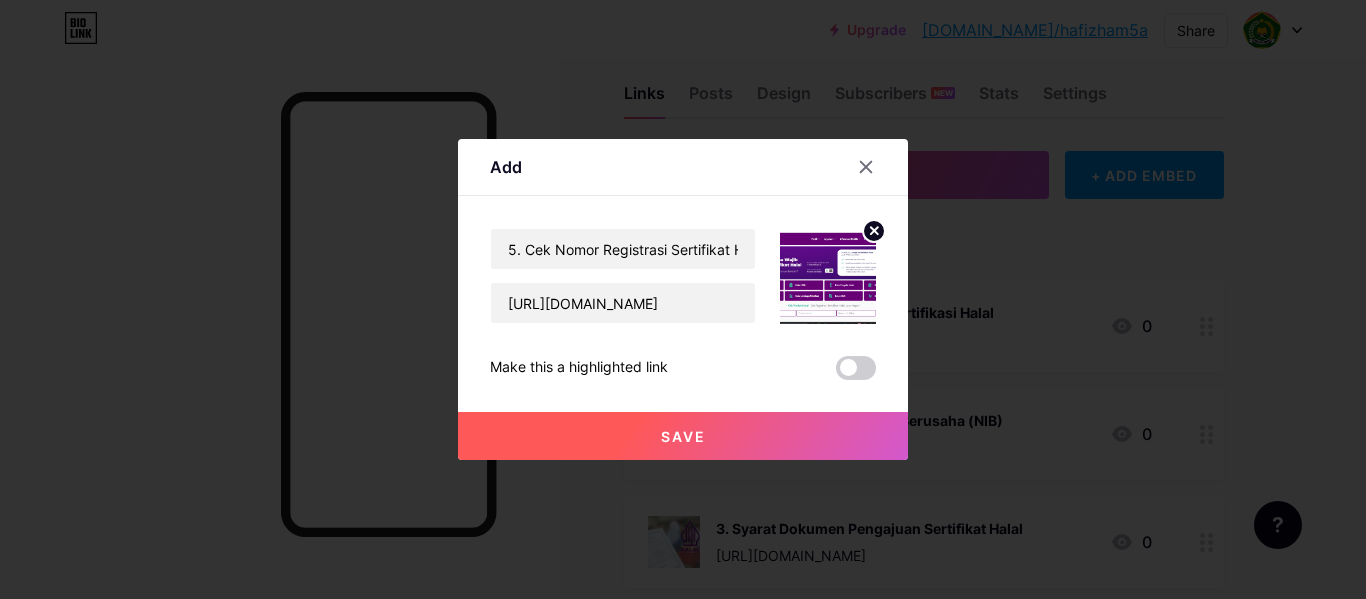 click on "Save" at bounding box center (683, 436) 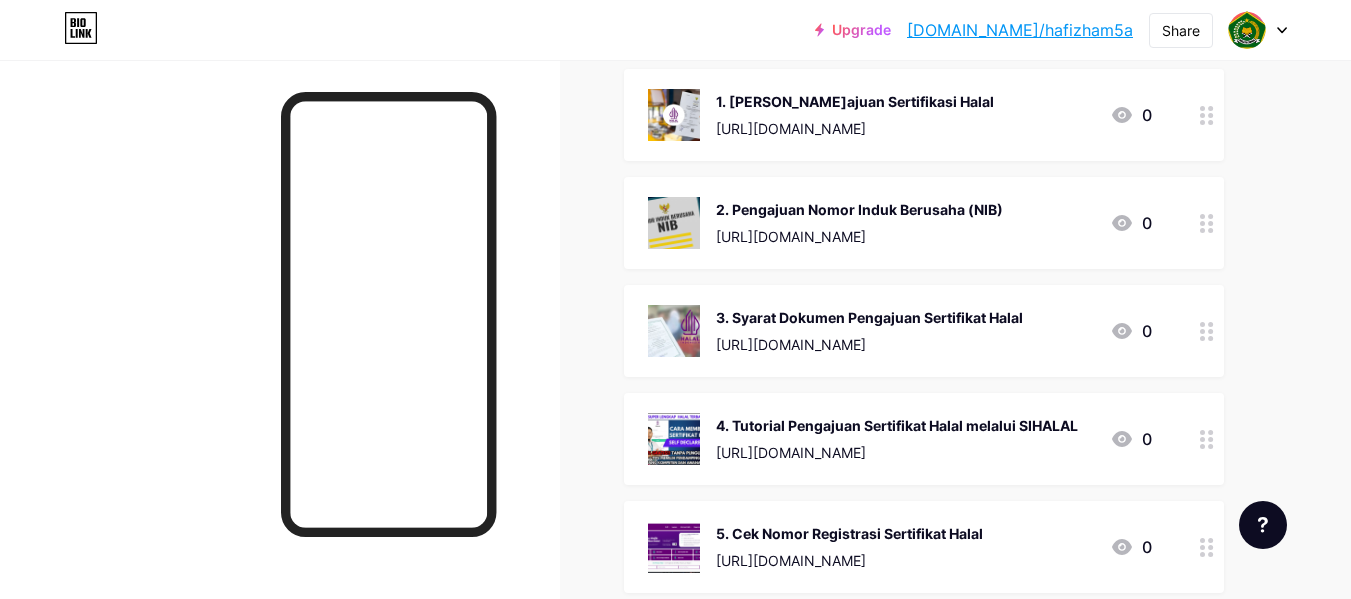 scroll, scrollTop: 472, scrollLeft: 0, axis: vertical 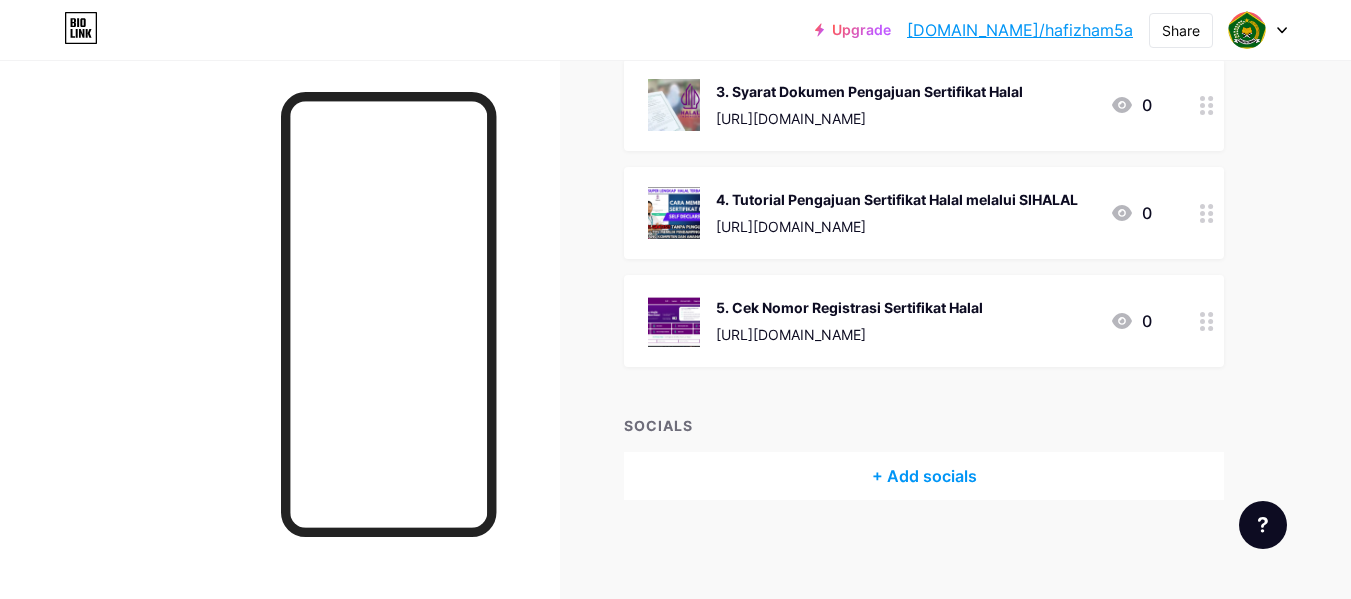 click on "+ Add socials" at bounding box center [924, 476] 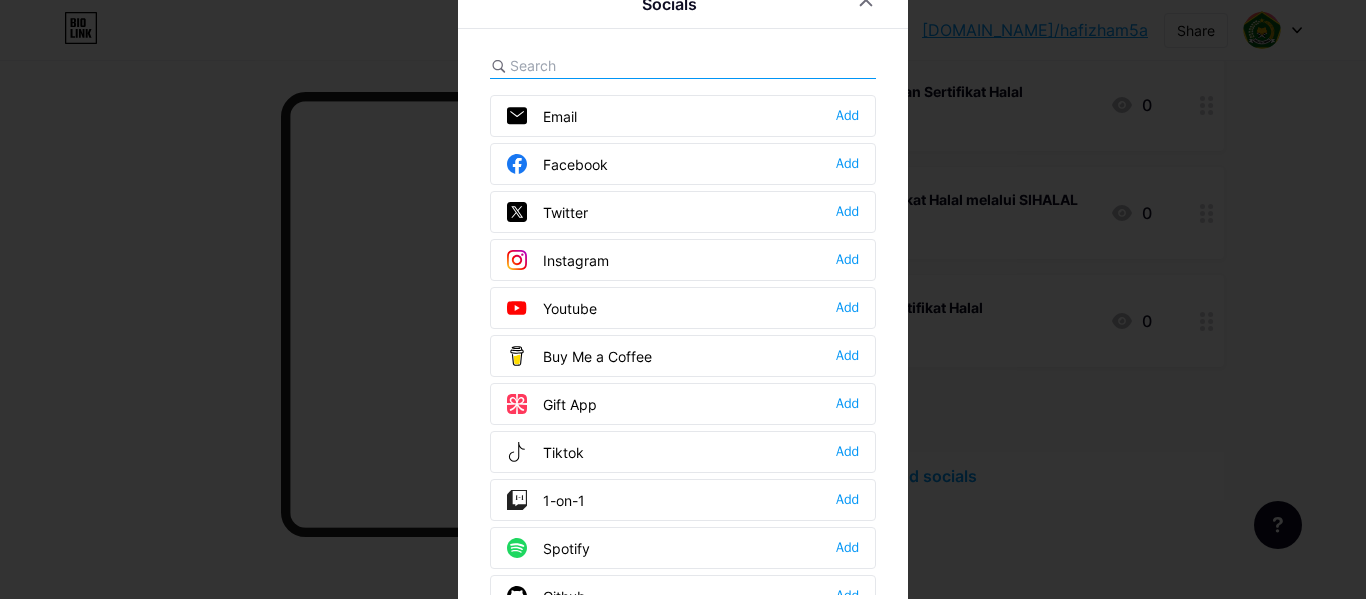 click at bounding box center (683, 299) 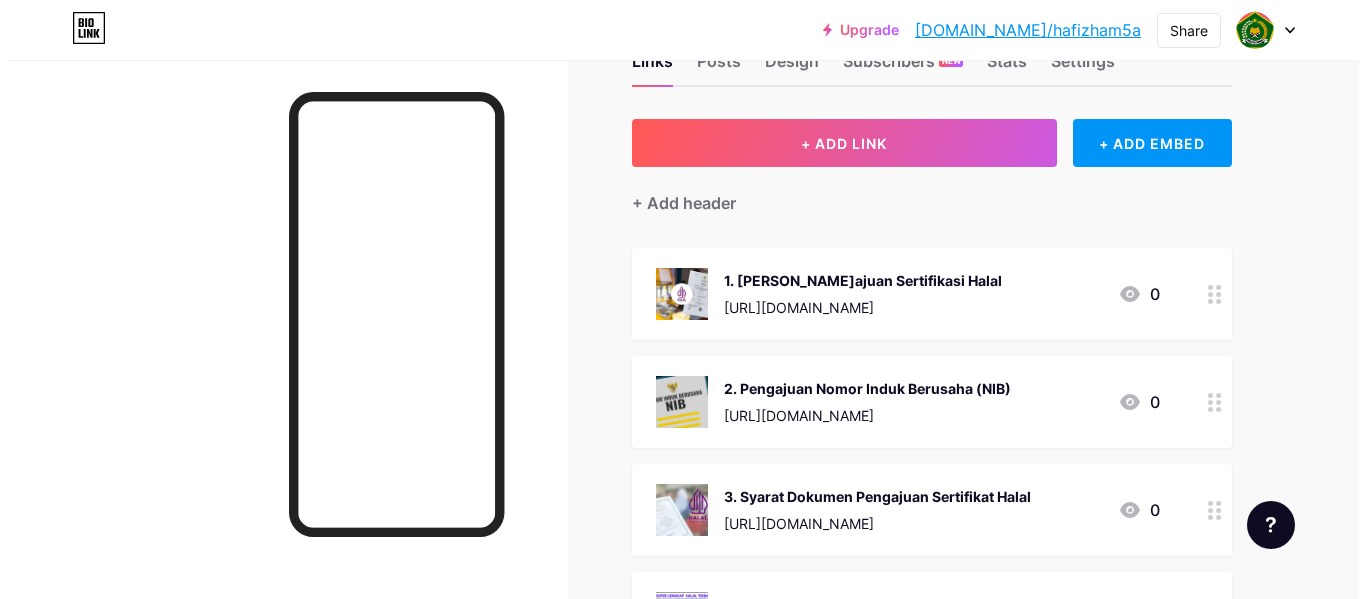 scroll, scrollTop: 0, scrollLeft: 0, axis: both 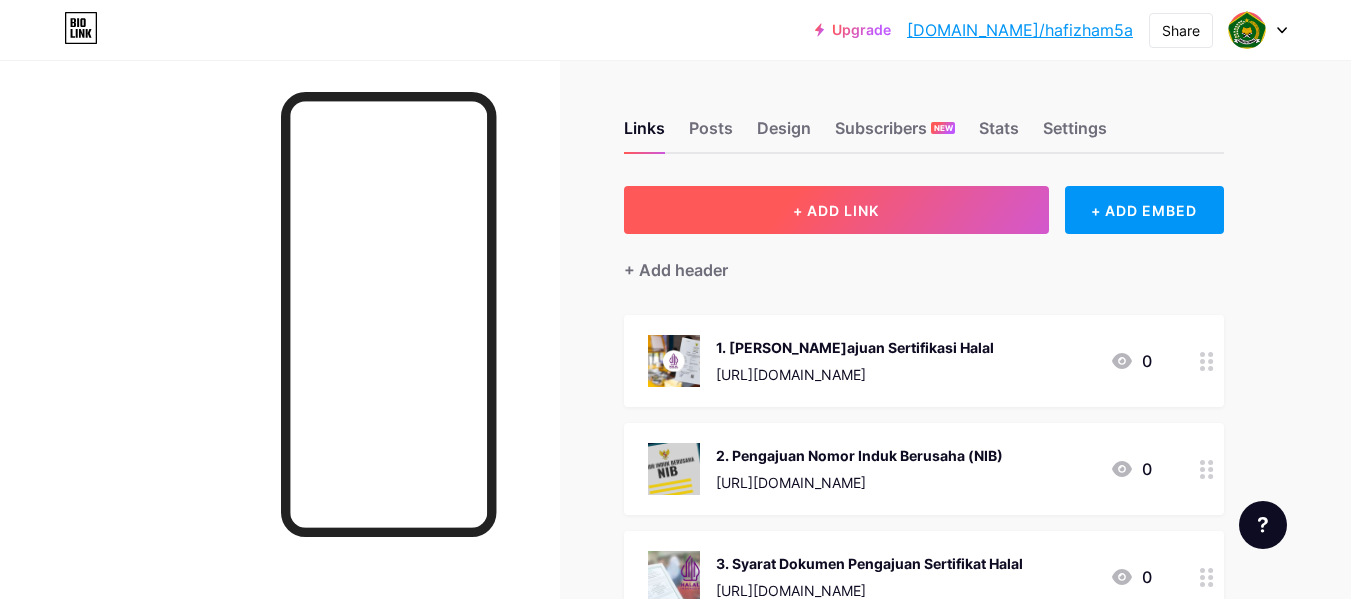 click on "+ ADD LINK" at bounding box center (836, 210) 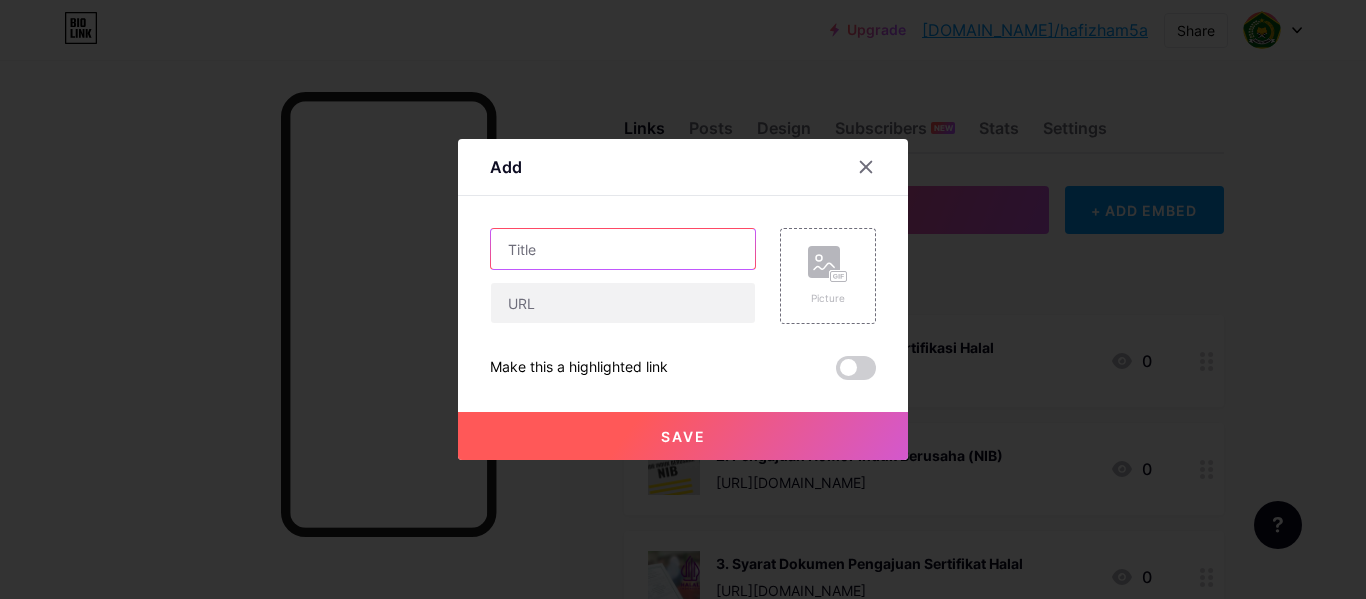 click at bounding box center (623, 249) 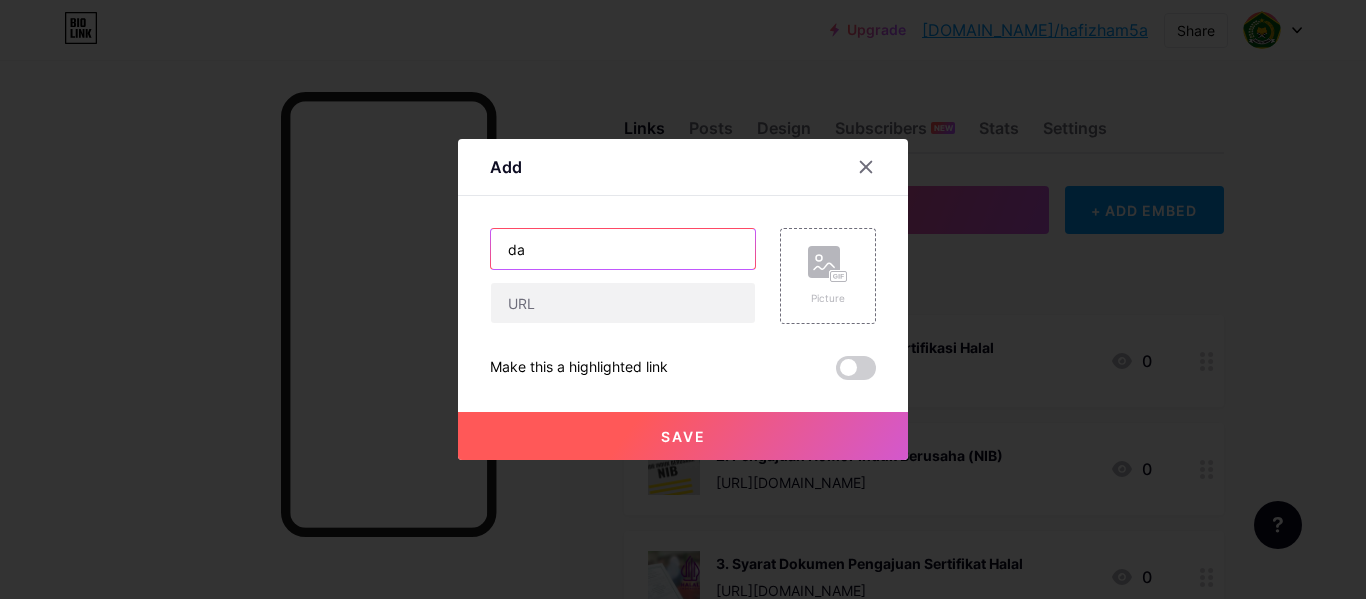 type on "d" 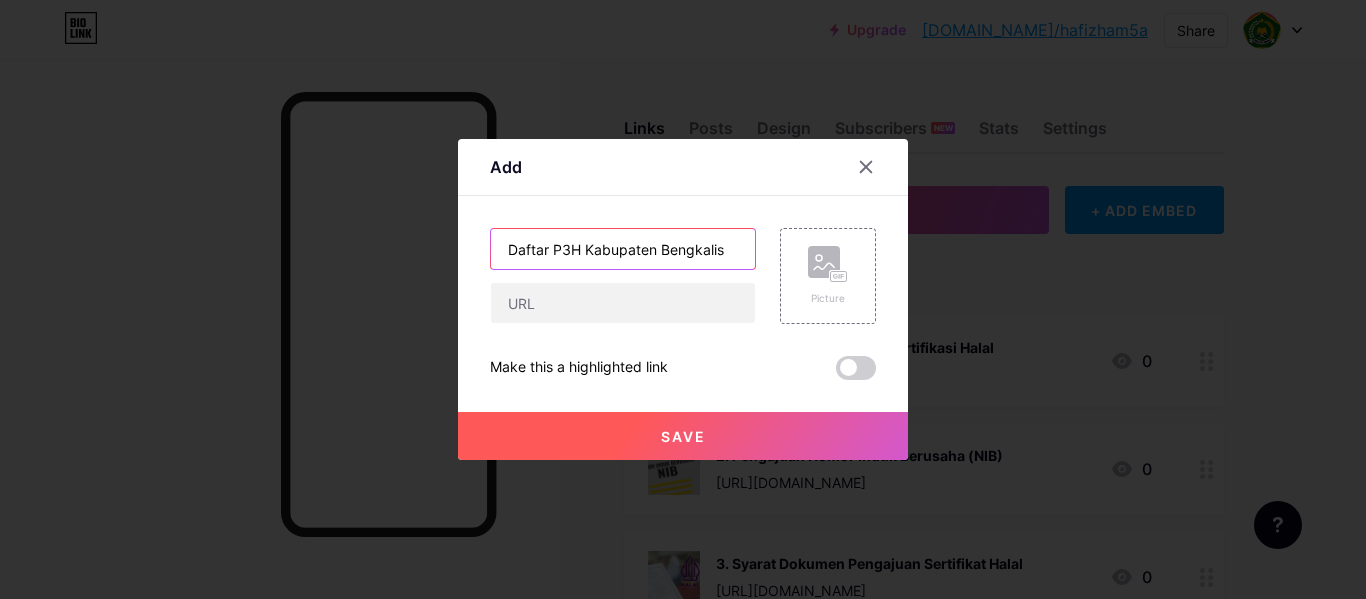 click on "Daftar P3H Kabupaten Bengkalis" at bounding box center [623, 249] 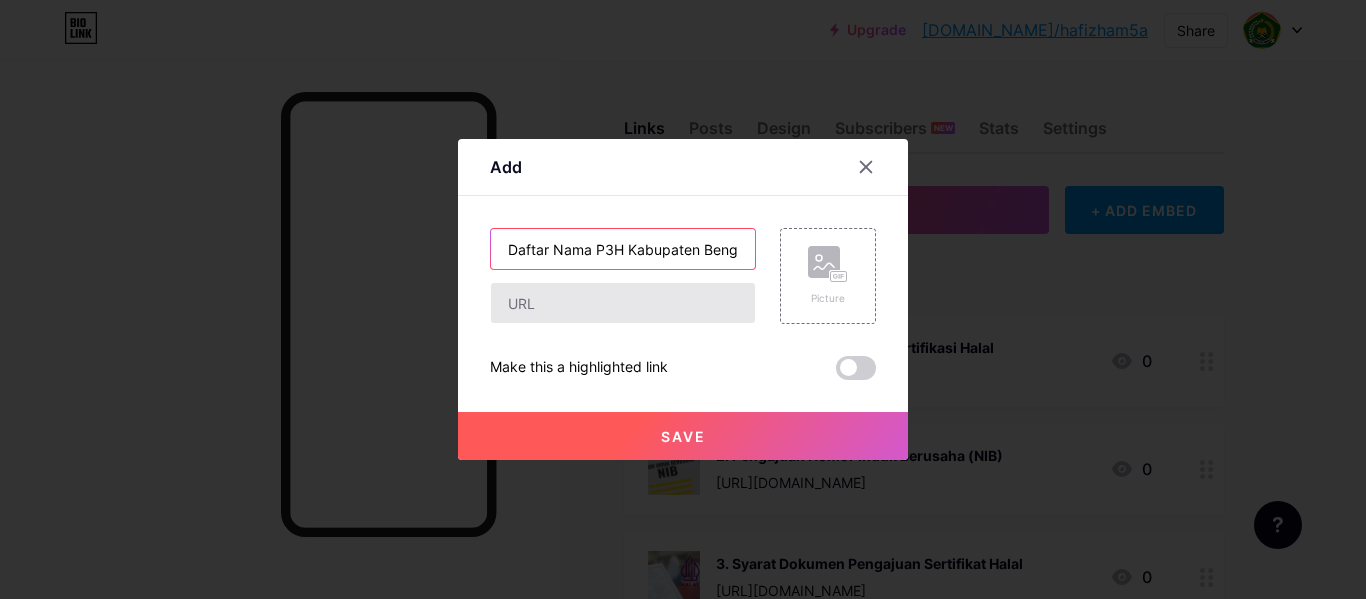 type on "Daftar Nama P3H Kabupaten Bengkalis" 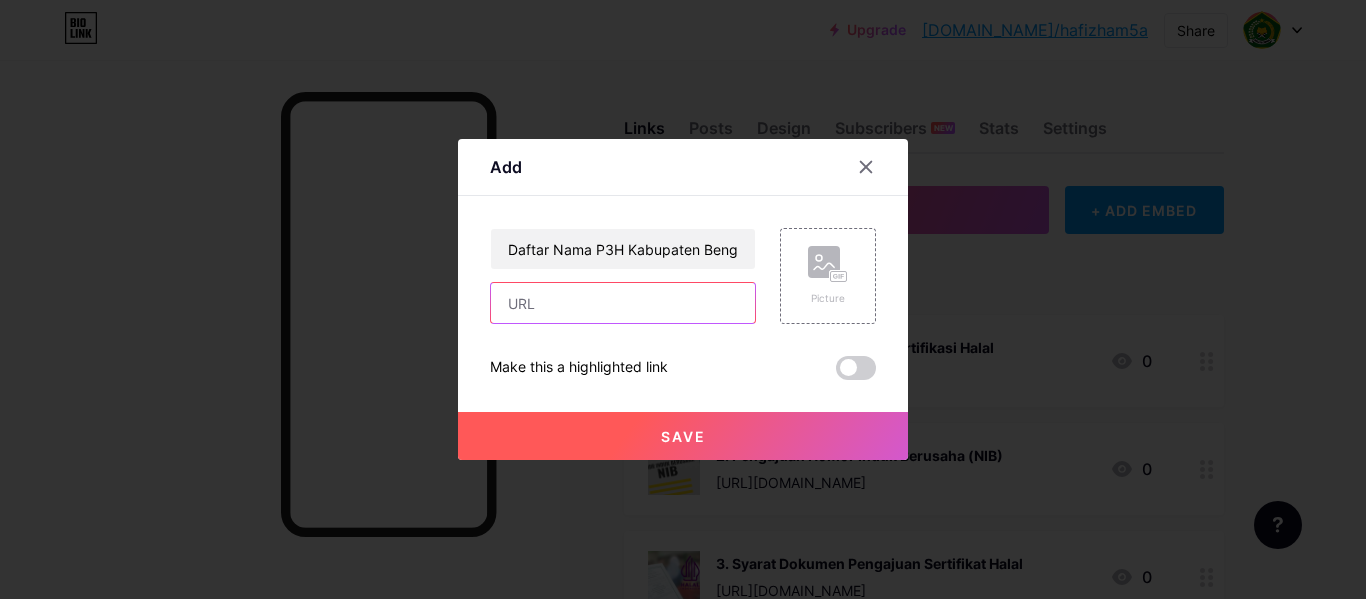 click at bounding box center (623, 303) 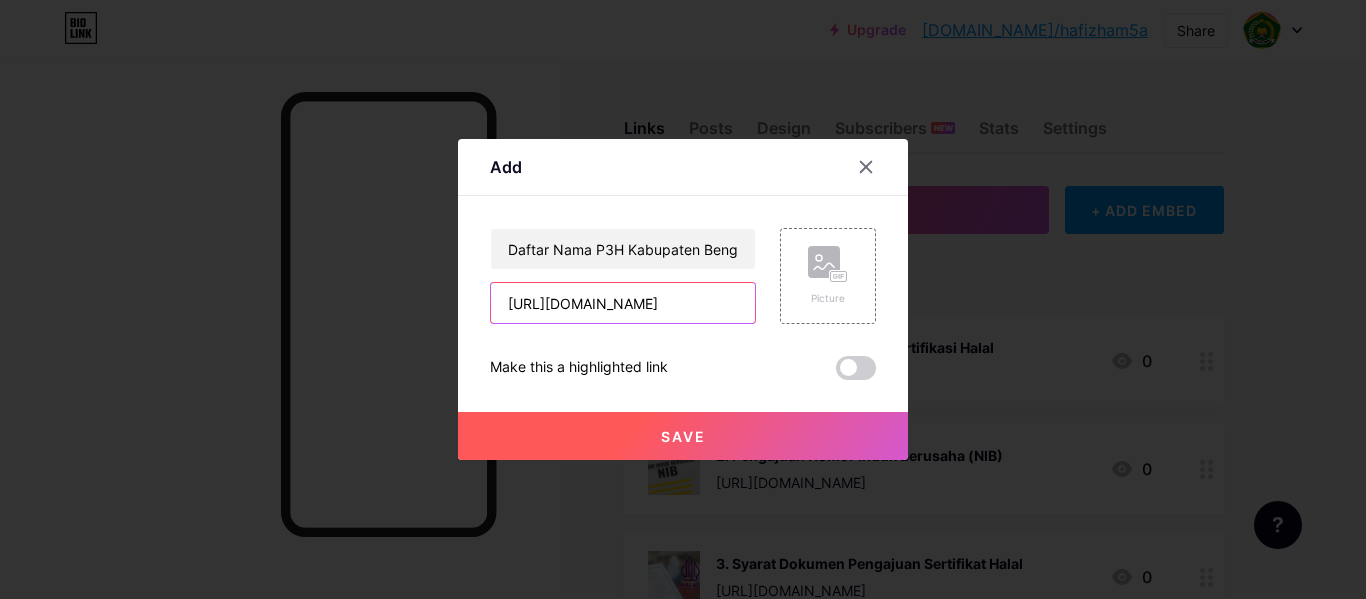scroll, scrollTop: 0, scrollLeft: 0, axis: both 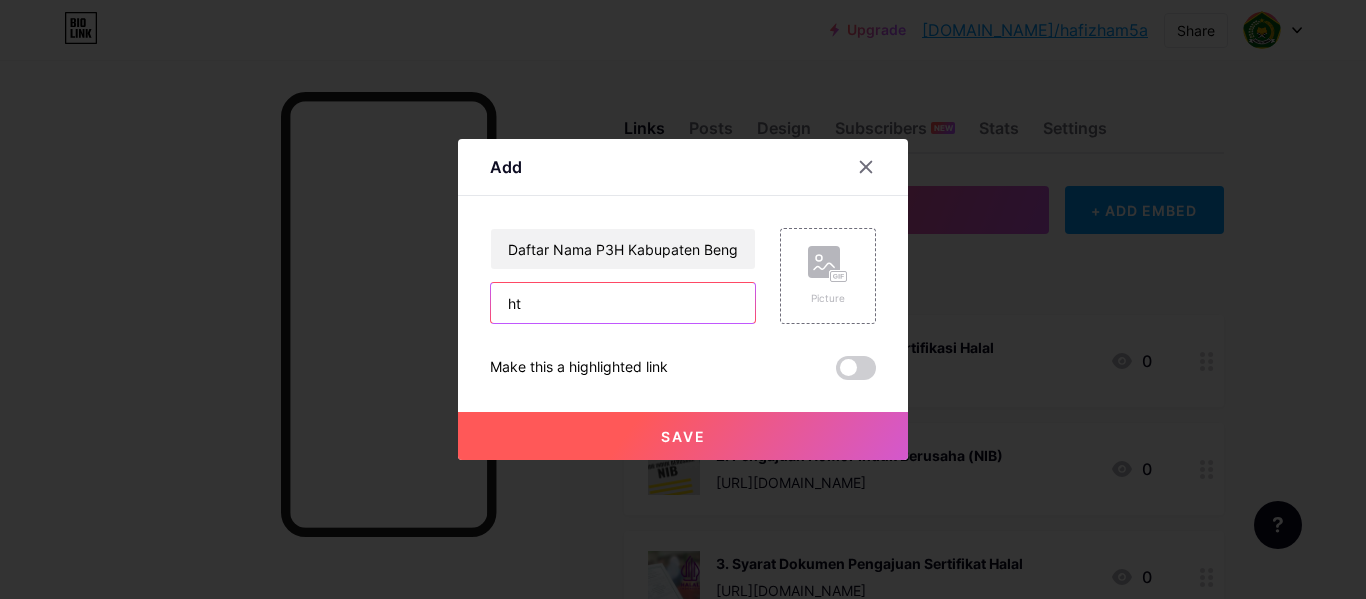 type on "h" 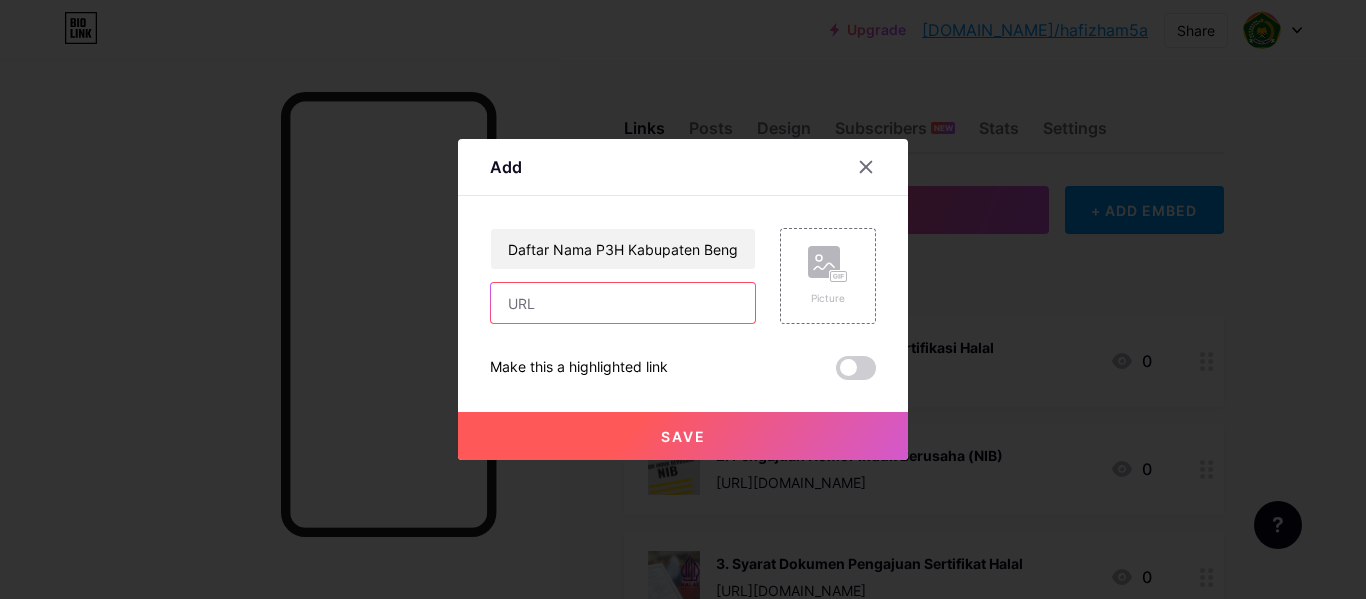 paste on "[URL][DOMAIN_NAME]" 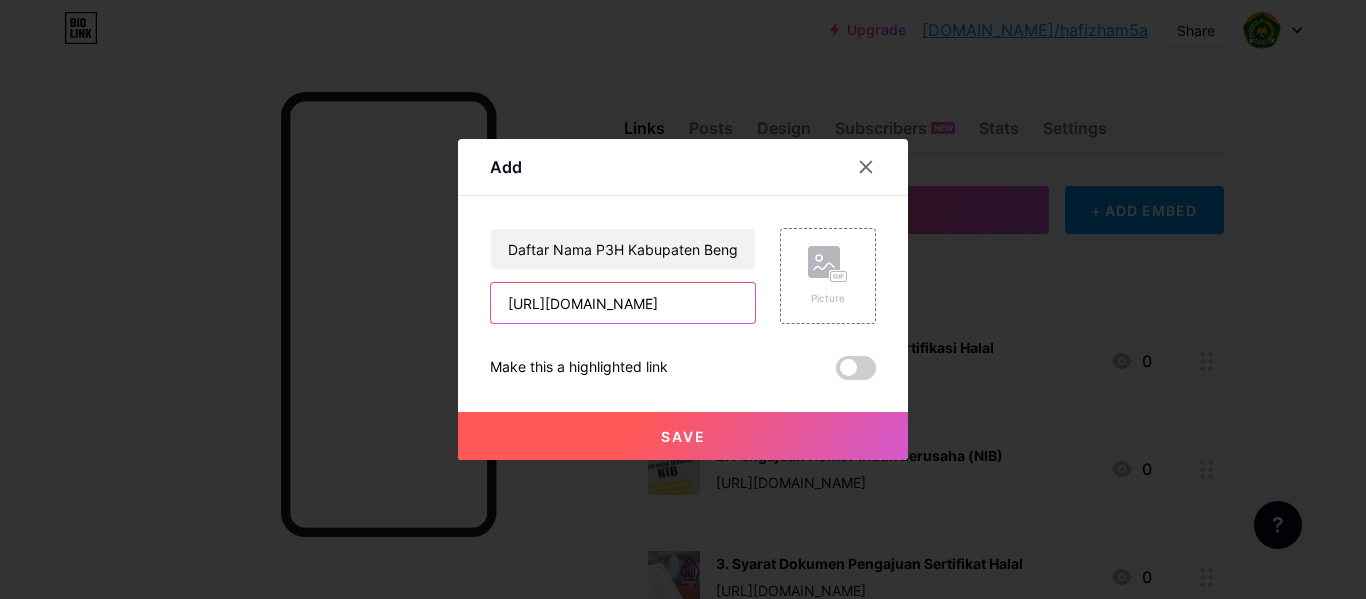 scroll, scrollTop: 0, scrollLeft: 824, axis: horizontal 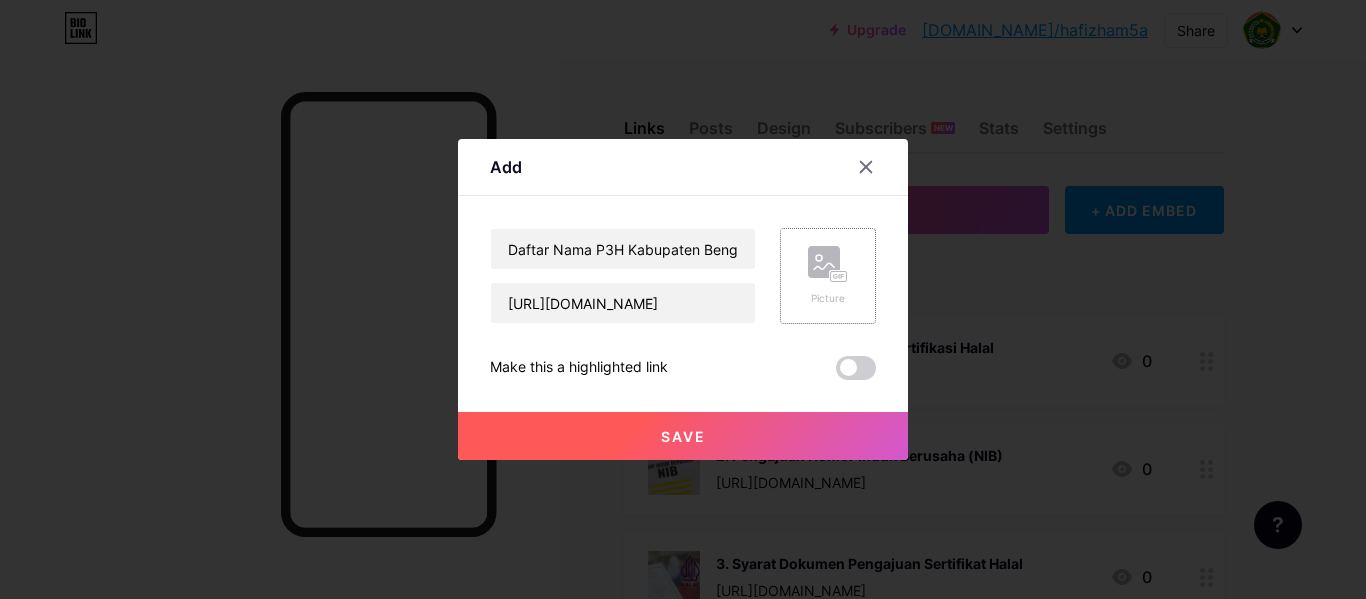 click on "Picture" at bounding box center (828, 276) 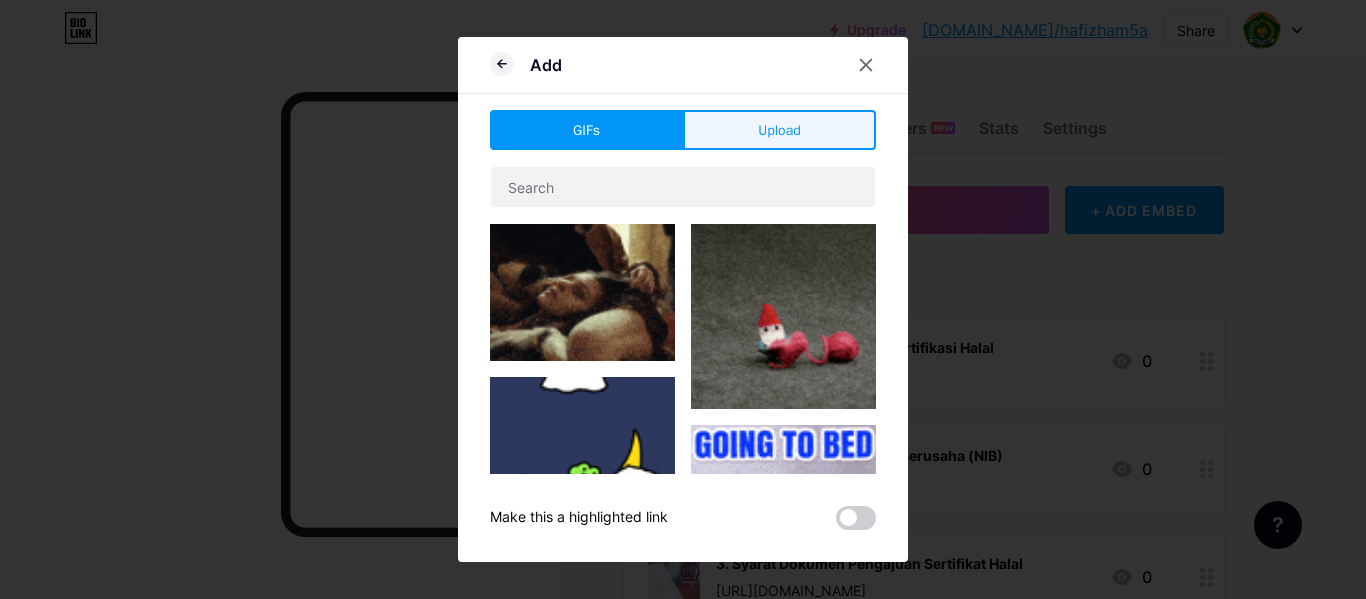 click on "Upload" at bounding box center (779, 130) 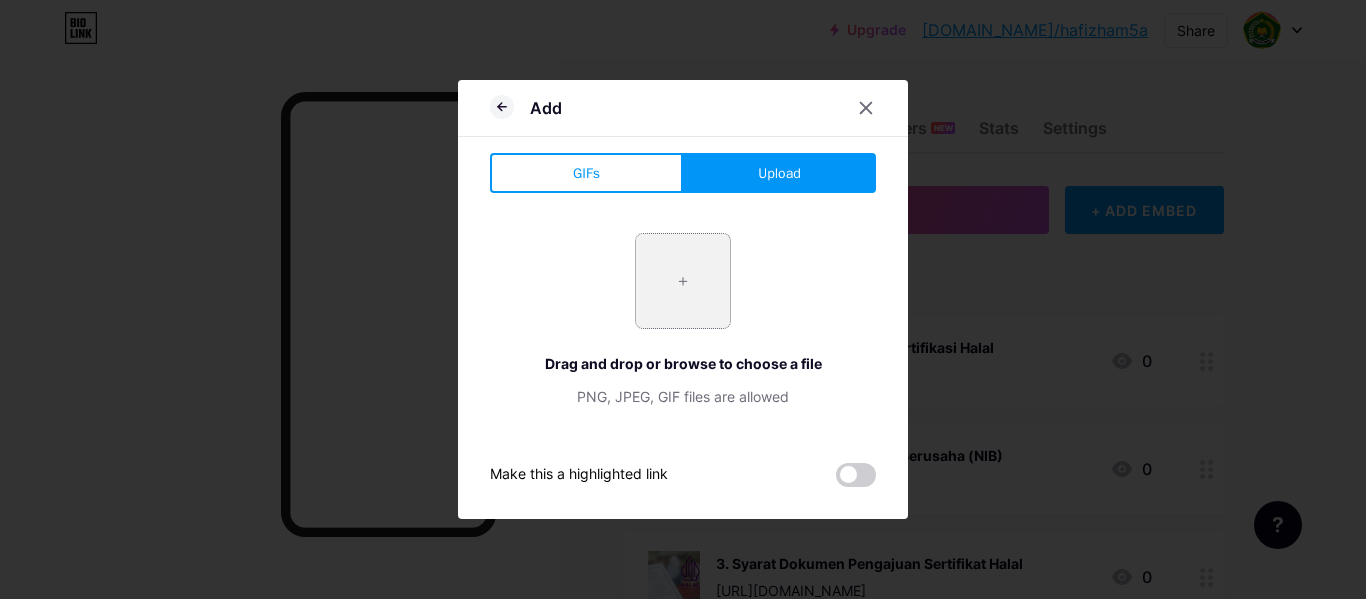 click at bounding box center [683, 281] 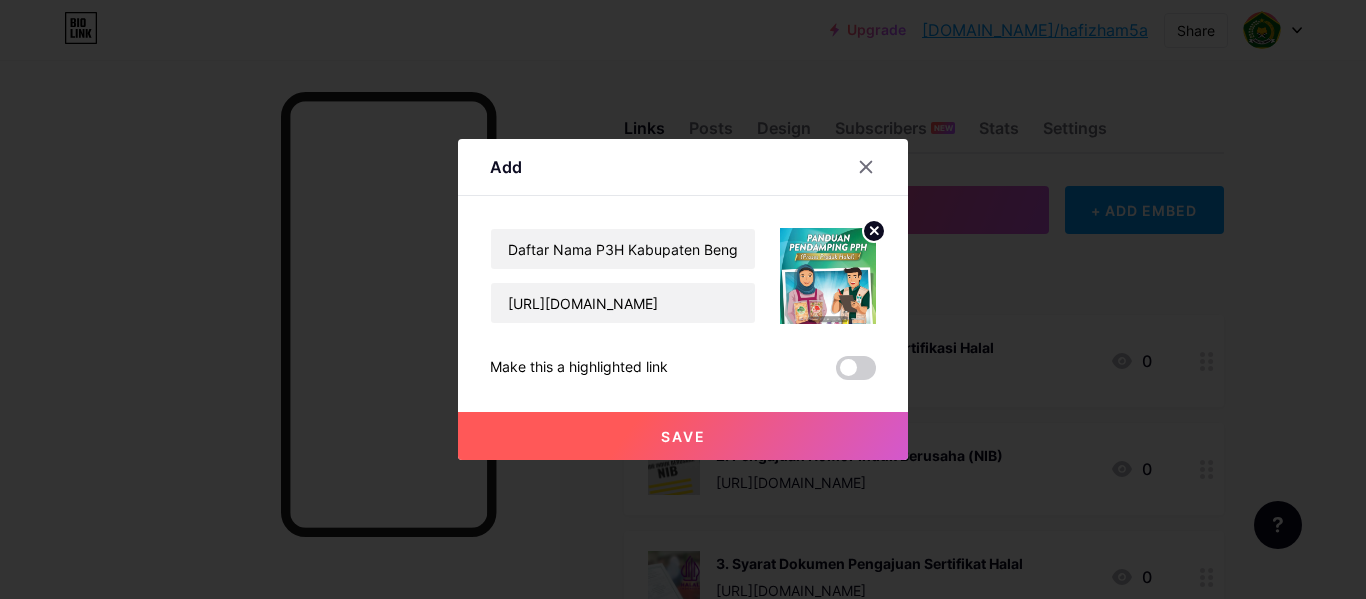 click on "Save" at bounding box center [683, 436] 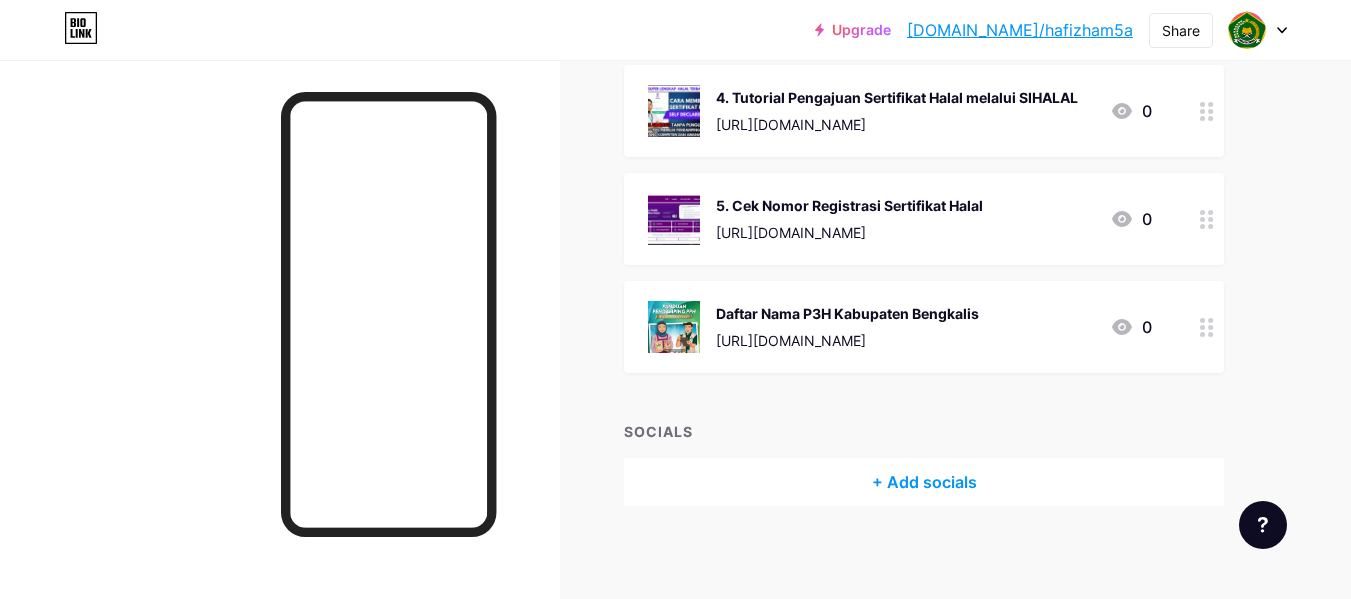 scroll, scrollTop: 572, scrollLeft: 0, axis: vertical 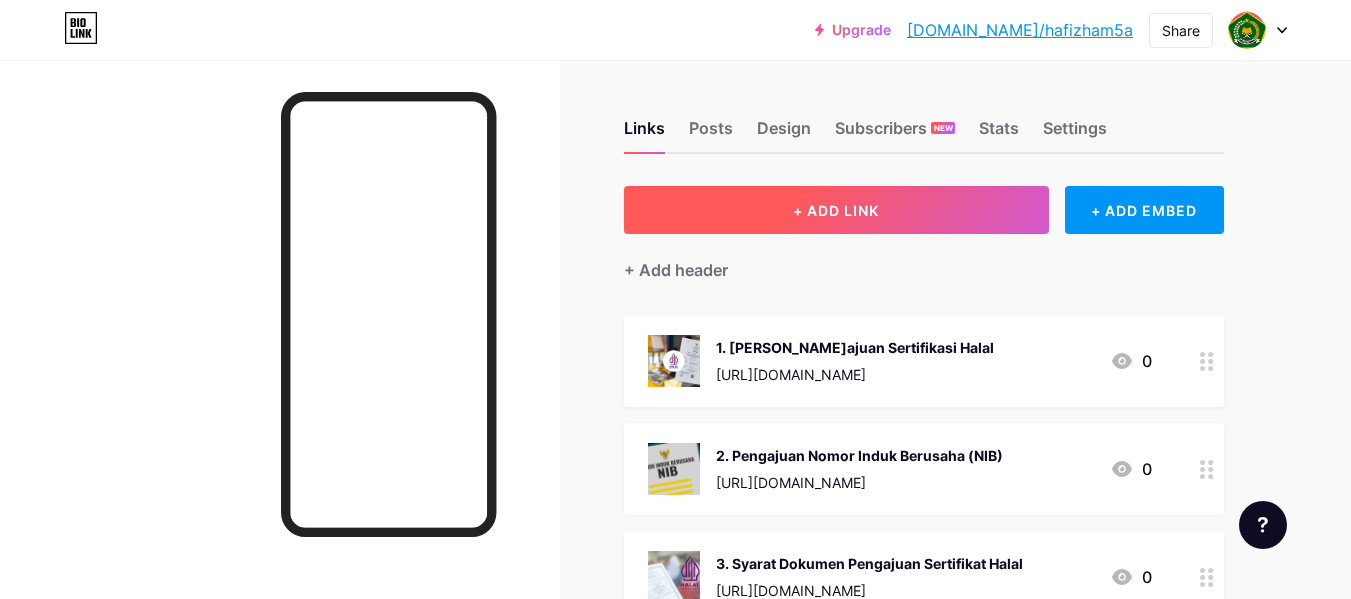 click on "+ ADD LINK" at bounding box center [836, 210] 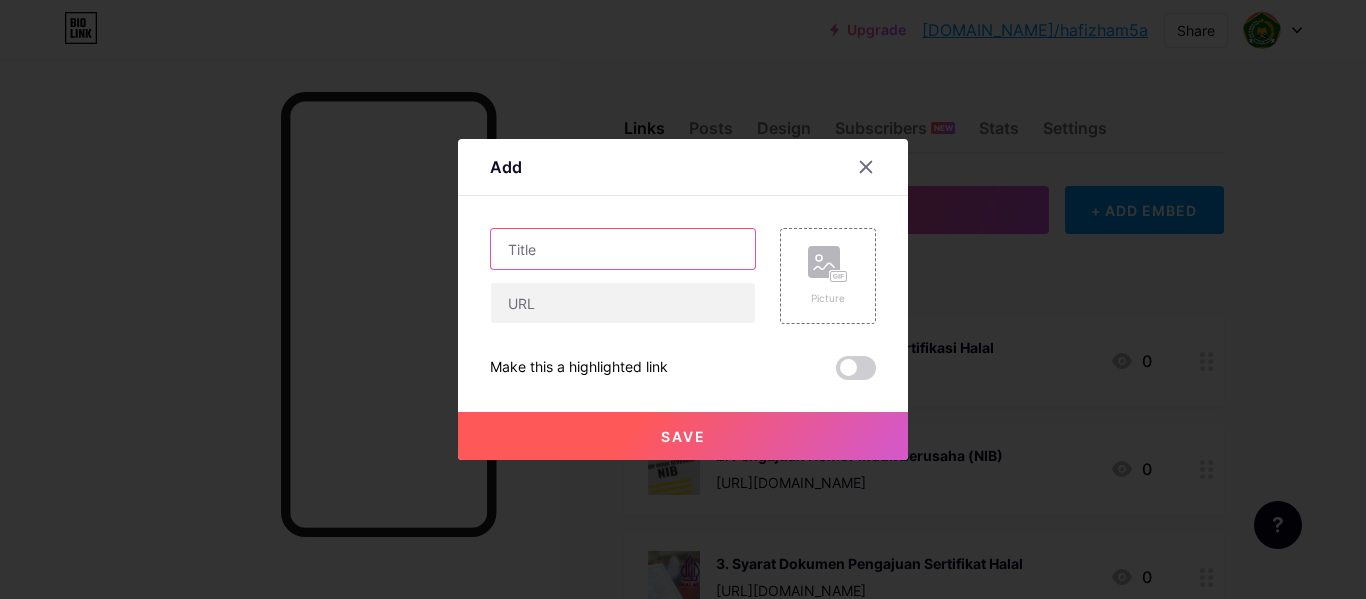 click at bounding box center [623, 249] 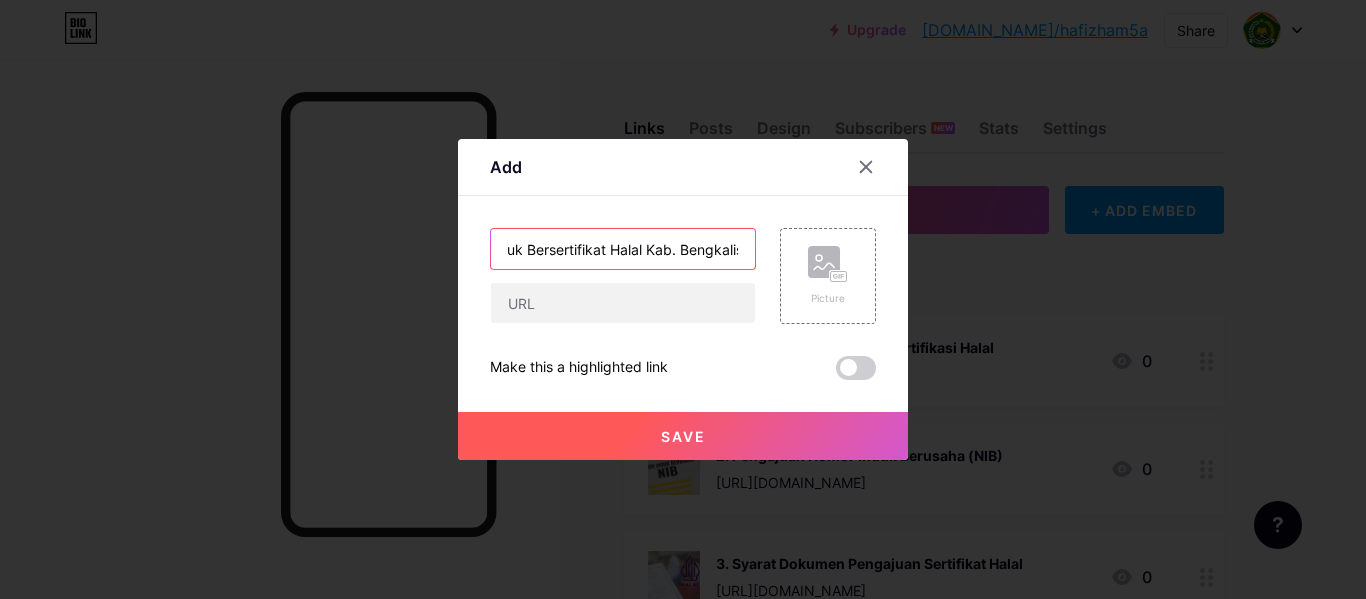 scroll, scrollTop: 0, scrollLeft: 74, axis: horizontal 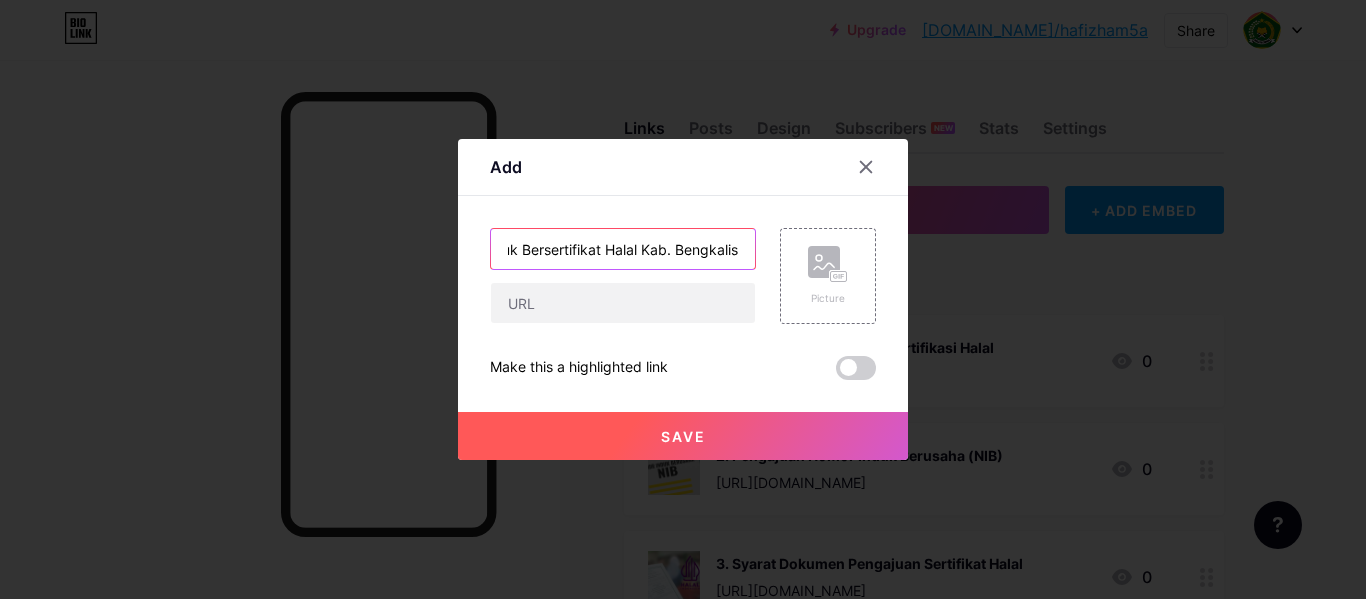 type on "Data Produk Bersertifikat Halal Kab. Bengkalis" 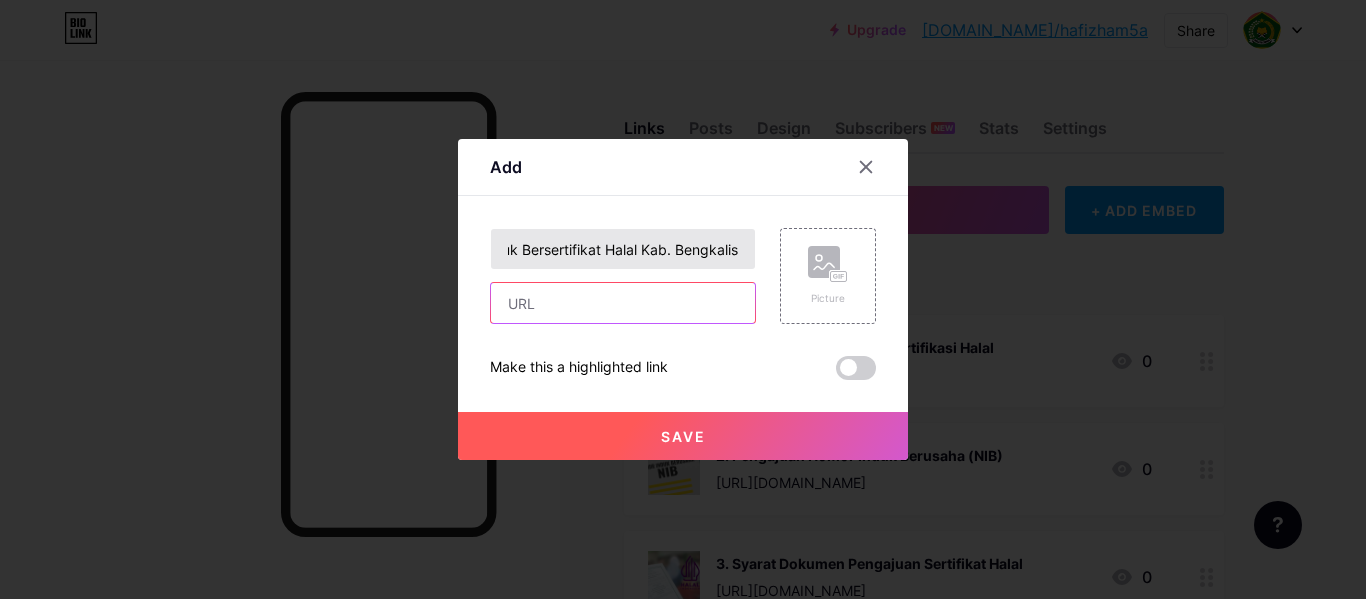 scroll, scrollTop: 0, scrollLeft: 0, axis: both 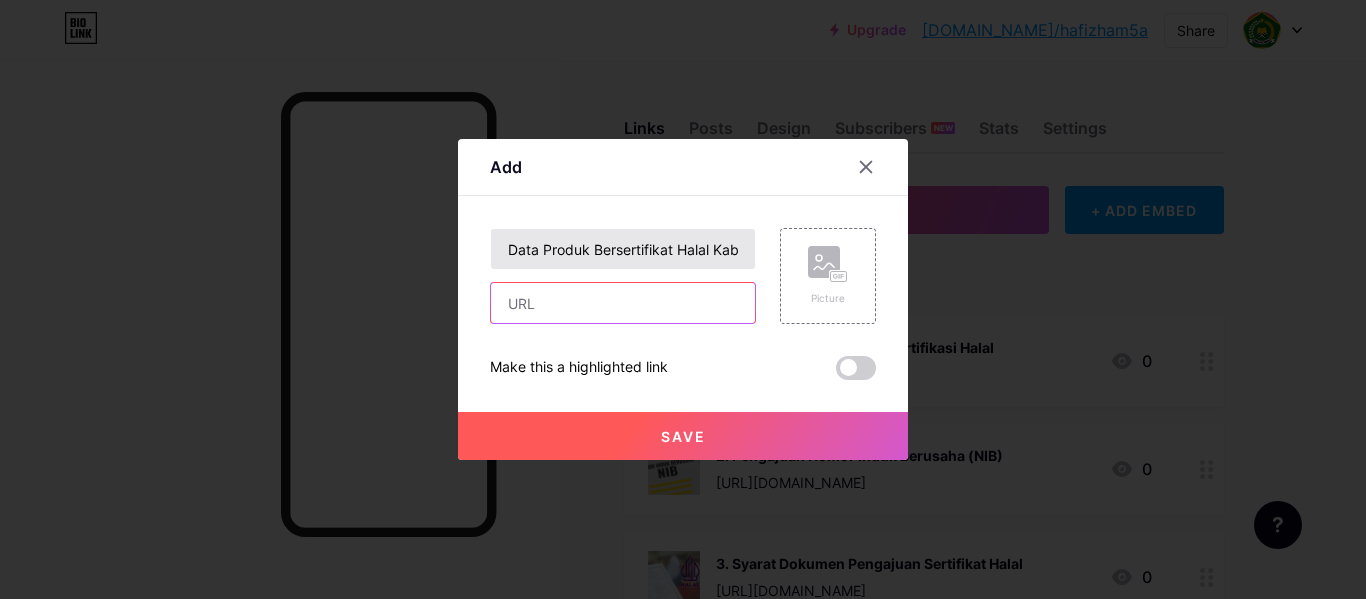 paste on "[URL][DOMAIN_NAME]" 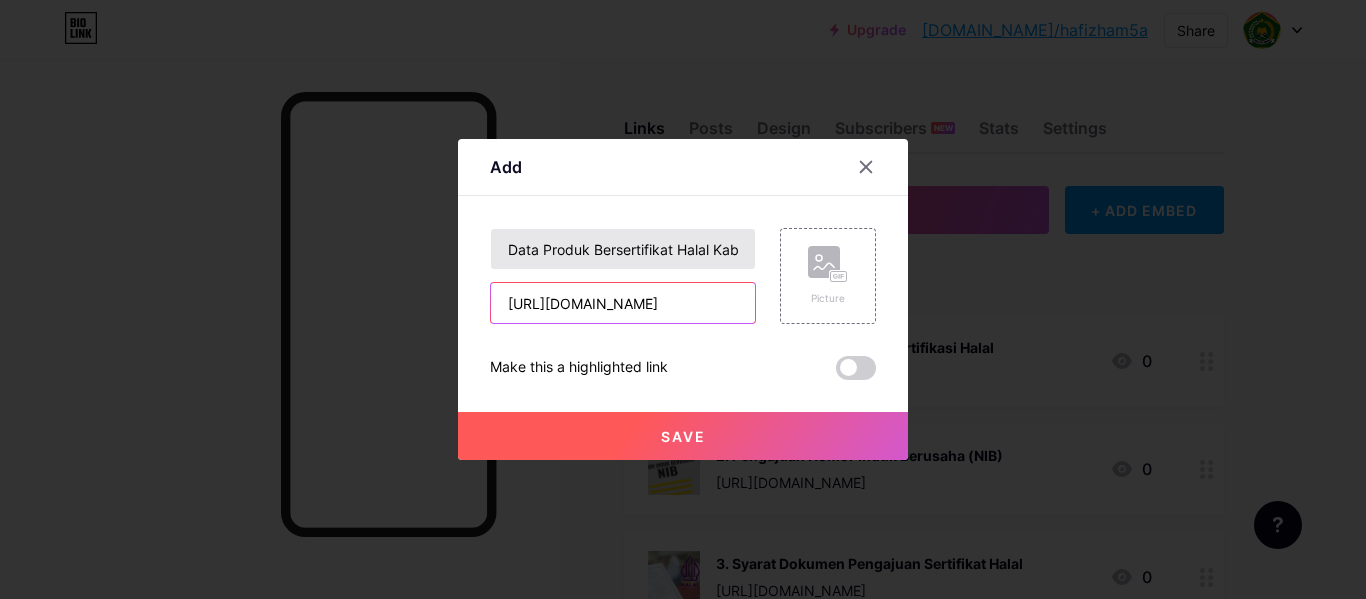 scroll, scrollTop: 0, scrollLeft: 809, axis: horizontal 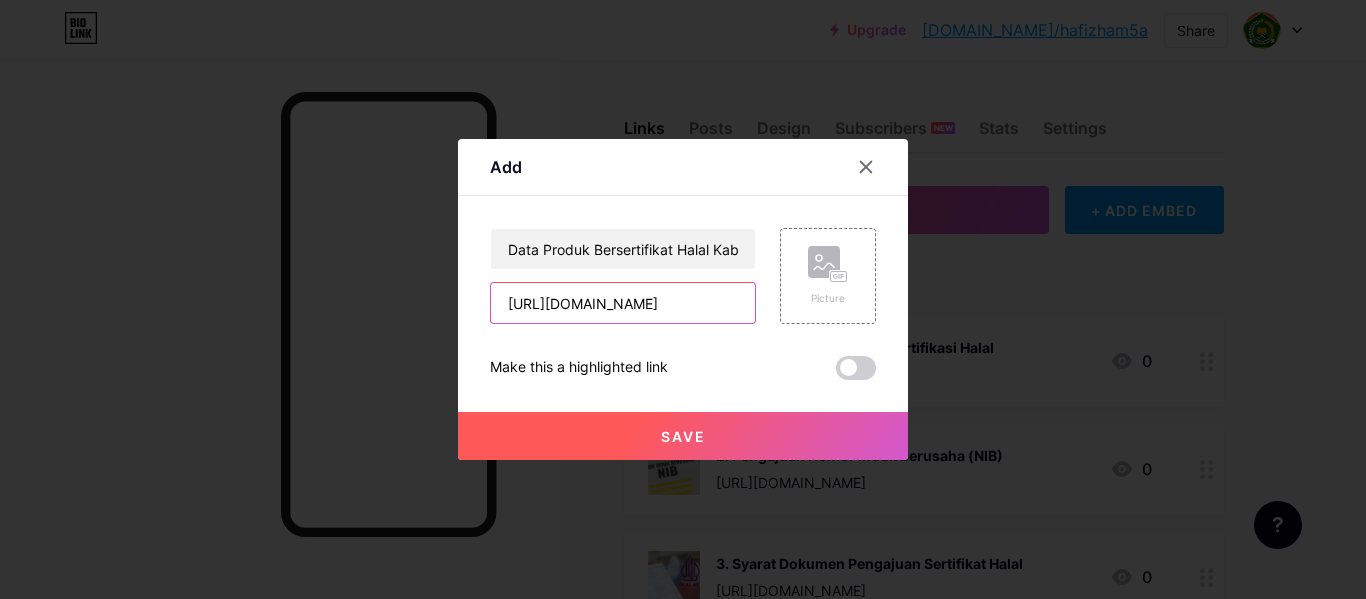 type on "[URL][DOMAIN_NAME]" 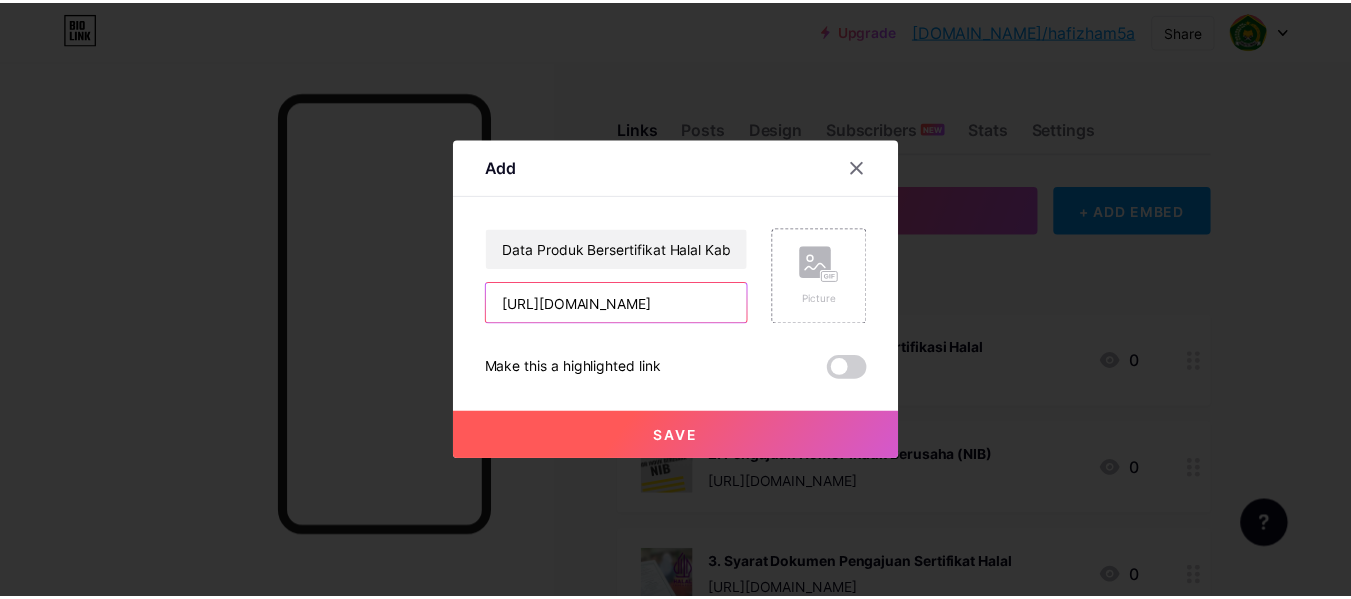 scroll, scrollTop: 0, scrollLeft: 0, axis: both 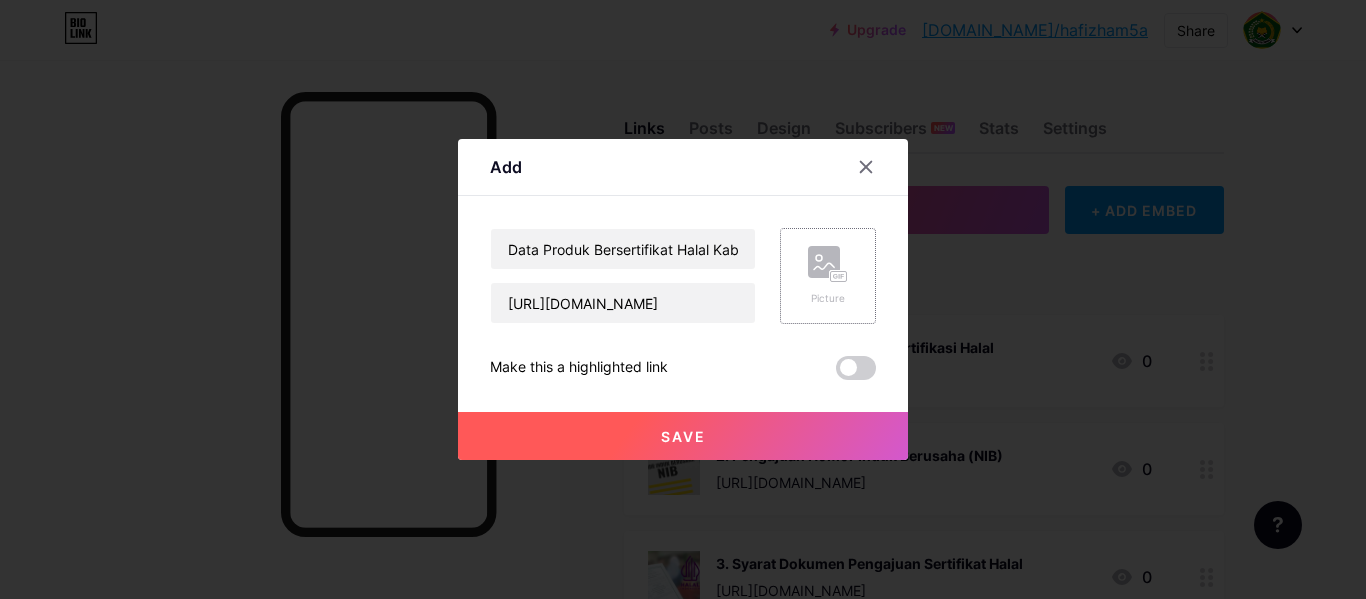 click 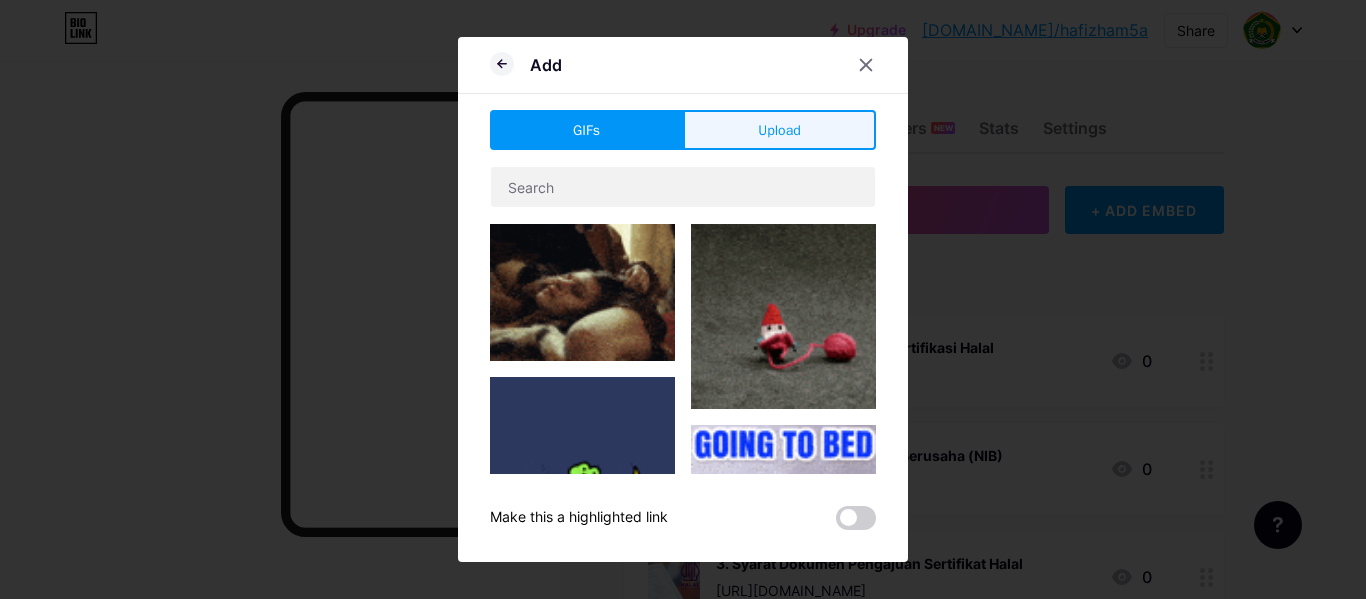 click on "Upload" at bounding box center [779, 130] 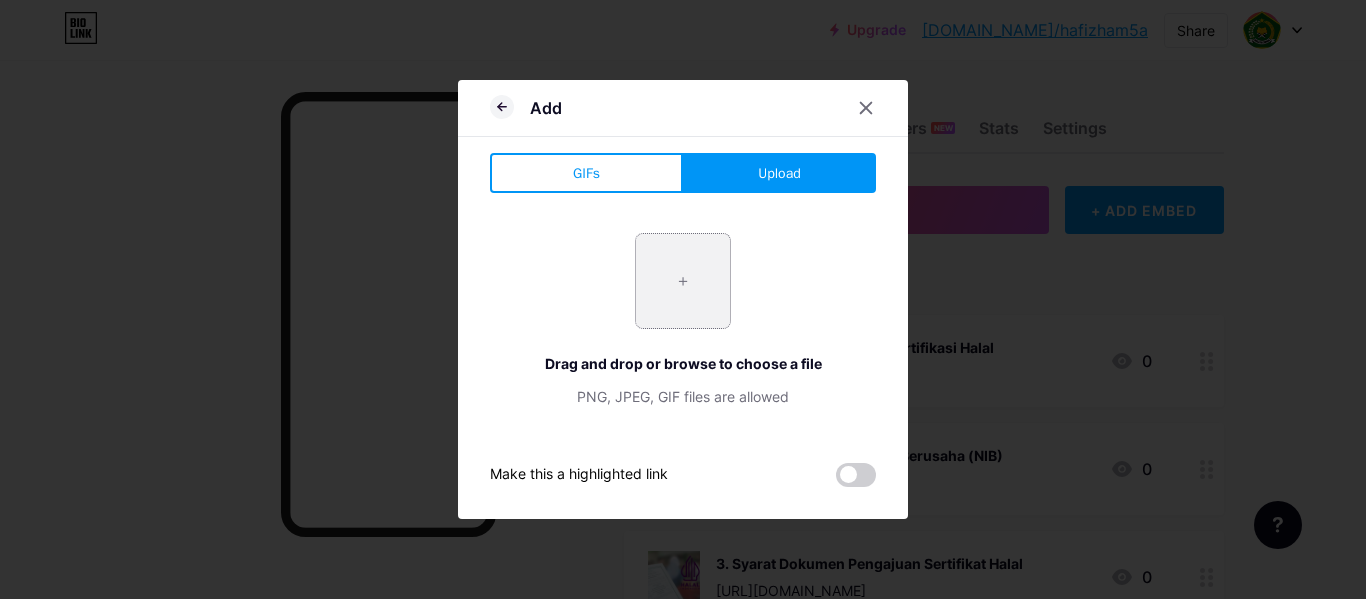 click at bounding box center [683, 281] 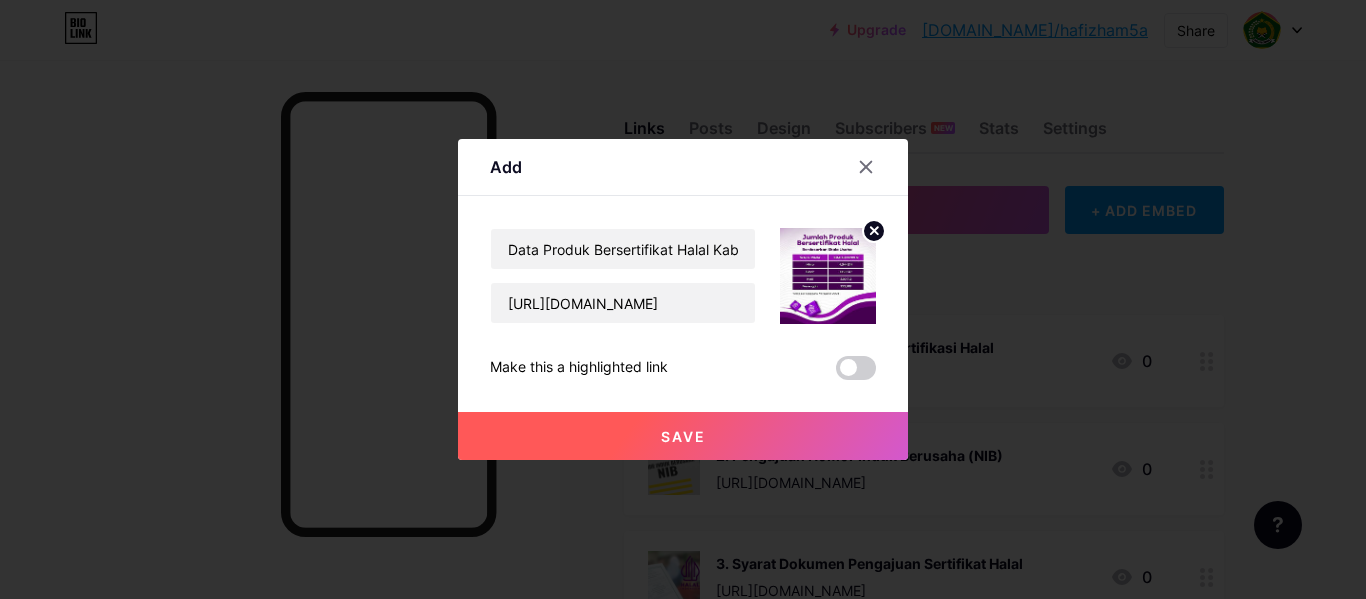click on "Save" at bounding box center (683, 436) 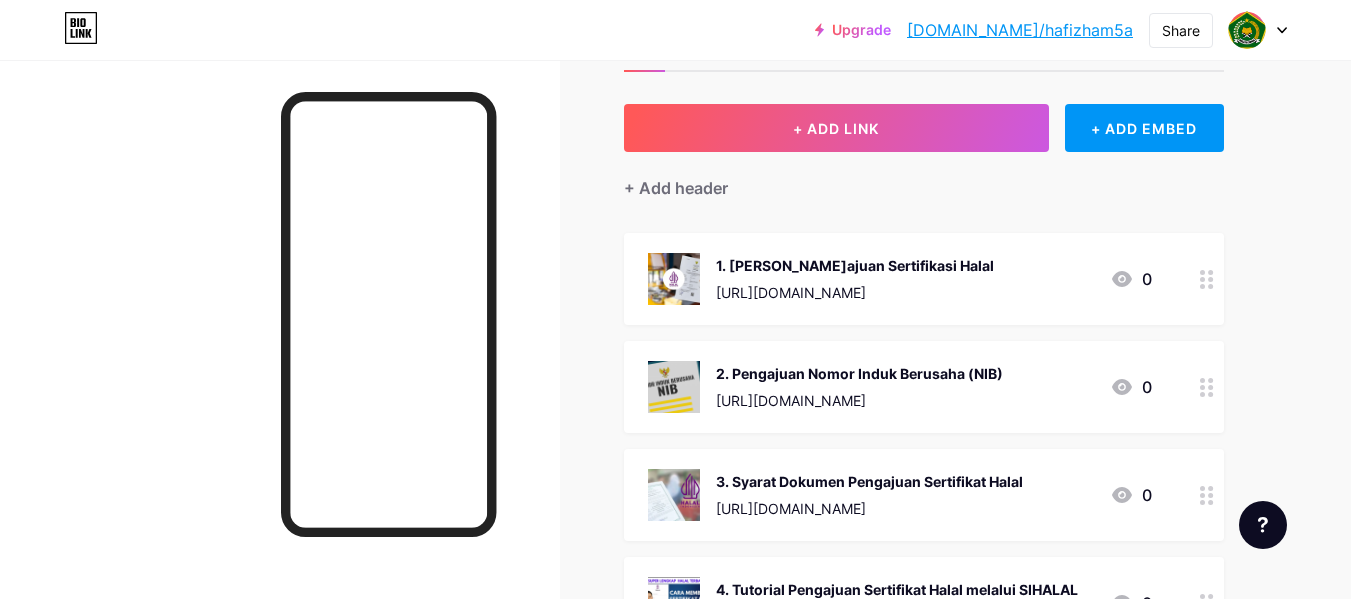 scroll, scrollTop: 0, scrollLeft: 0, axis: both 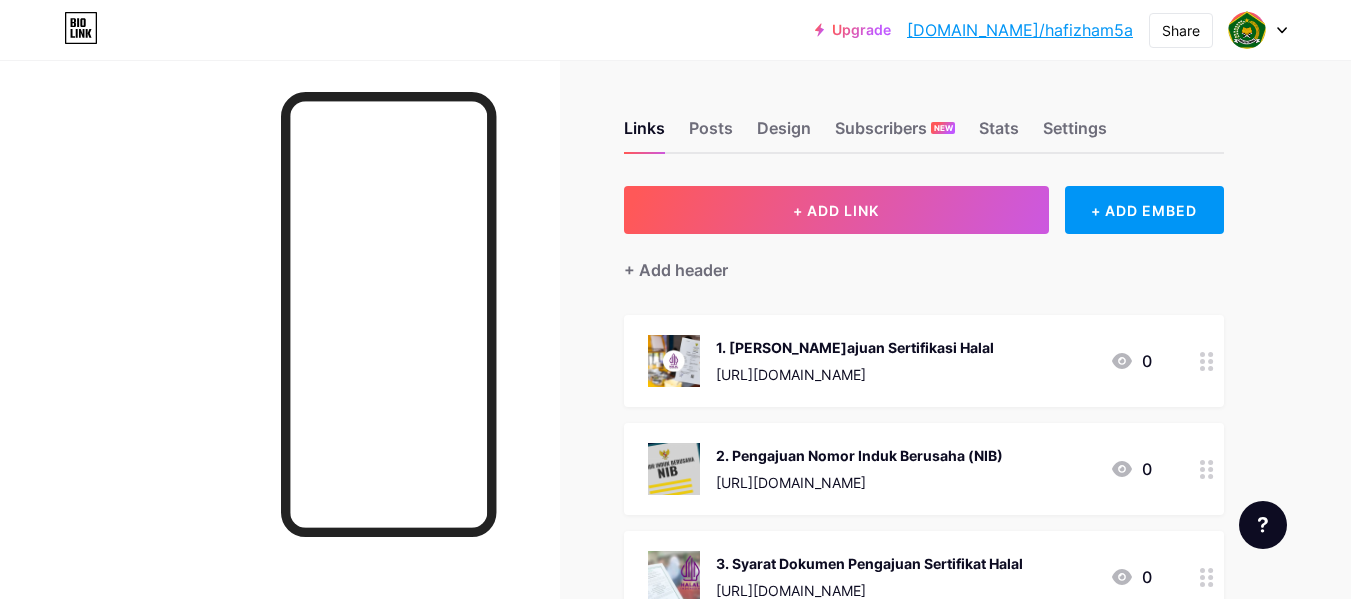 click on "[DOMAIN_NAME]/hafizham5a" at bounding box center (1020, 30) 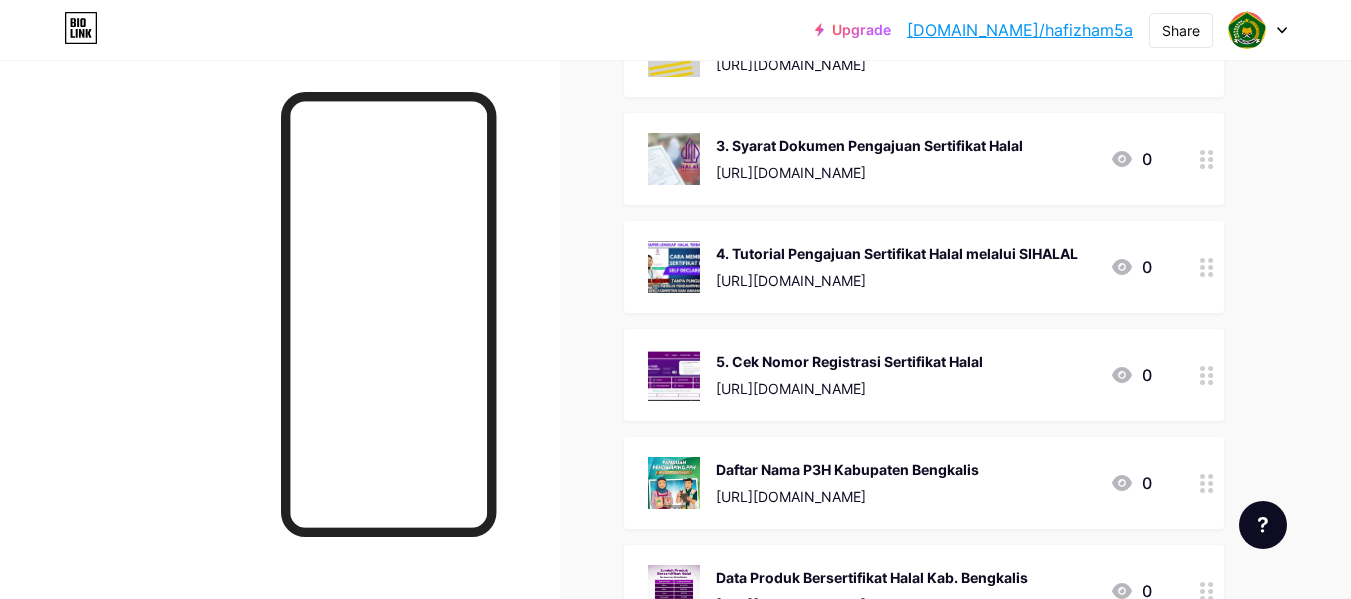 scroll, scrollTop: 405, scrollLeft: 0, axis: vertical 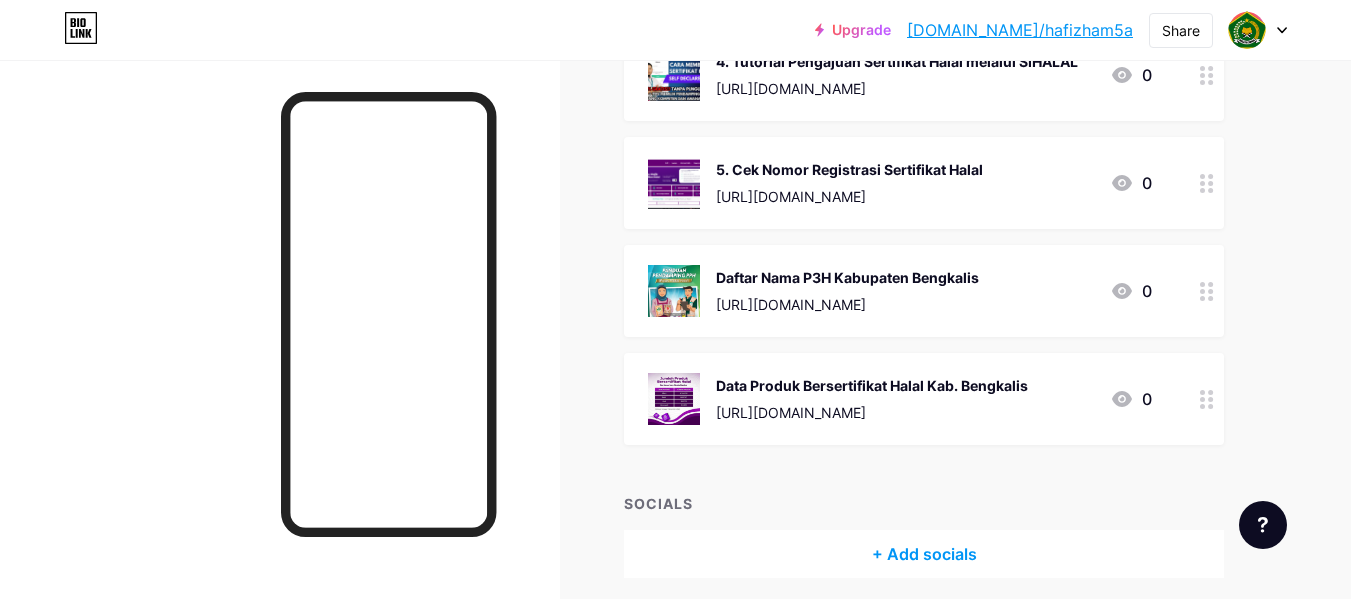 click at bounding box center [1207, 291] 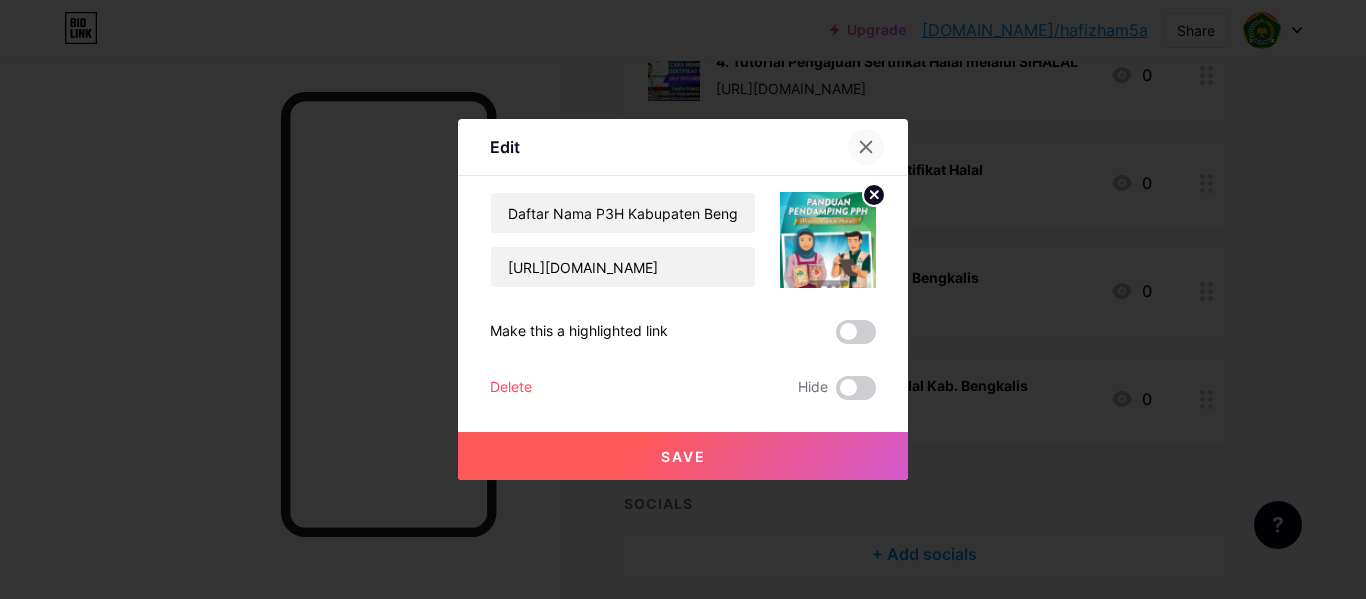 click 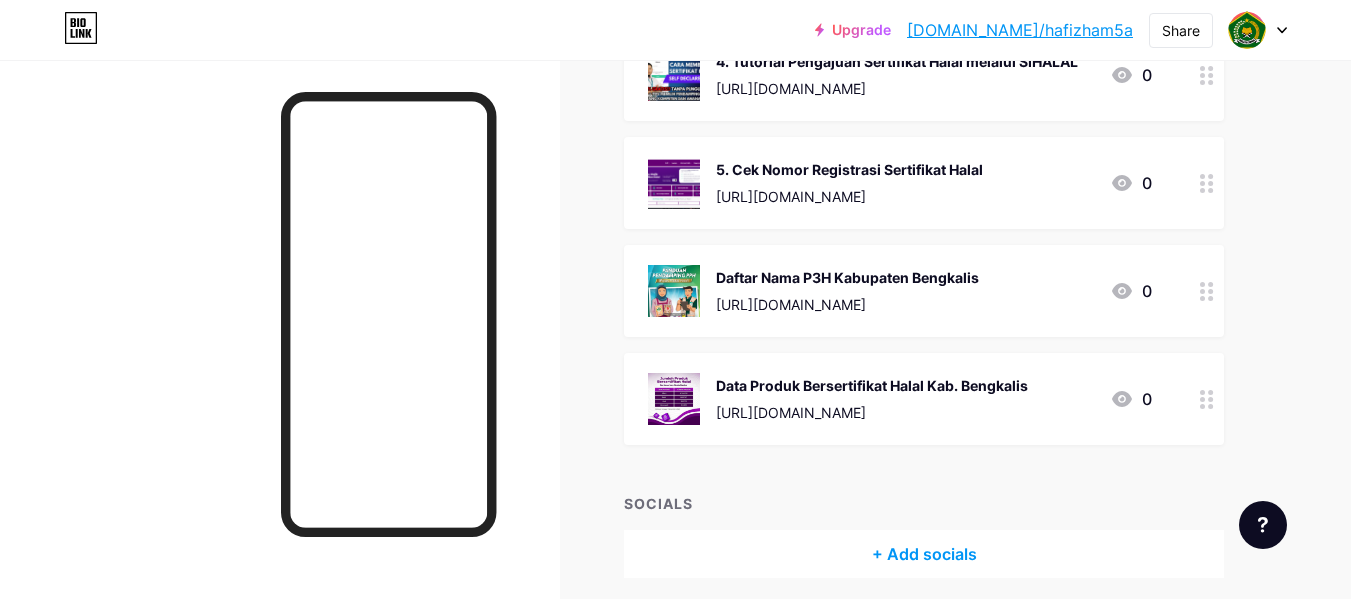 click 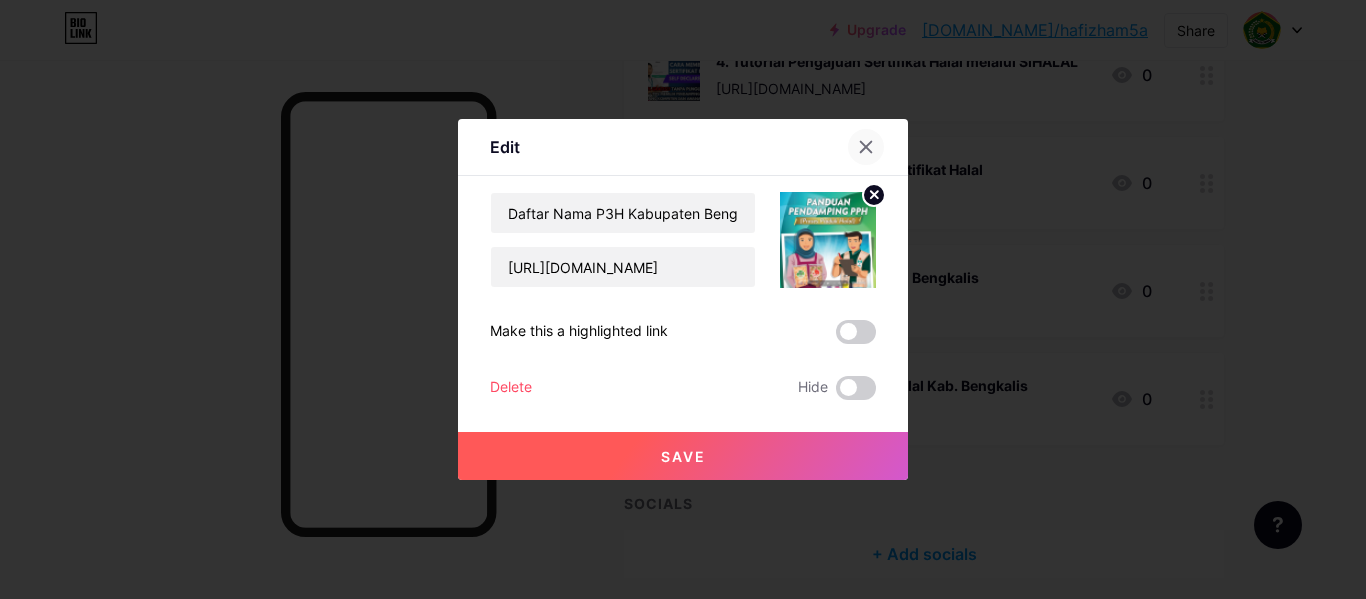 click at bounding box center [866, 147] 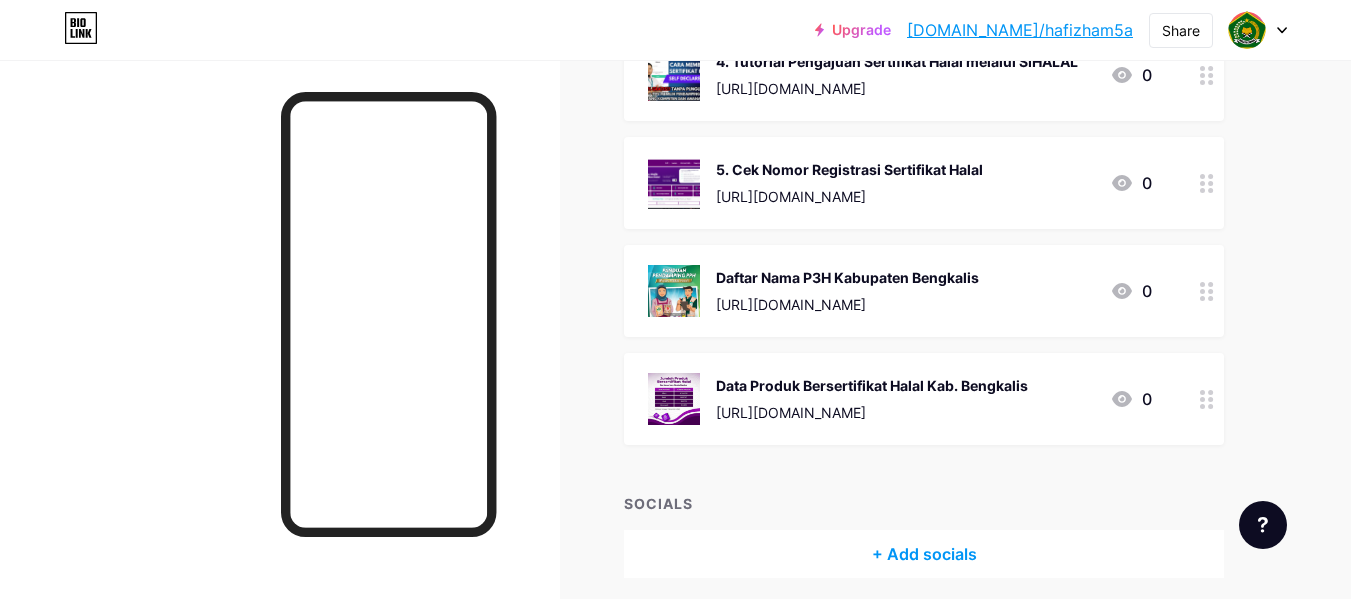 click at bounding box center (1207, 399) 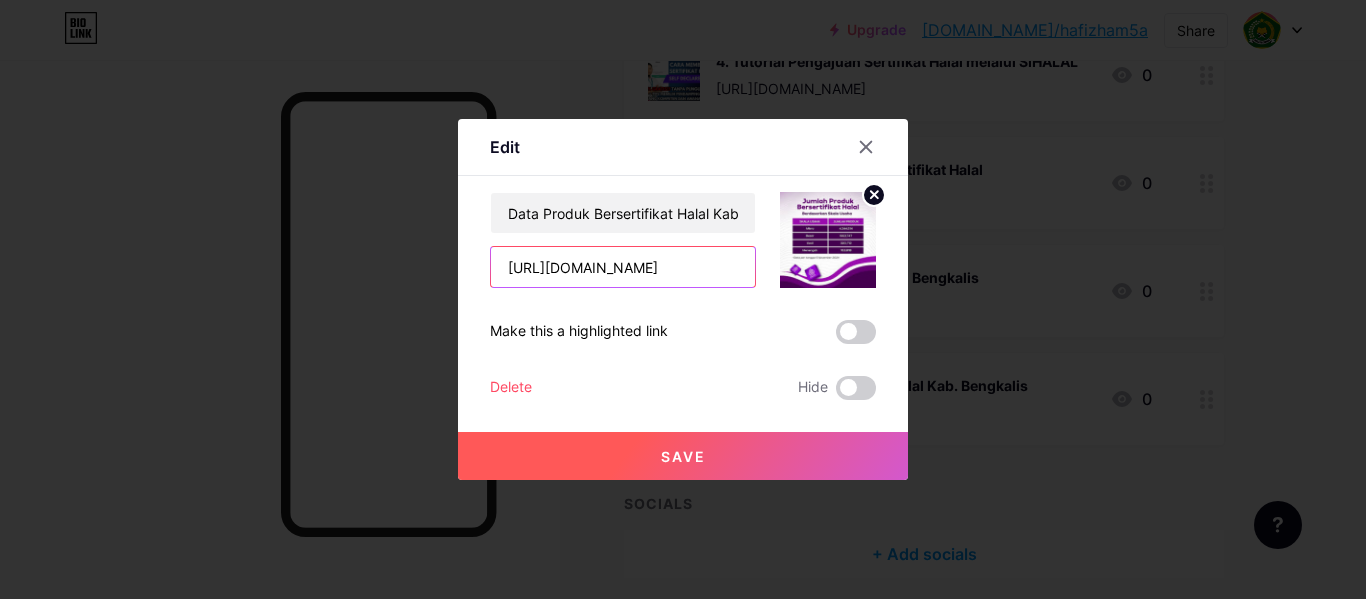 click on "[URL][DOMAIN_NAME]" at bounding box center [623, 267] 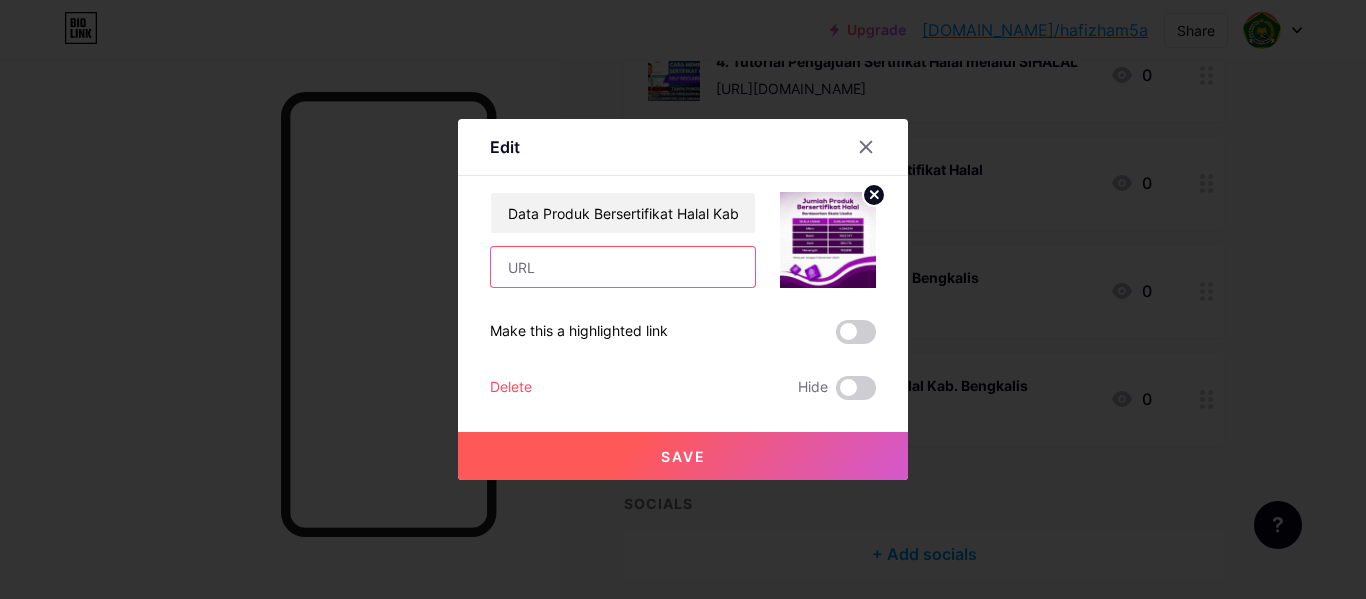 paste on "[URL][DOMAIN_NAME]" 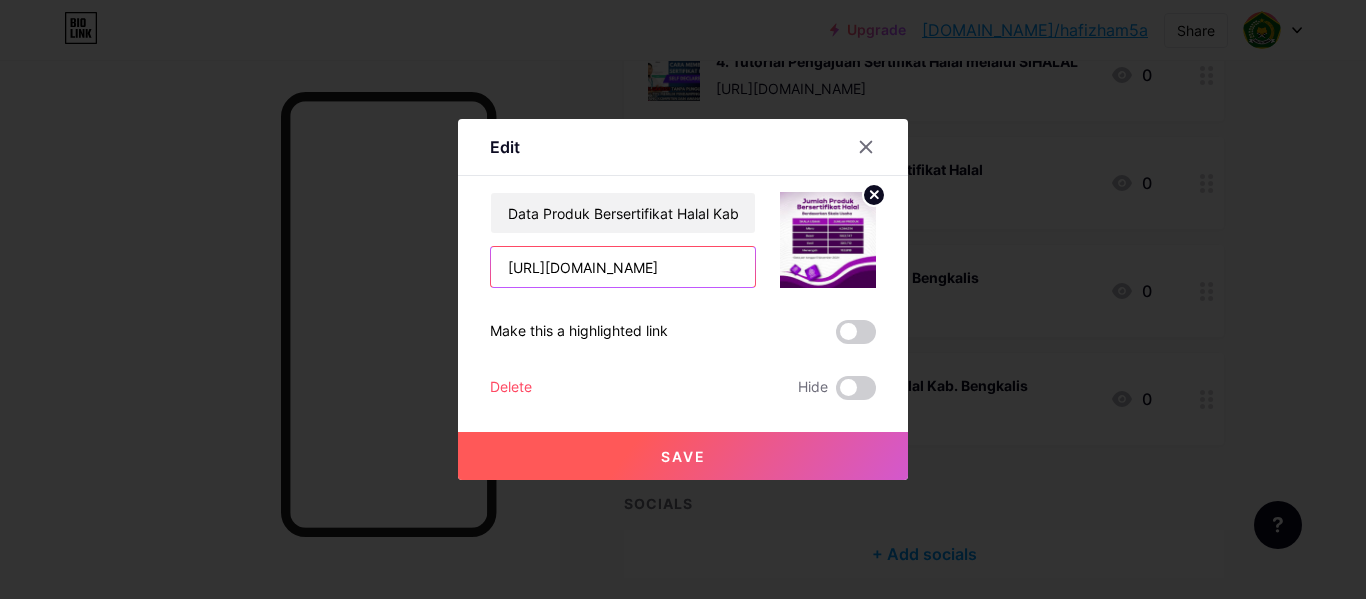 scroll, scrollTop: 0, scrollLeft: 392, axis: horizontal 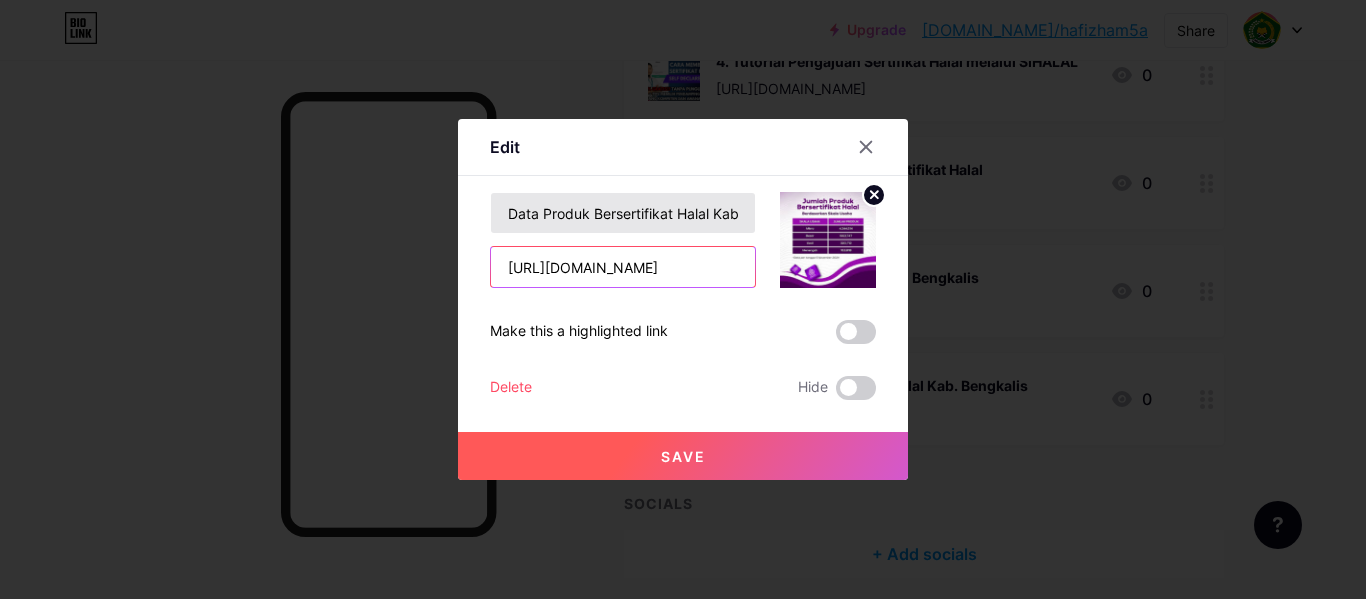 type on "[URL][DOMAIN_NAME]" 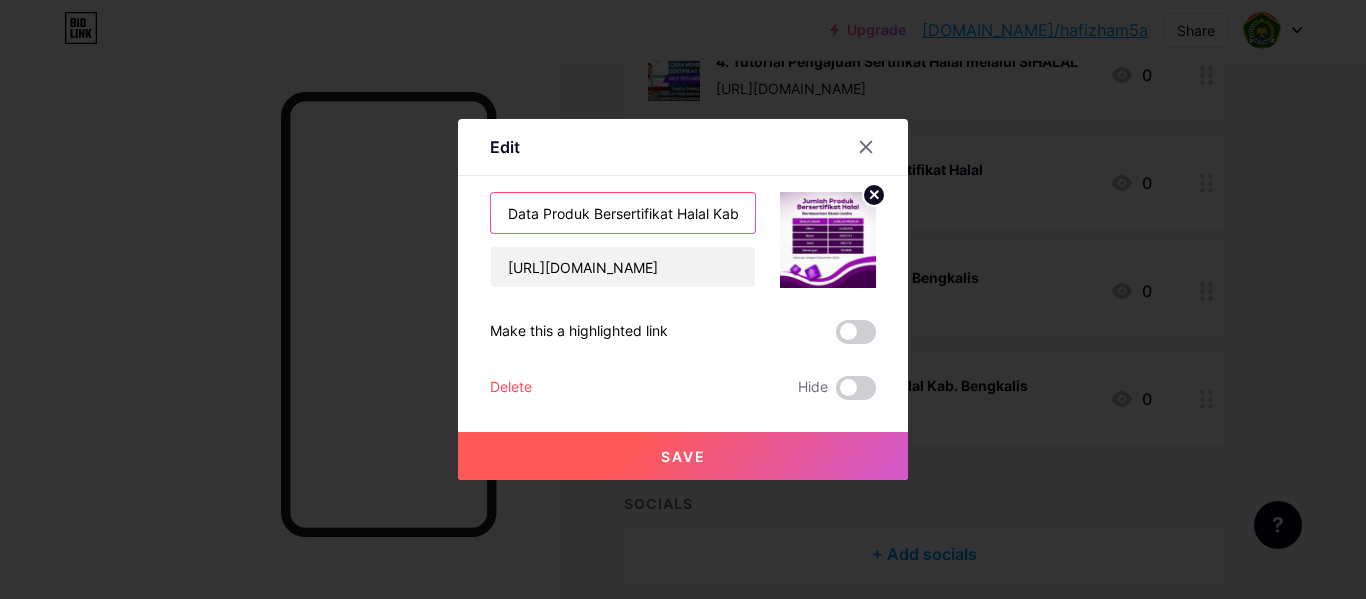 click on "Data Produk Bersertifikat Halal Kab. Bengkalis" at bounding box center (623, 213) 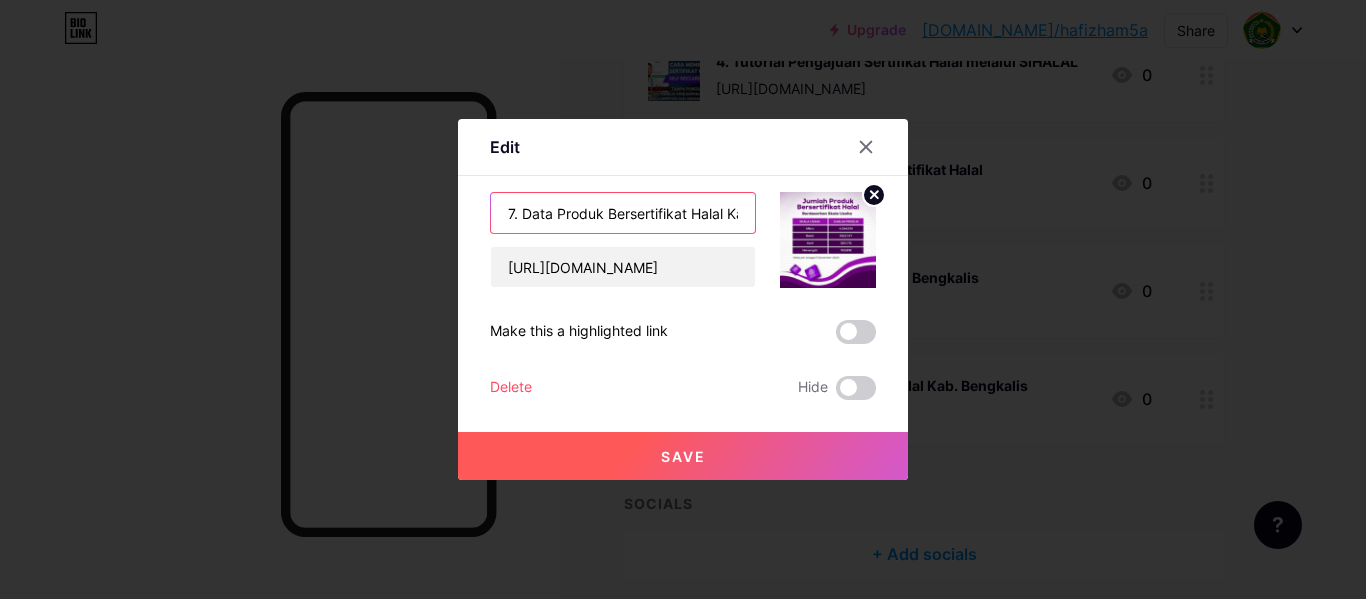 type on "7. Data Produk Bersertifikat Halal Kab. Bengkalis" 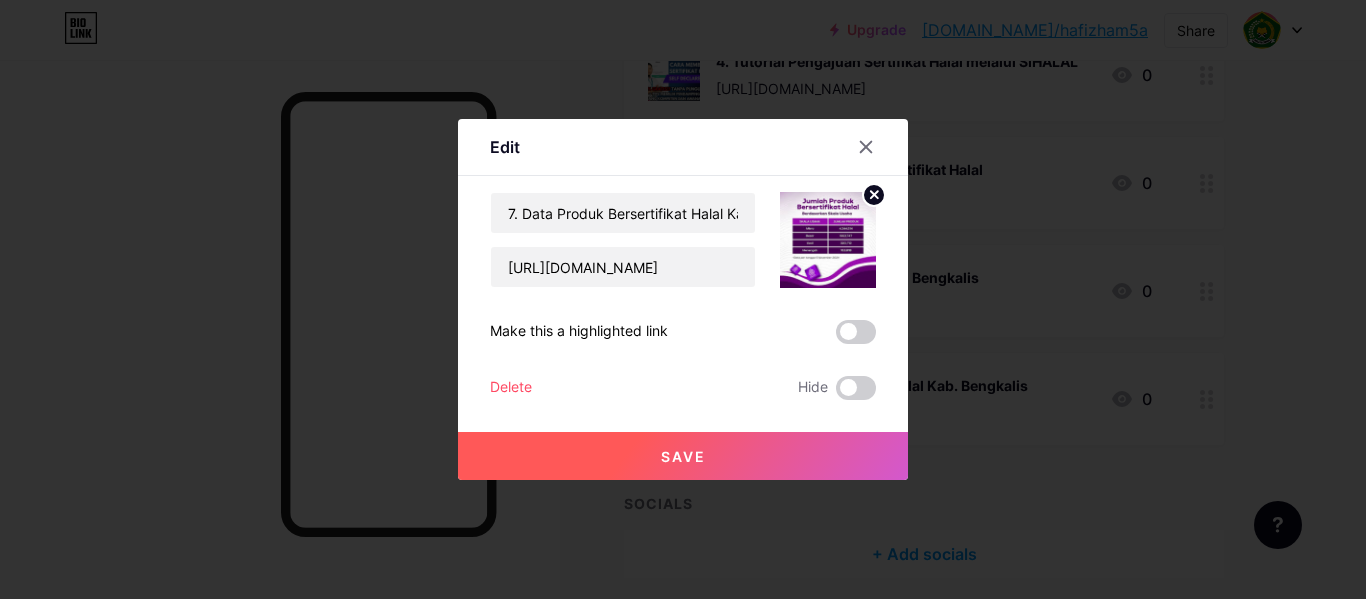click on "Save" at bounding box center (683, 456) 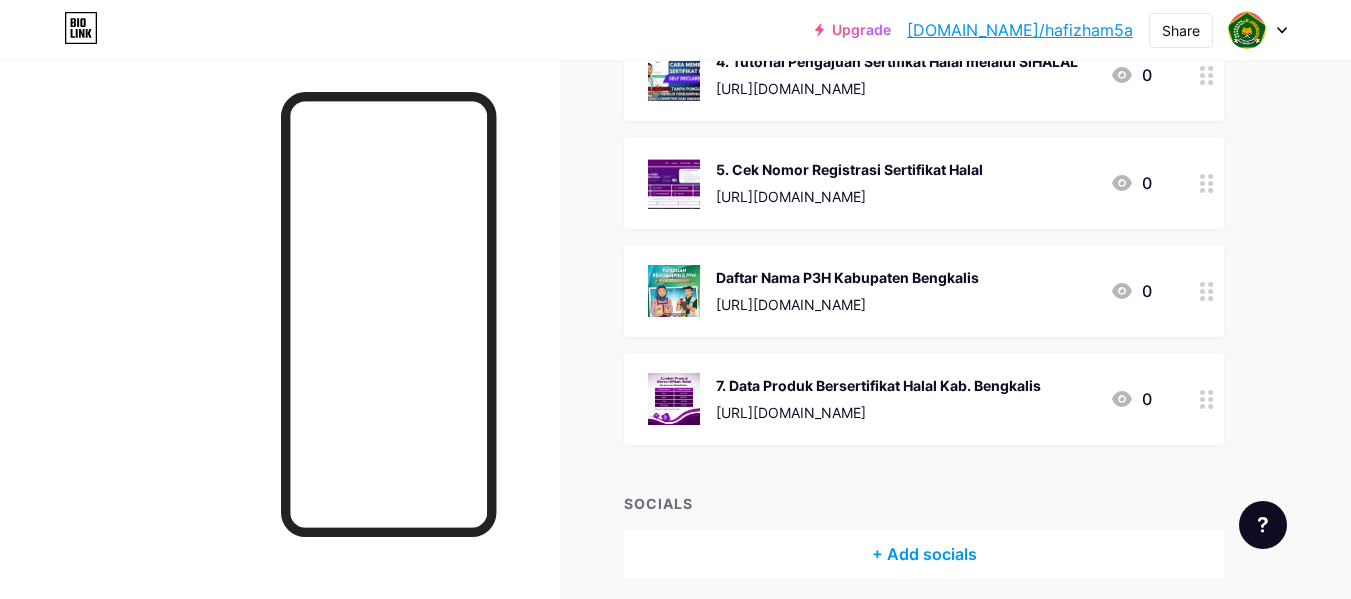 click 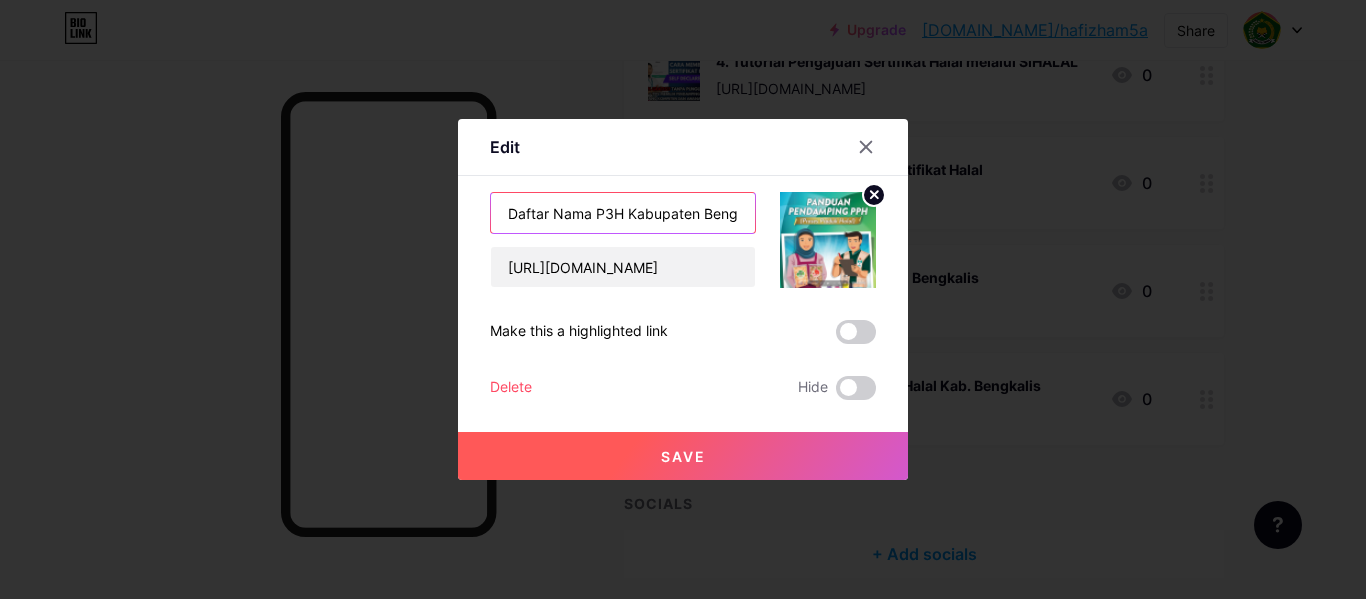 click on "Daftar Nama P3H Kabupaten Bengkalis" at bounding box center [623, 213] 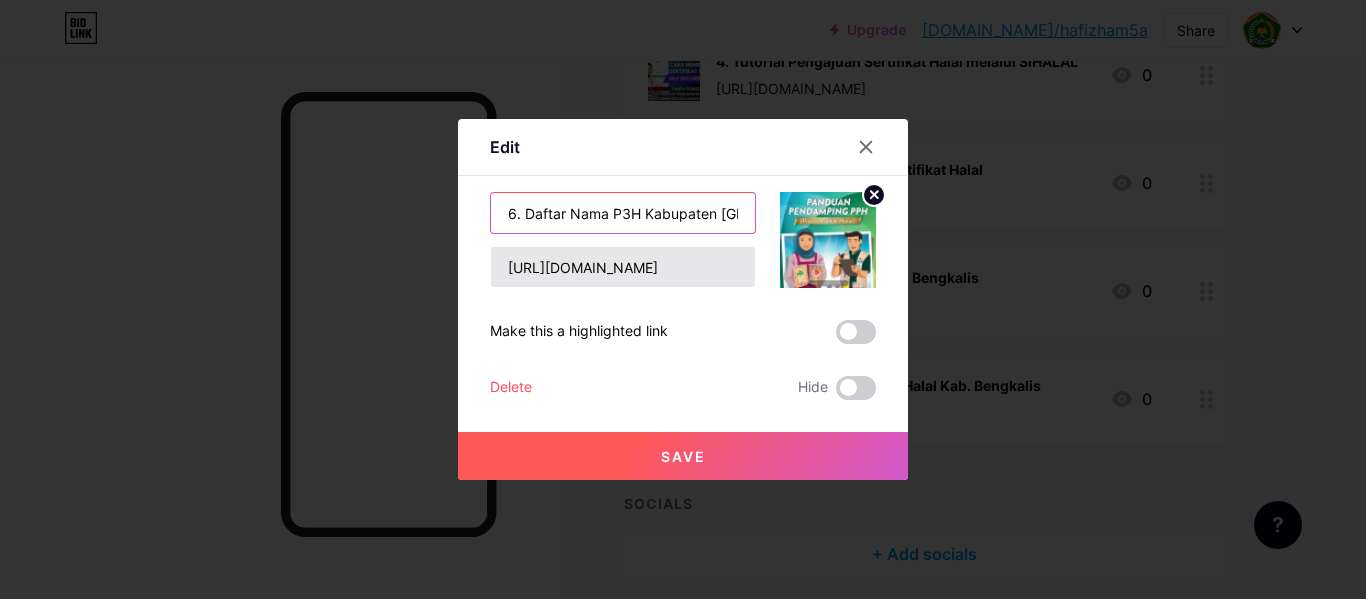 type on "6. Daftar Nama P3H Kabupaten [GEOGRAPHIC_DATA]" 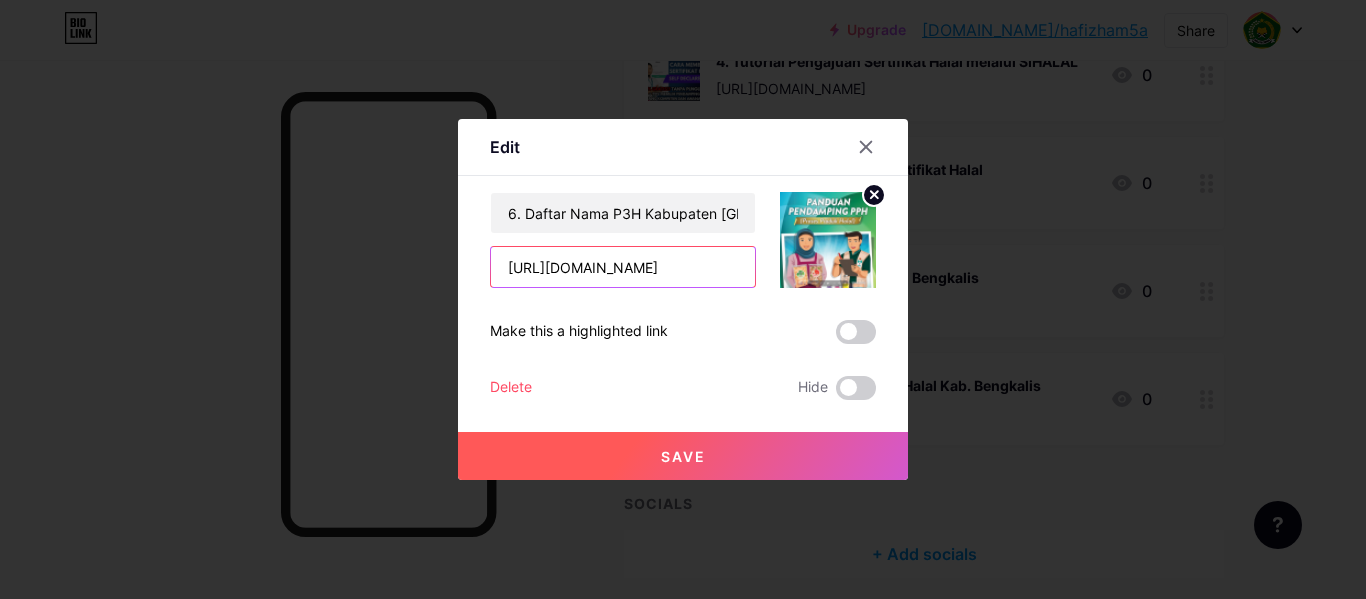 click on "[URL][DOMAIN_NAME]" at bounding box center [623, 267] 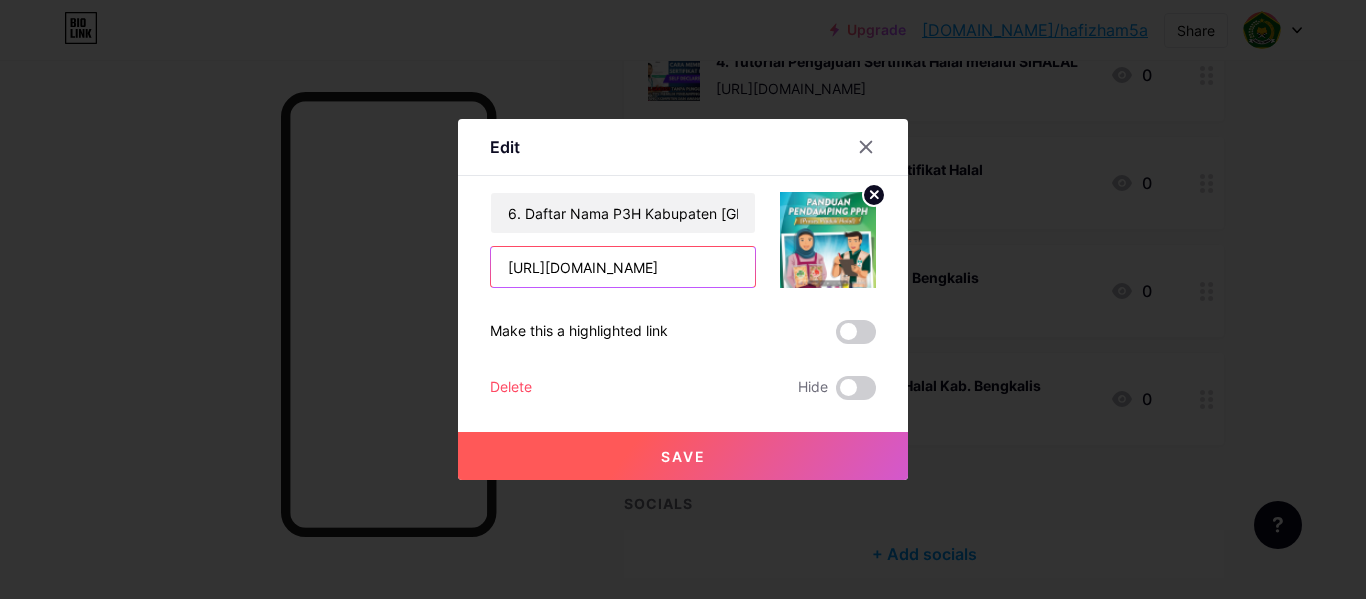 paste on "[DOMAIN_NAME][URL]" 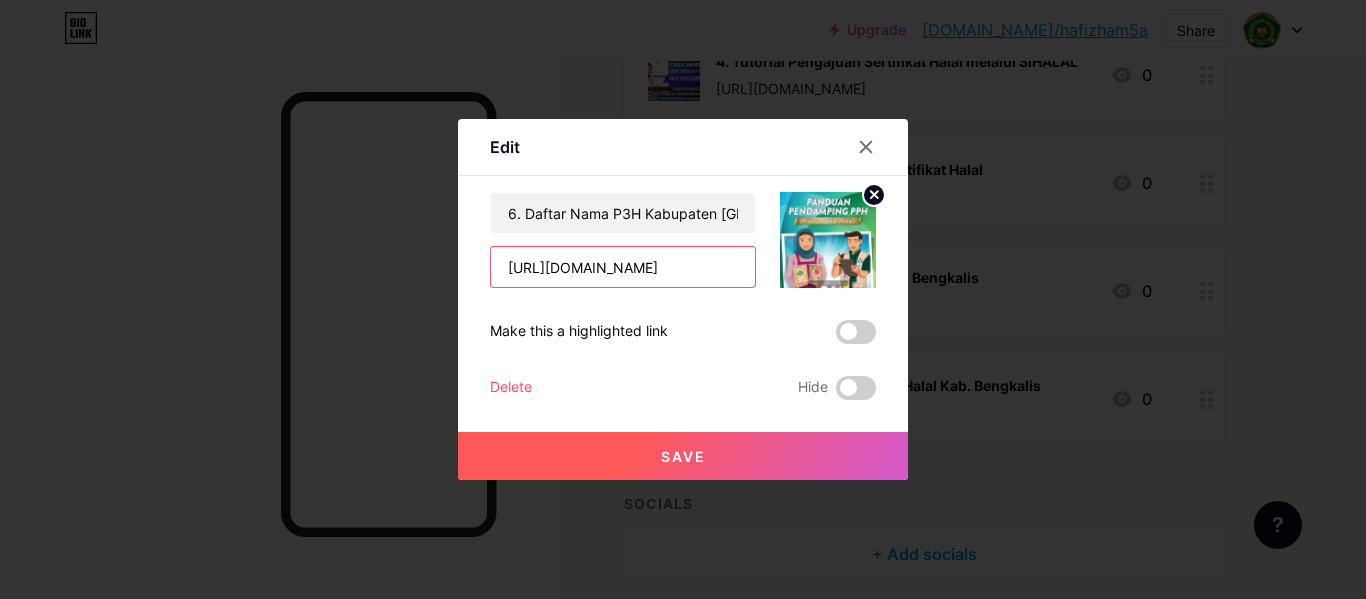 scroll, scrollTop: 0, scrollLeft: 388, axis: horizontal 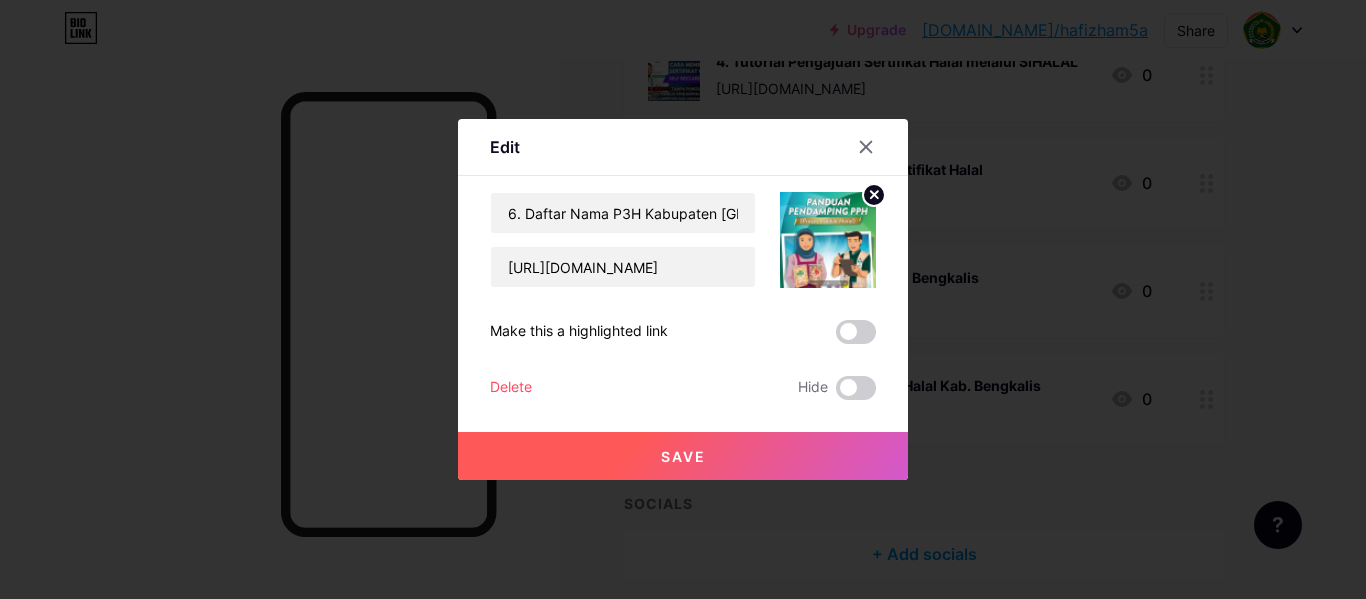 click on "Save" at bounding box center [683, 456] 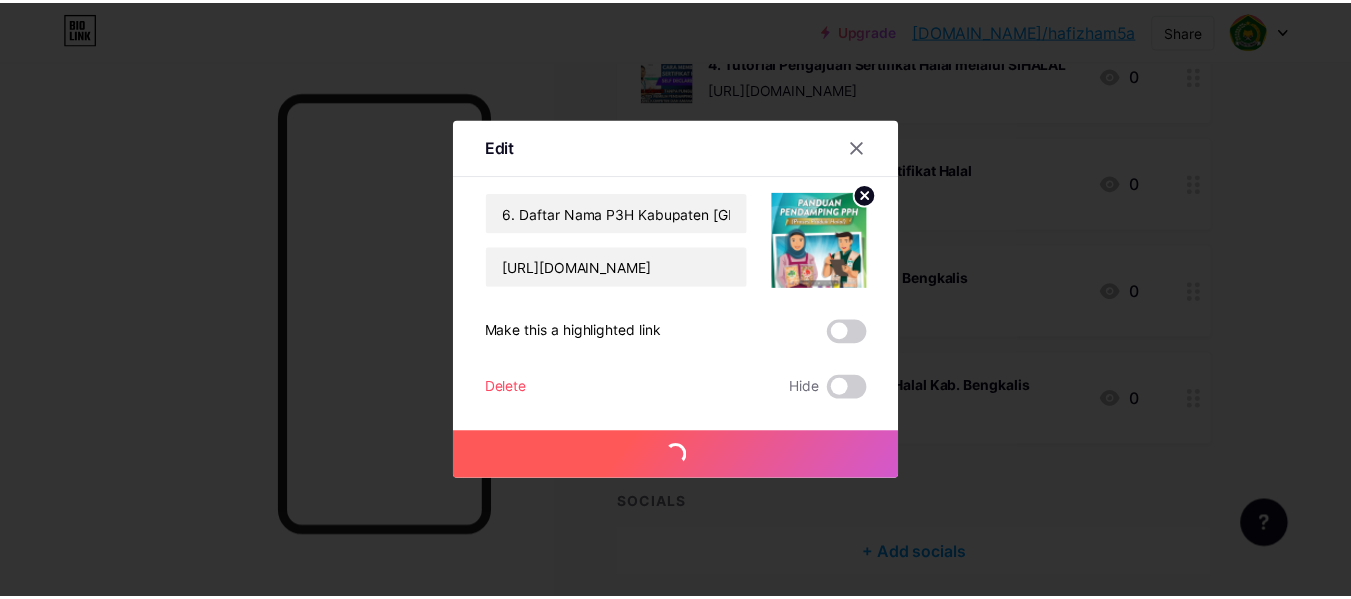 scroll, scrollTop: 0, scrollLeft: 0, axis: both 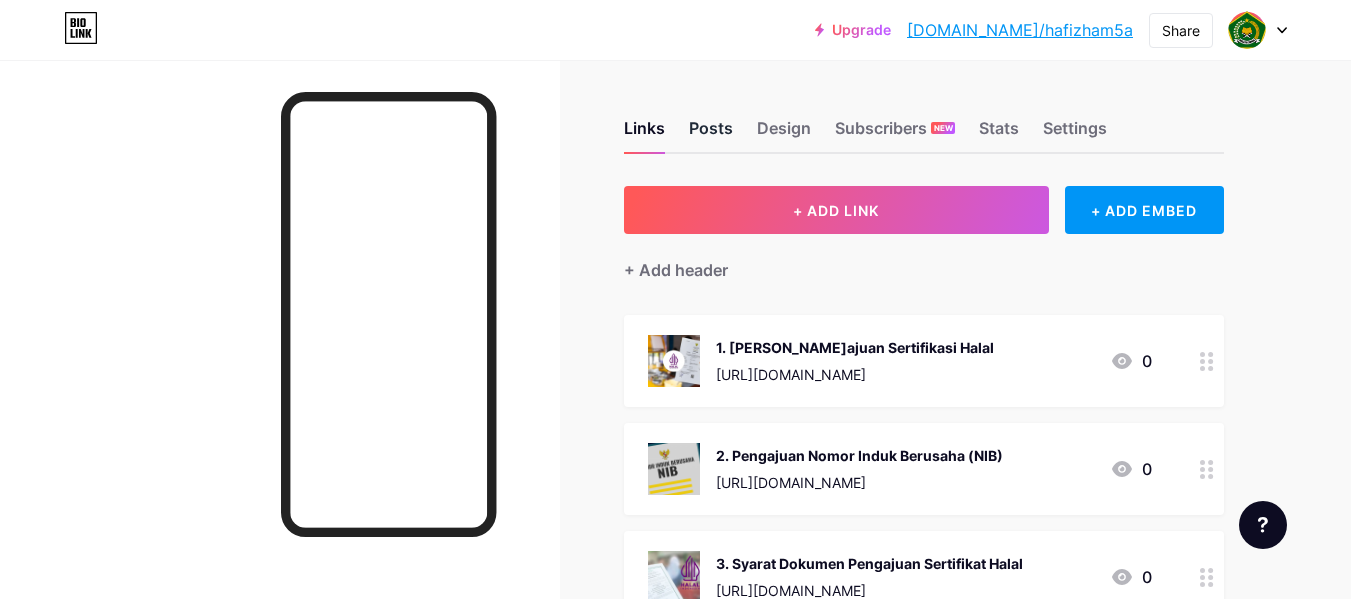 click on "Posts" at bounding box center [711, 134] 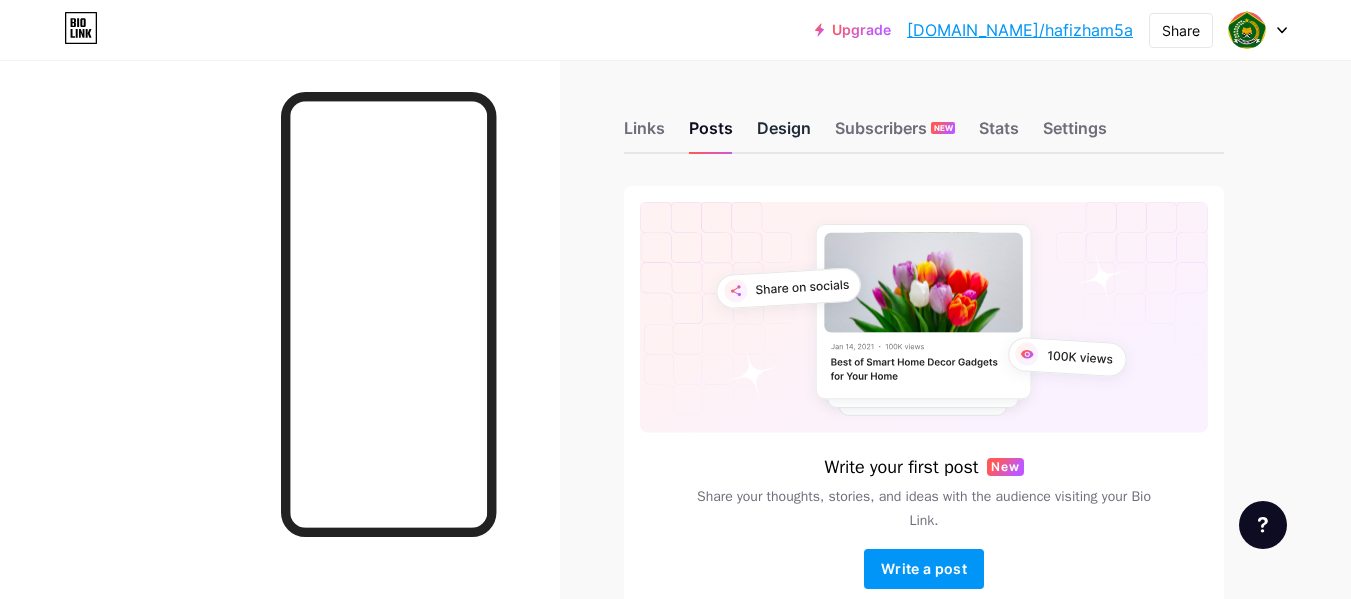 click on "Design" at bounding box center [784, 134] 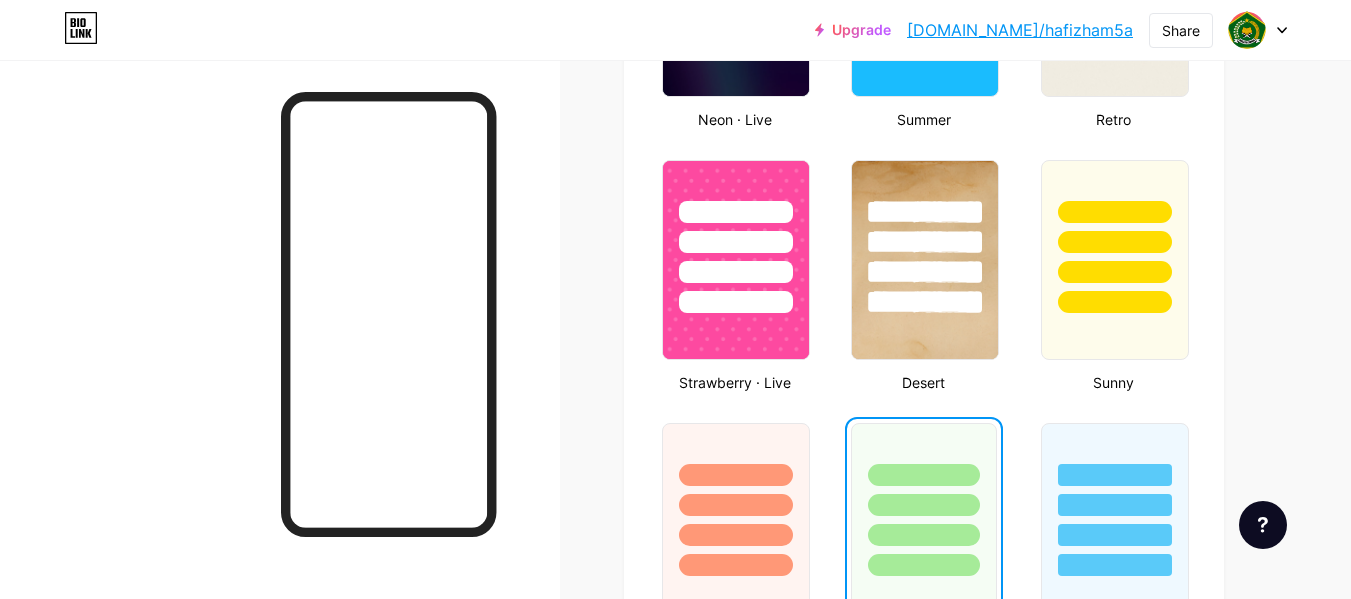 scroll, scrollTop: 1495, scrollLeft: 0, axis: vertical 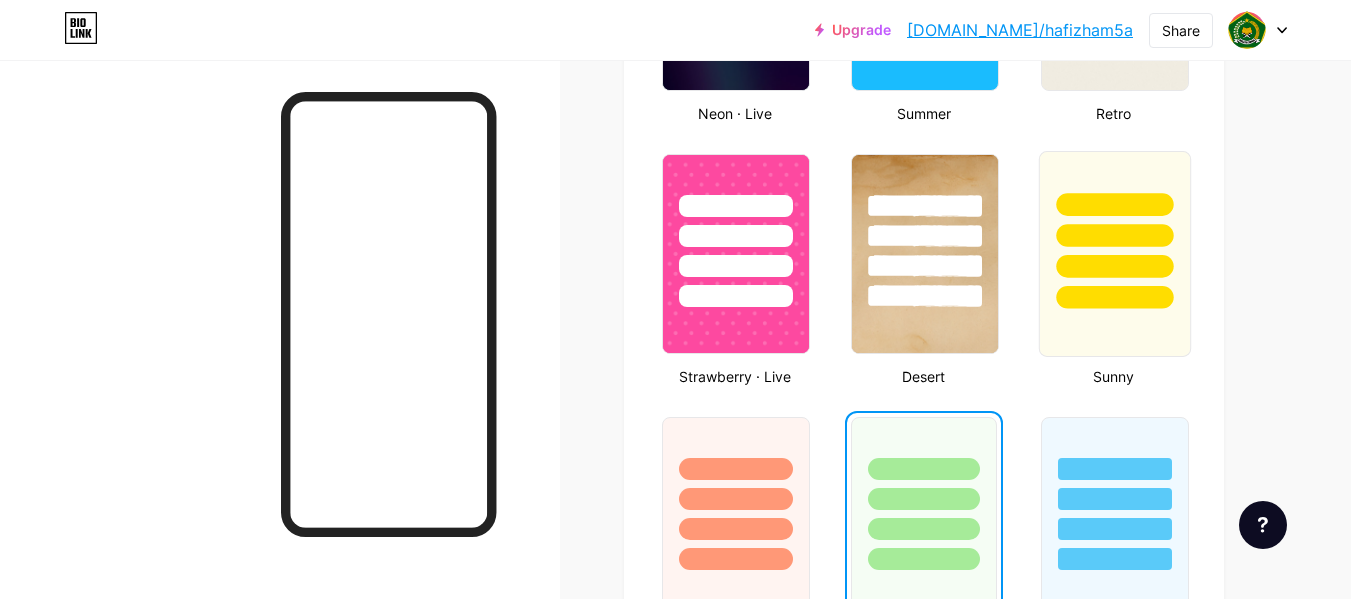 click at bounding box center [1114, 235] 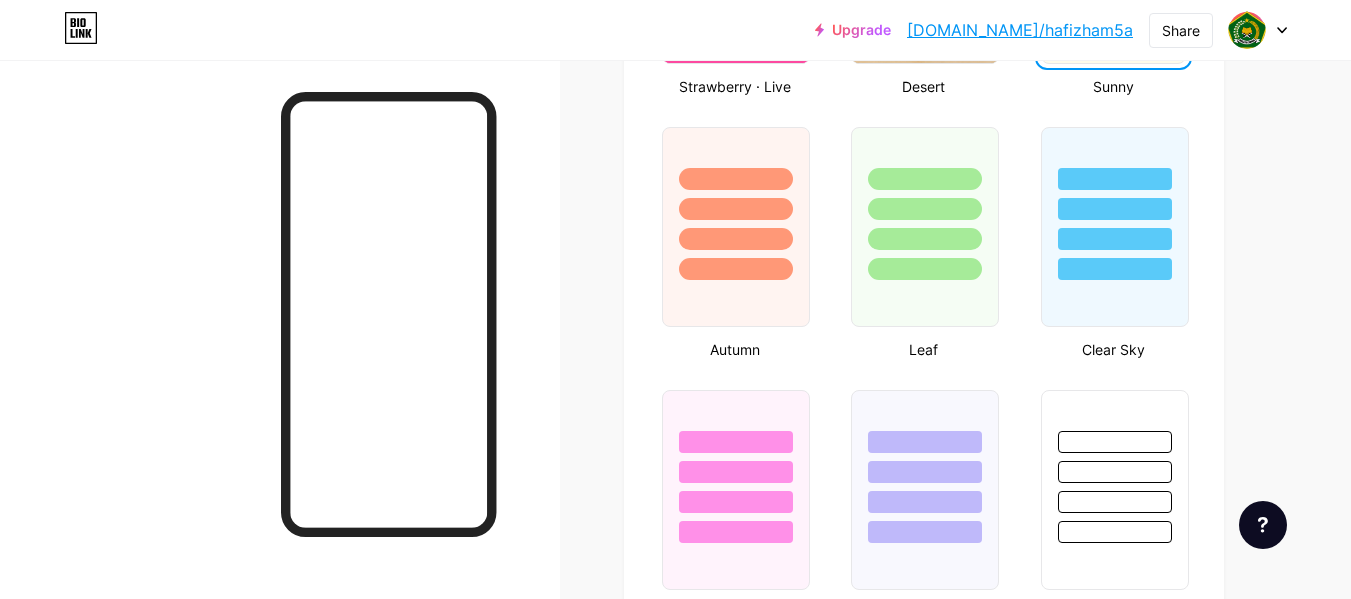scroll, scrollTop: 1797, scrollLeft: 0, axis: vertical 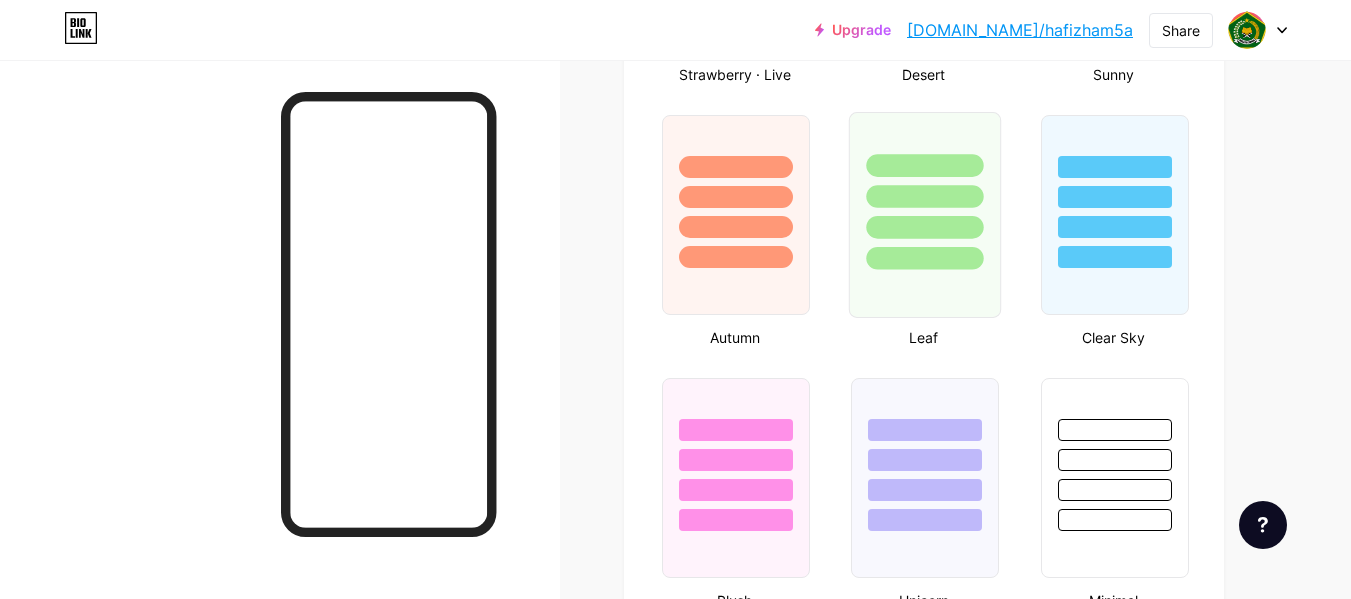 click at bounding box center (925, 215) 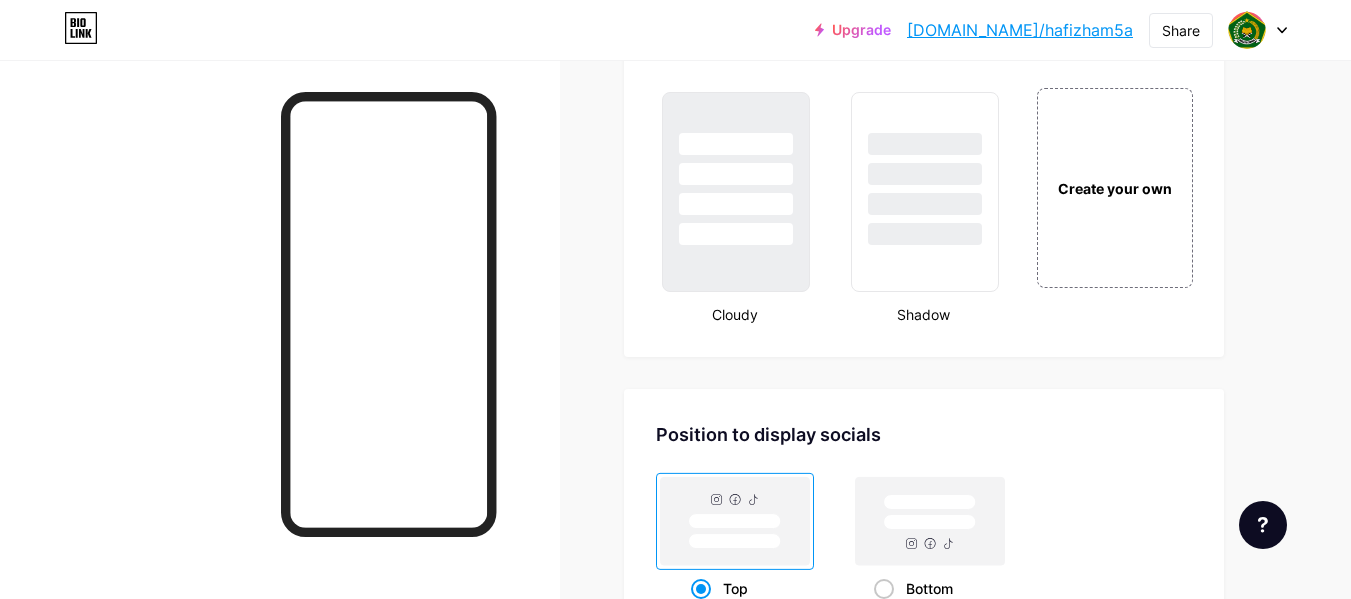 scroll, scrollTop: 2352, scrollLeft: 0, axis: vertical 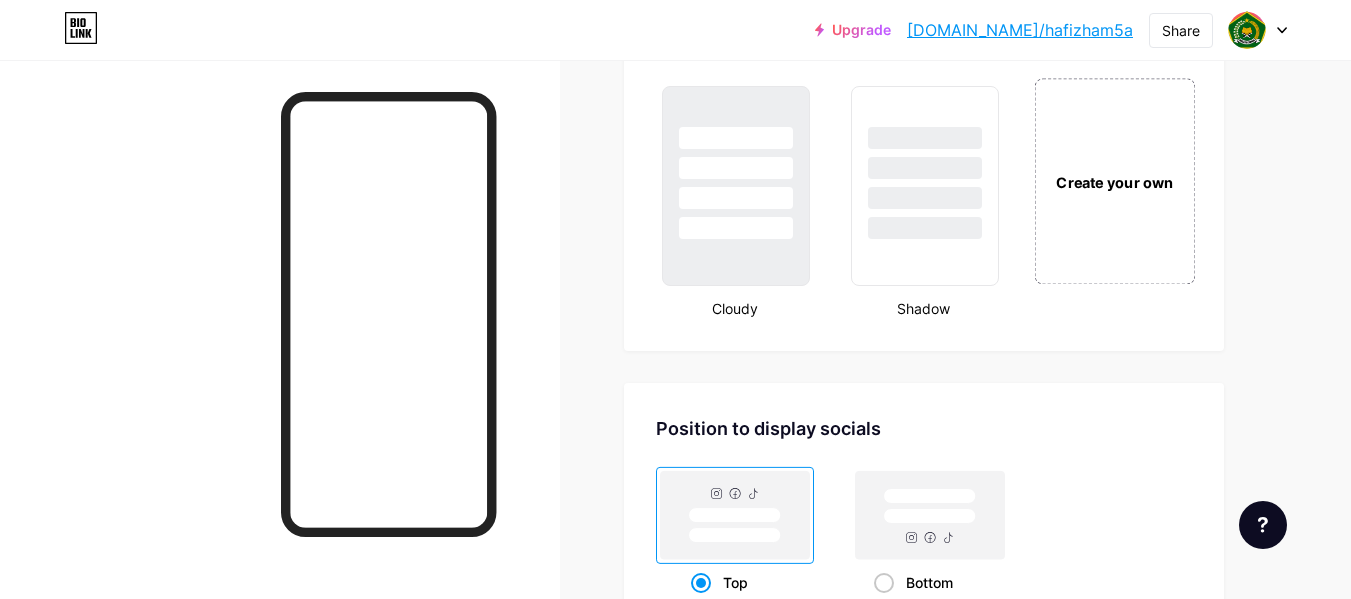 click on "Create your own" at bounding box center [1114, 181] 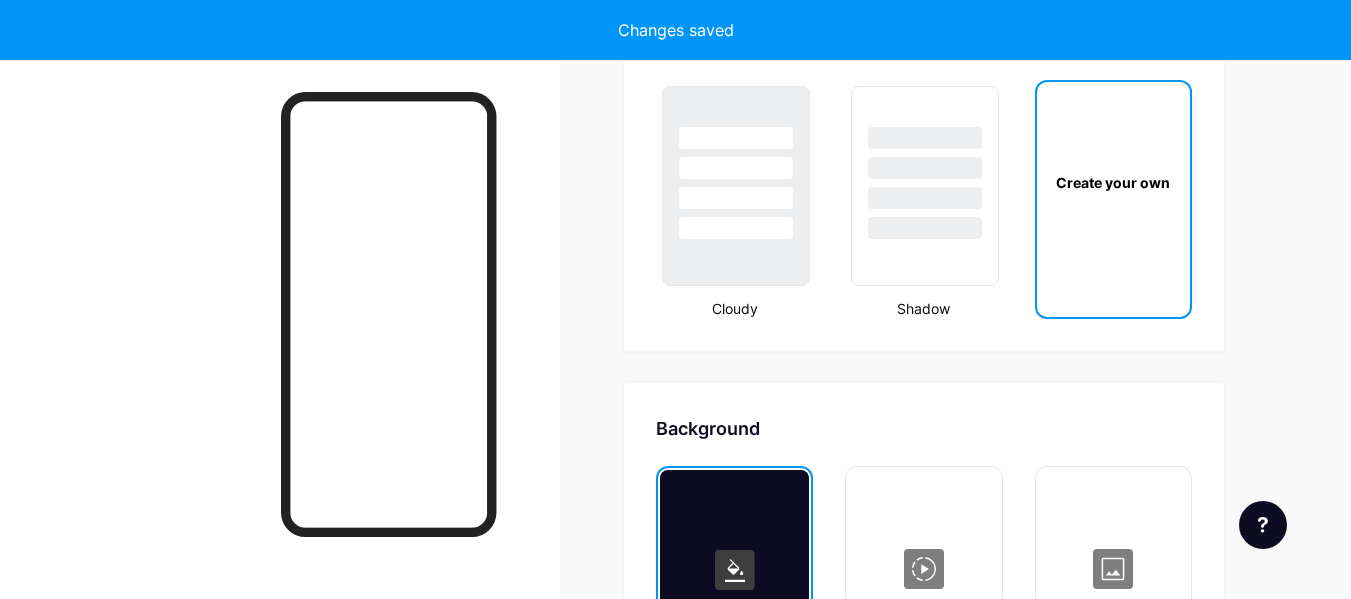 scroll, scrollTop: 2655, scrollLeft: 0, axis: vertical 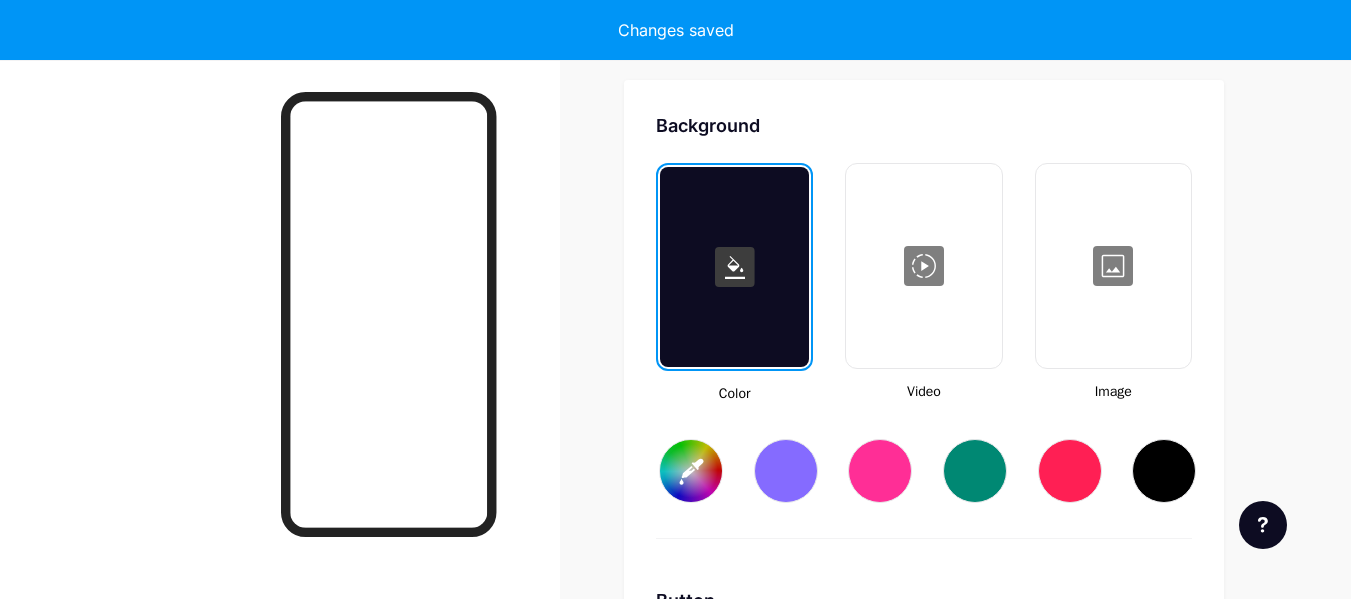 type on "#ffffff" 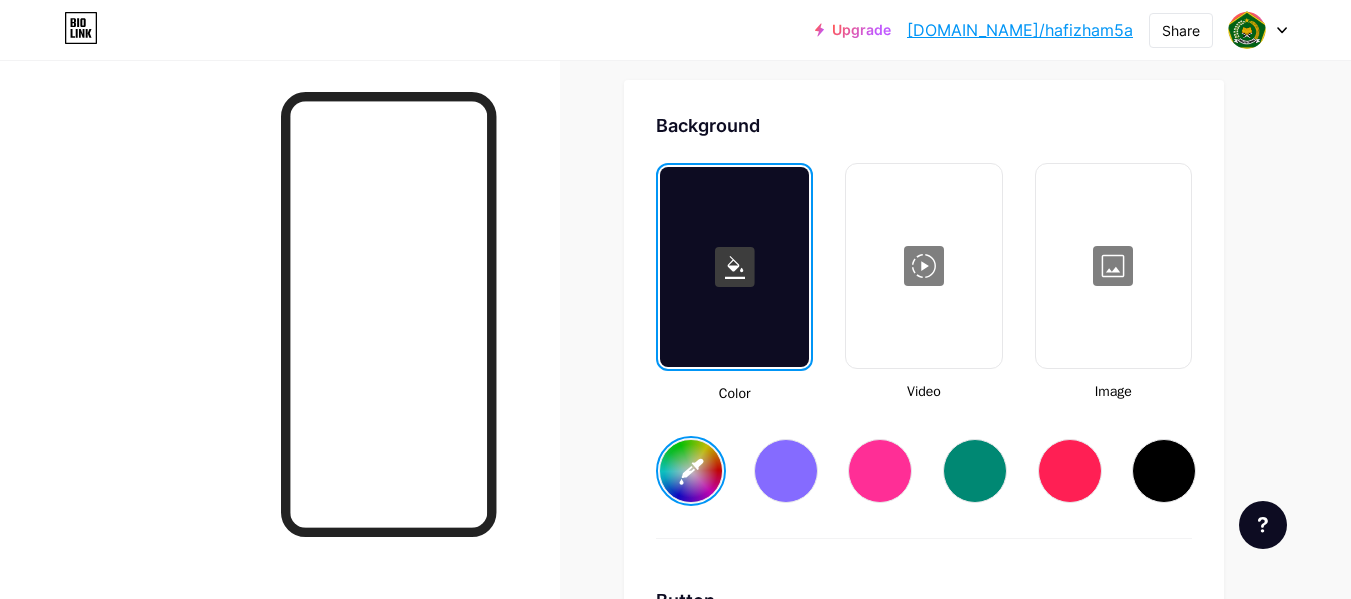 click on "#ffffff" at bounding box center (691, 471) 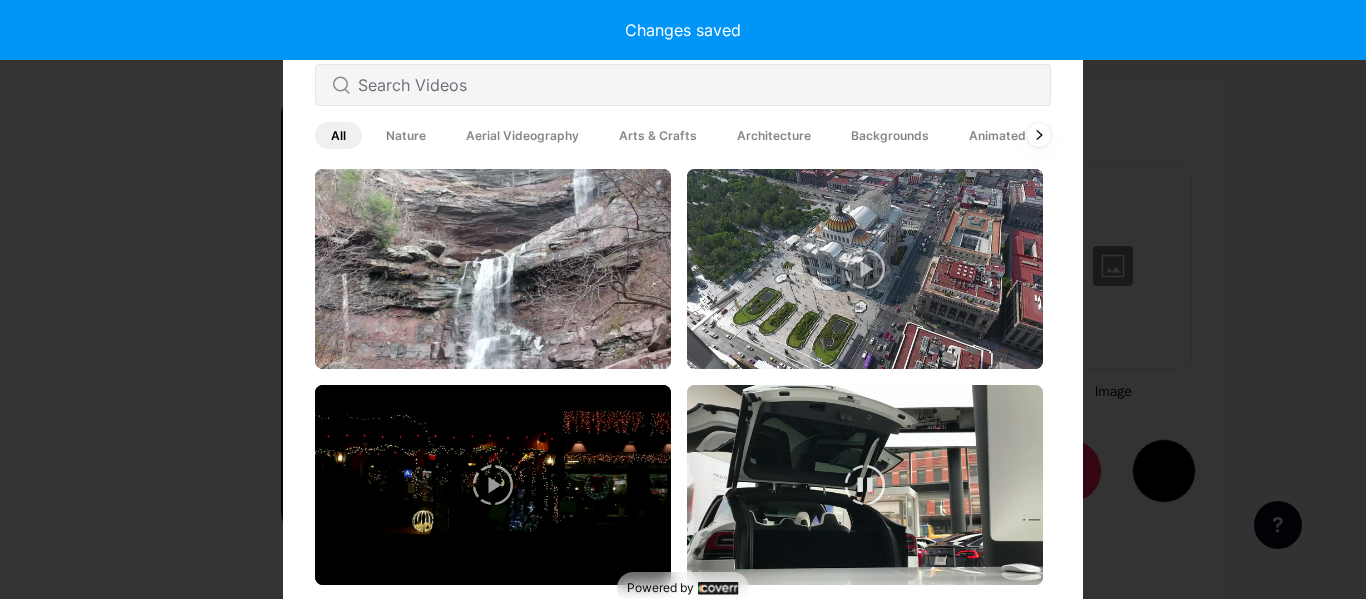 click at bounding box center (683, 299) 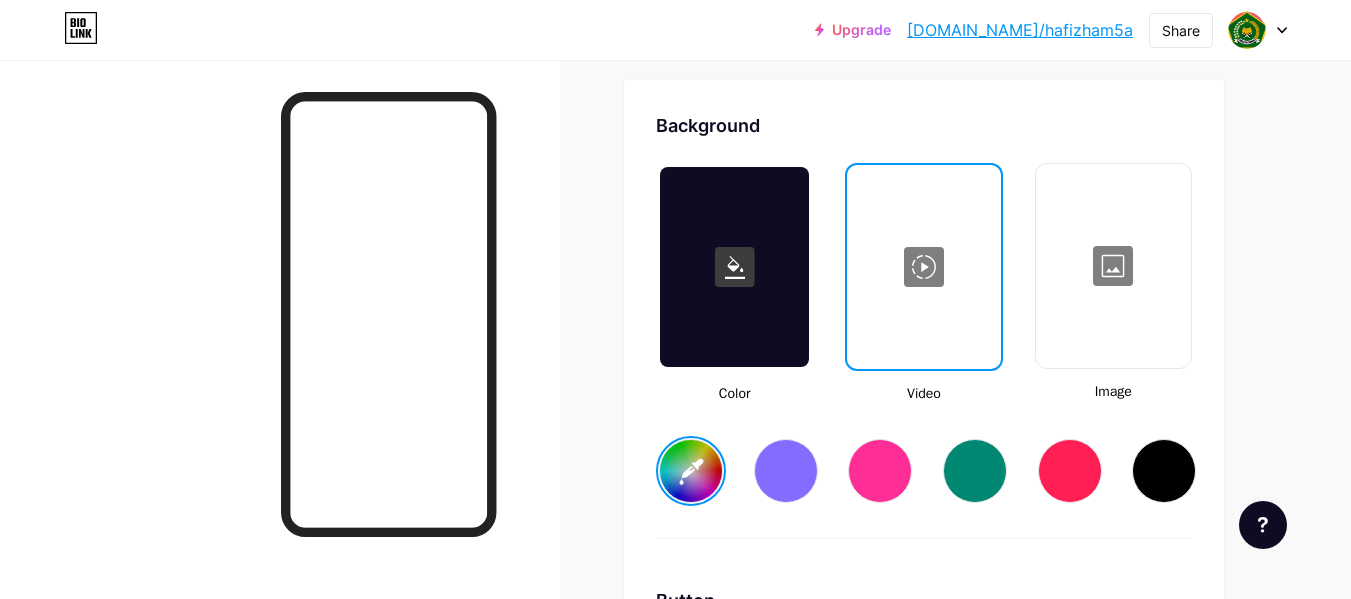 click at bounding box center (734, 267) 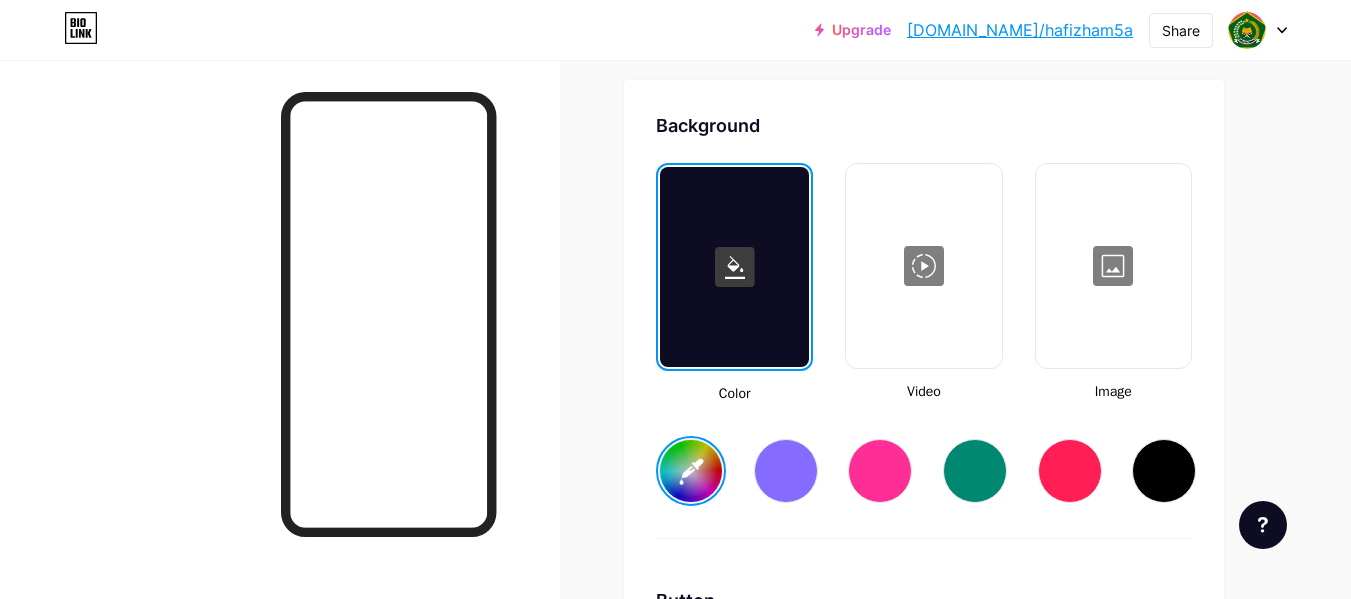click 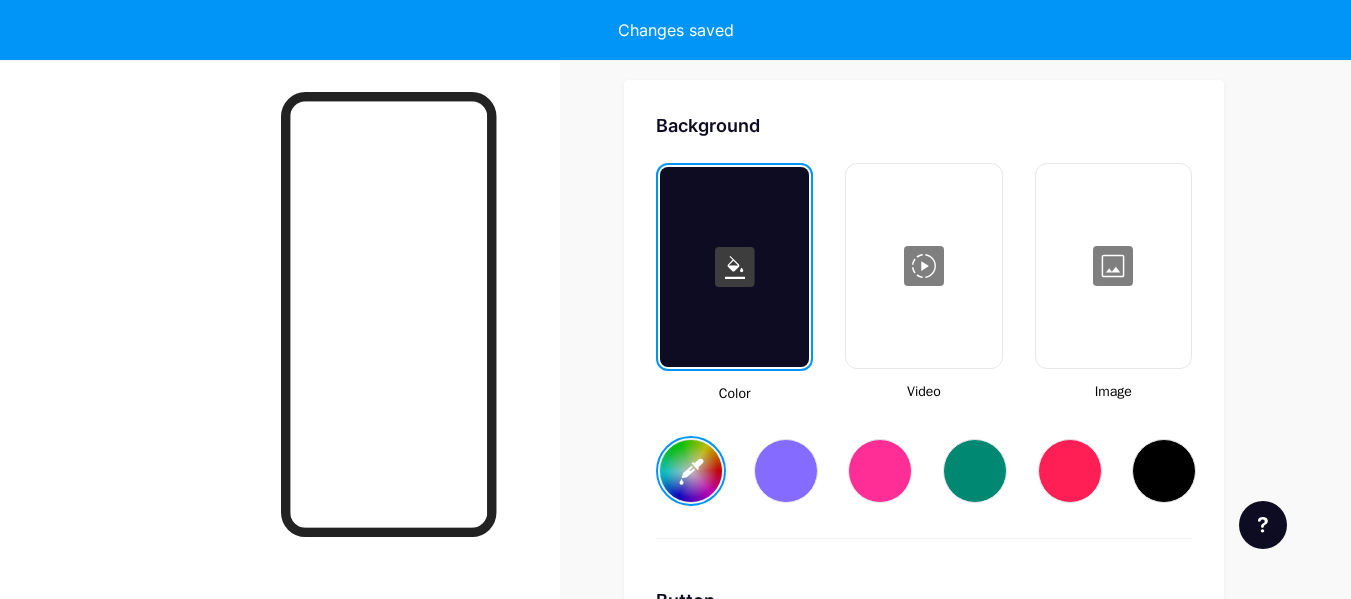 type on "#9fff0f" 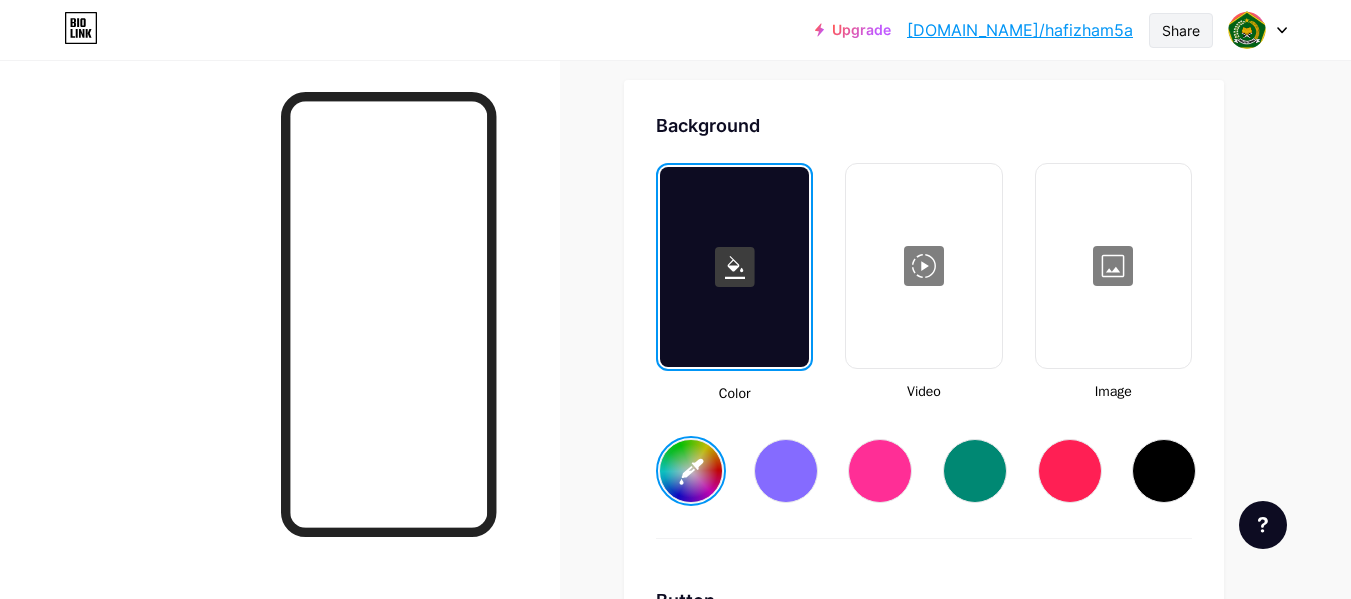 click on "Share" at bounding box center (1181, 30) 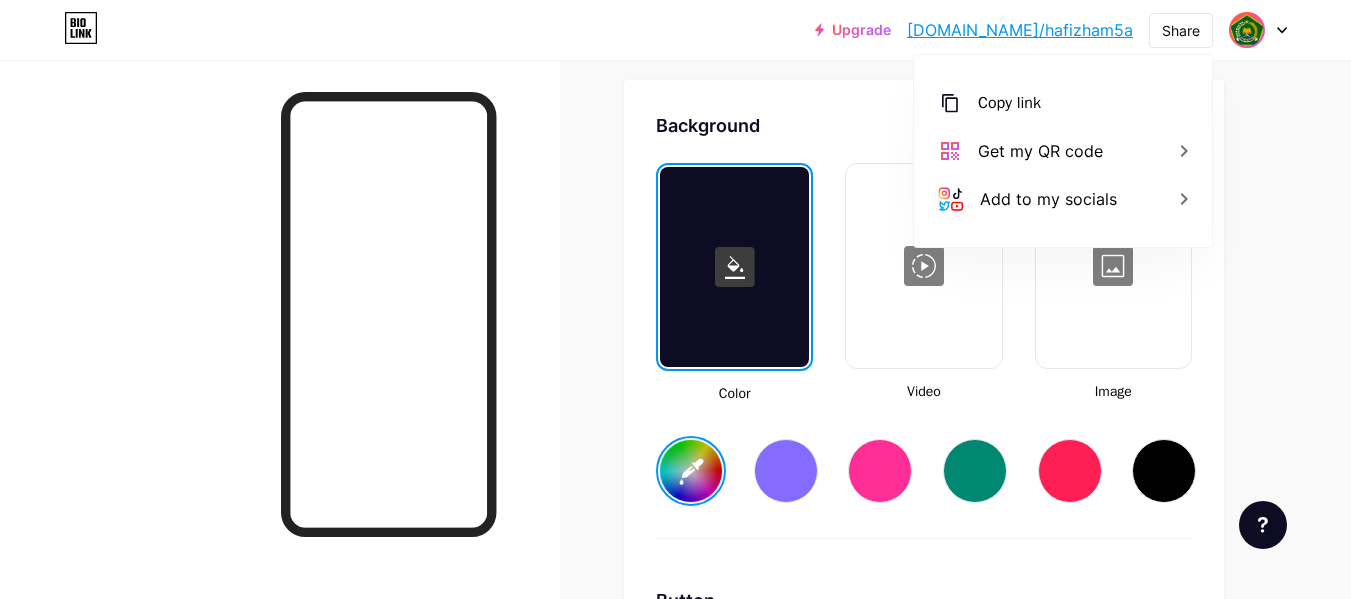 click at bounding box center (1247, 30) 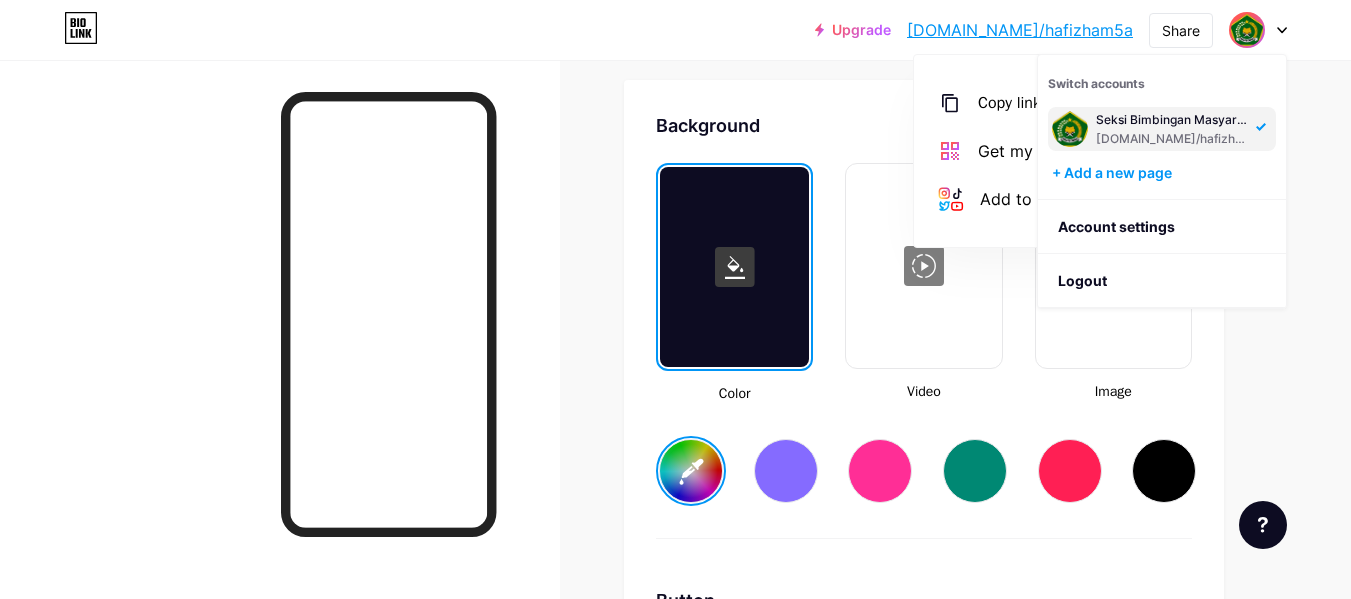 click on "Upgrade   [DOMAIN_NAME]/[PERSON_NAME]...   [DOMAIN_NAME]/hafizham5a   Share
Copy link   [URL][DOMAIN_NAME]
Get my QR code
Add to my socials                   Switch accounts     Seksi Bimbingan Masyarakat [DEMOGRAPHIC_DATA] Kantor Kemenag [GEOGRAPHIC_DATA]kalis   [DOMAIN_NAME]/hafizham5a       + Add a new page        Account settings   Logout   Link Copied
Links
Posts
Design
Subscribers
NEW
Stats
Settings     Profile   Seksi Bimbingan Masyarakat [DEMOGRAPHIC_DATA] Kantor Kemenag Kabupaten Bengkalis     Layanan Panduan Sertifikasi Halal Digital                   Themes   Link in bio   Blog   Shop       Basics       Carbon       Xmas 23       Pride       Glitch       Winter · Live       Glassy · Live       Chameleon · Live       Rainy Night · Live       Neon · Live       Summer" at bounding box center [675, -317] 